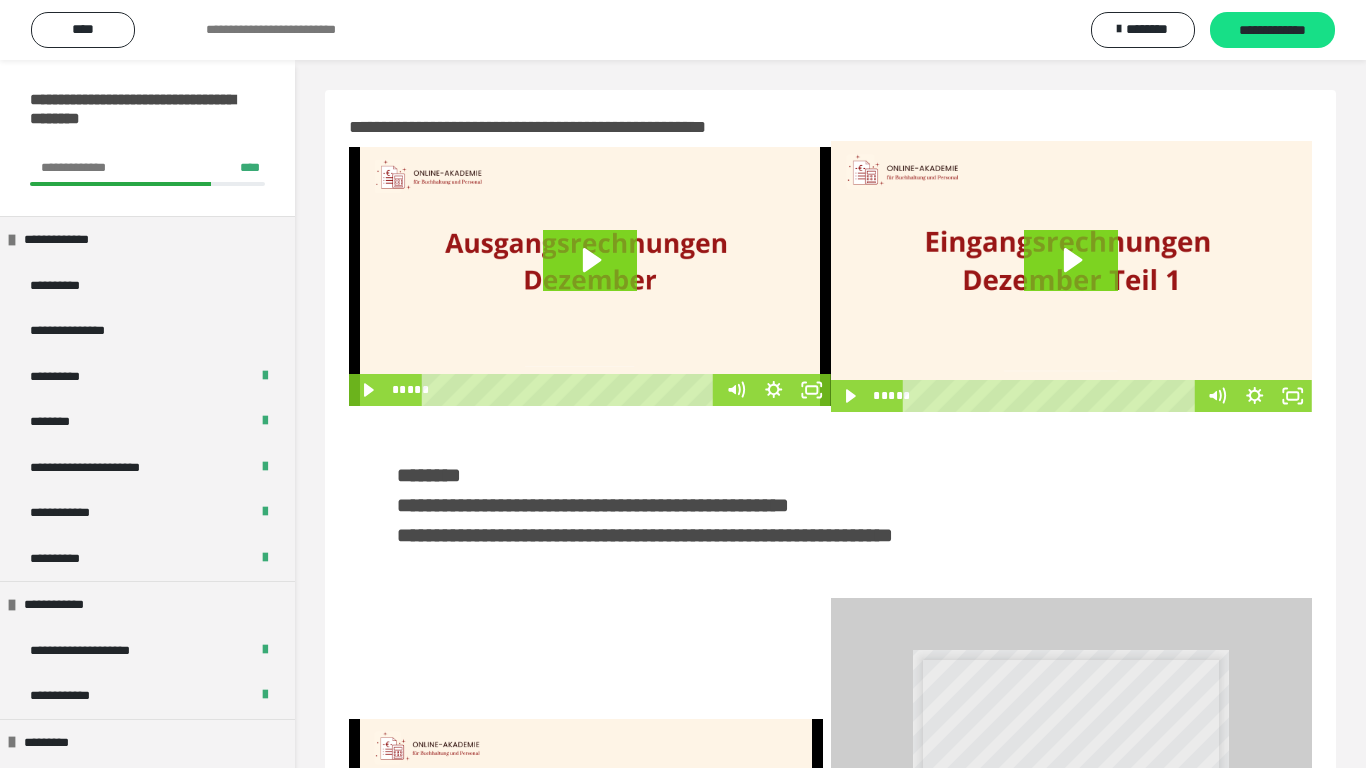 scroll, scrollTop: 384, scrollLeft: 0, axis: vertical 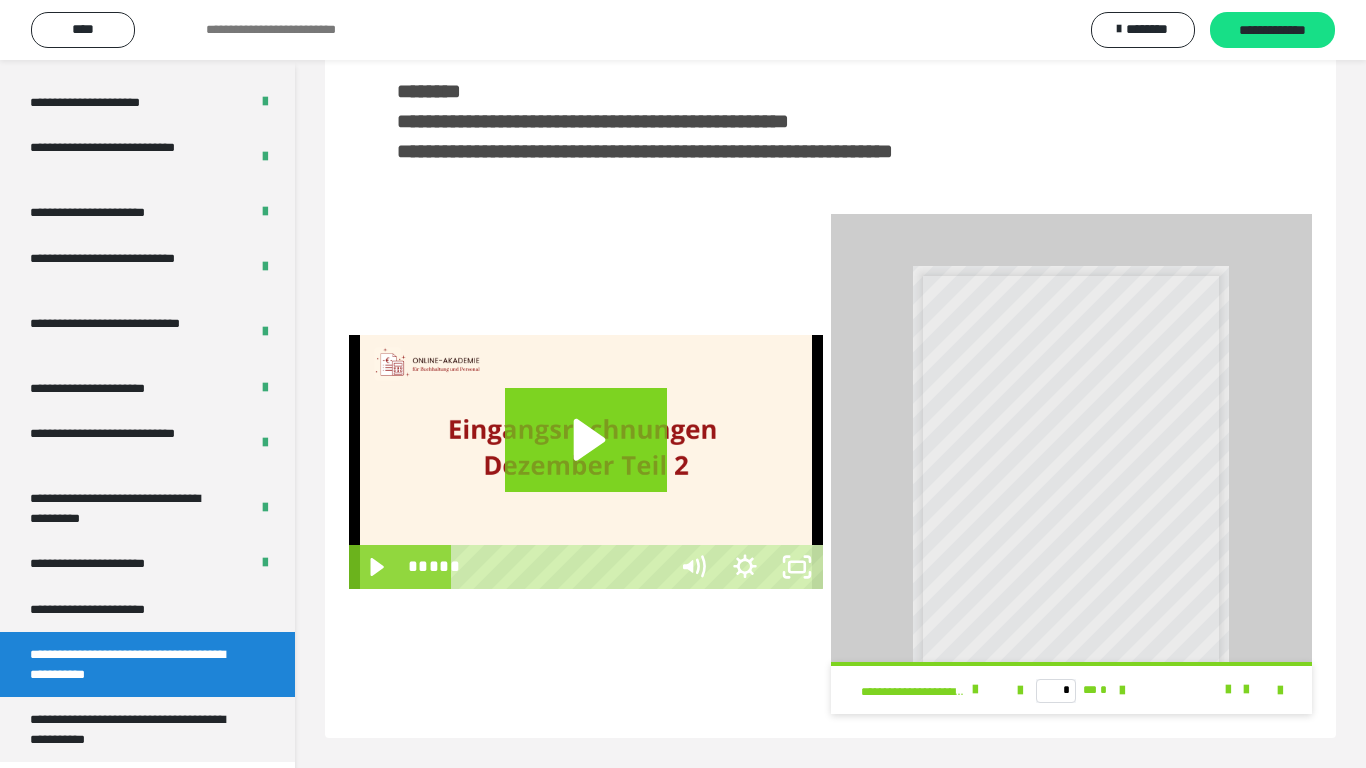 click at bounding box center [586, 462] 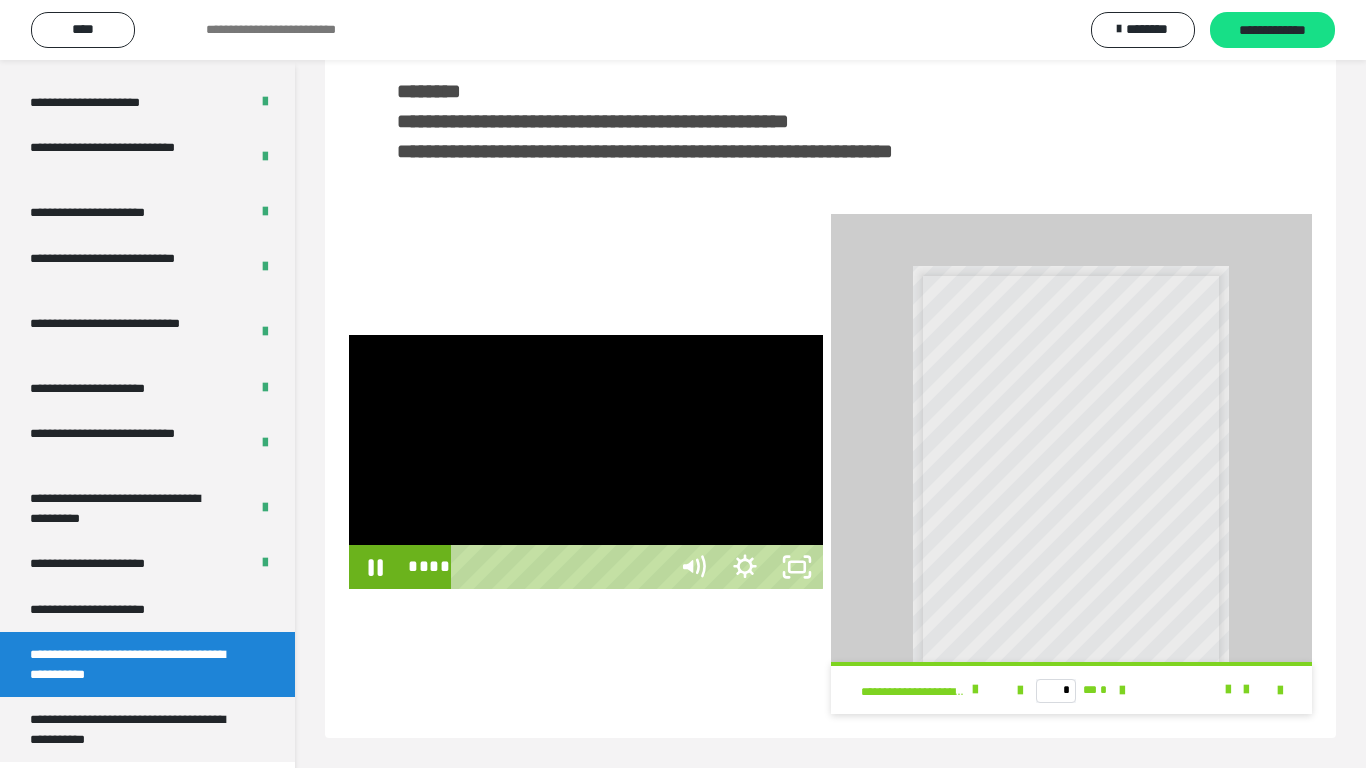 click at bounding box center [586, 462] 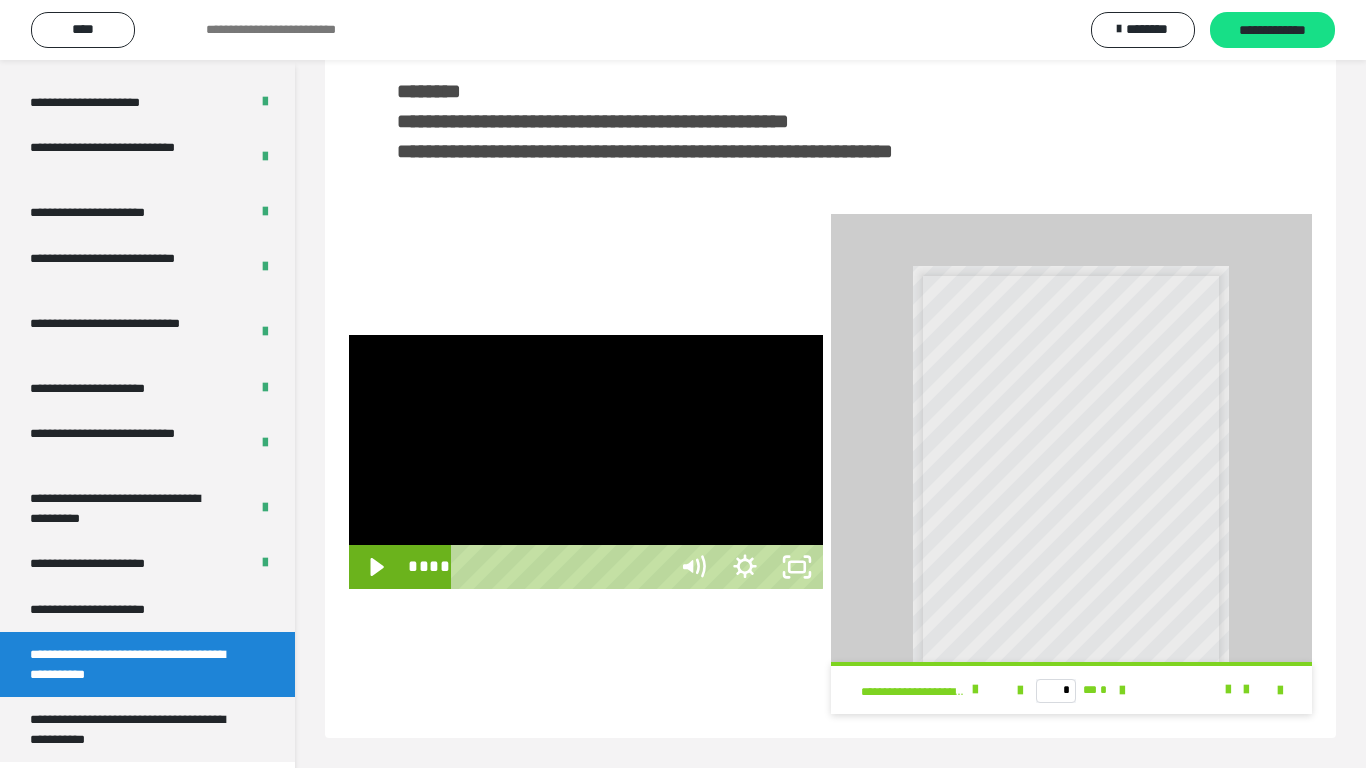 click at bounding box center [586, 462] 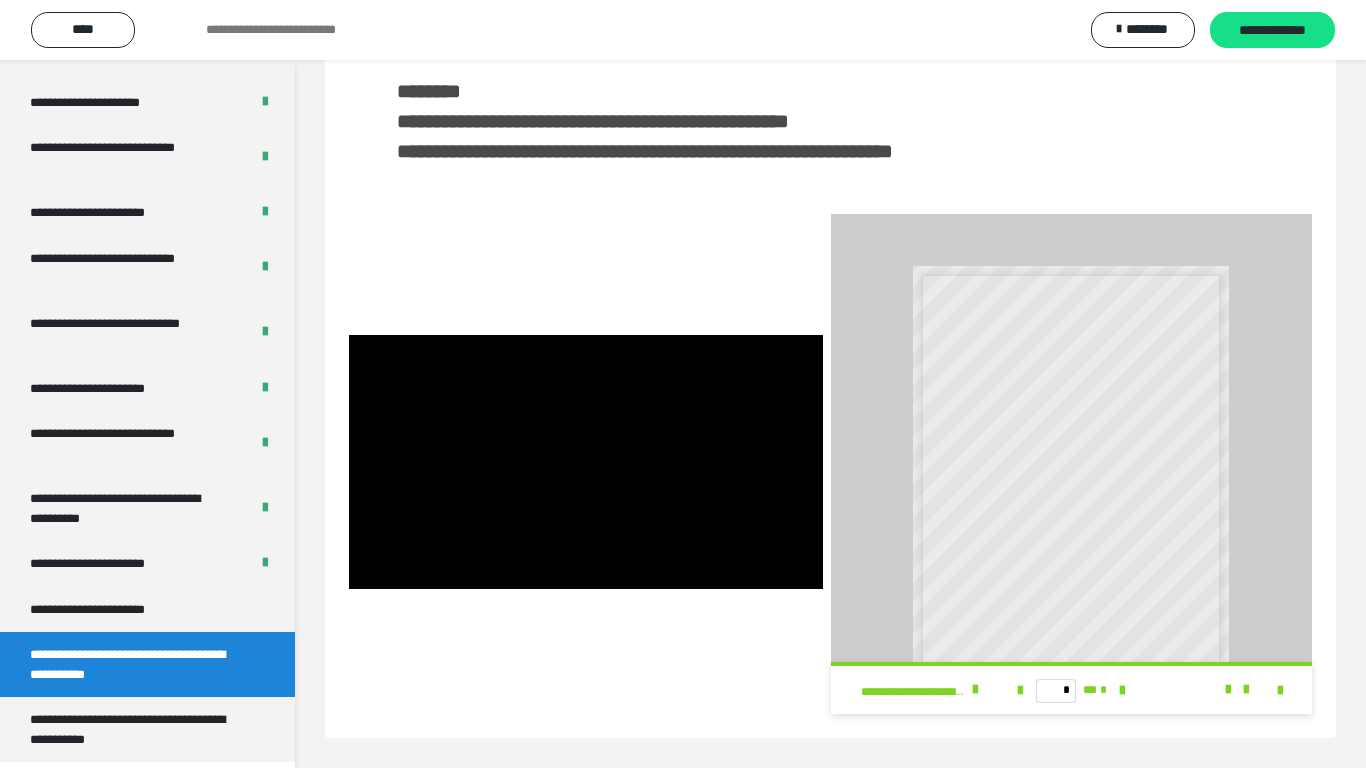 click at bounding box center (586, 462) 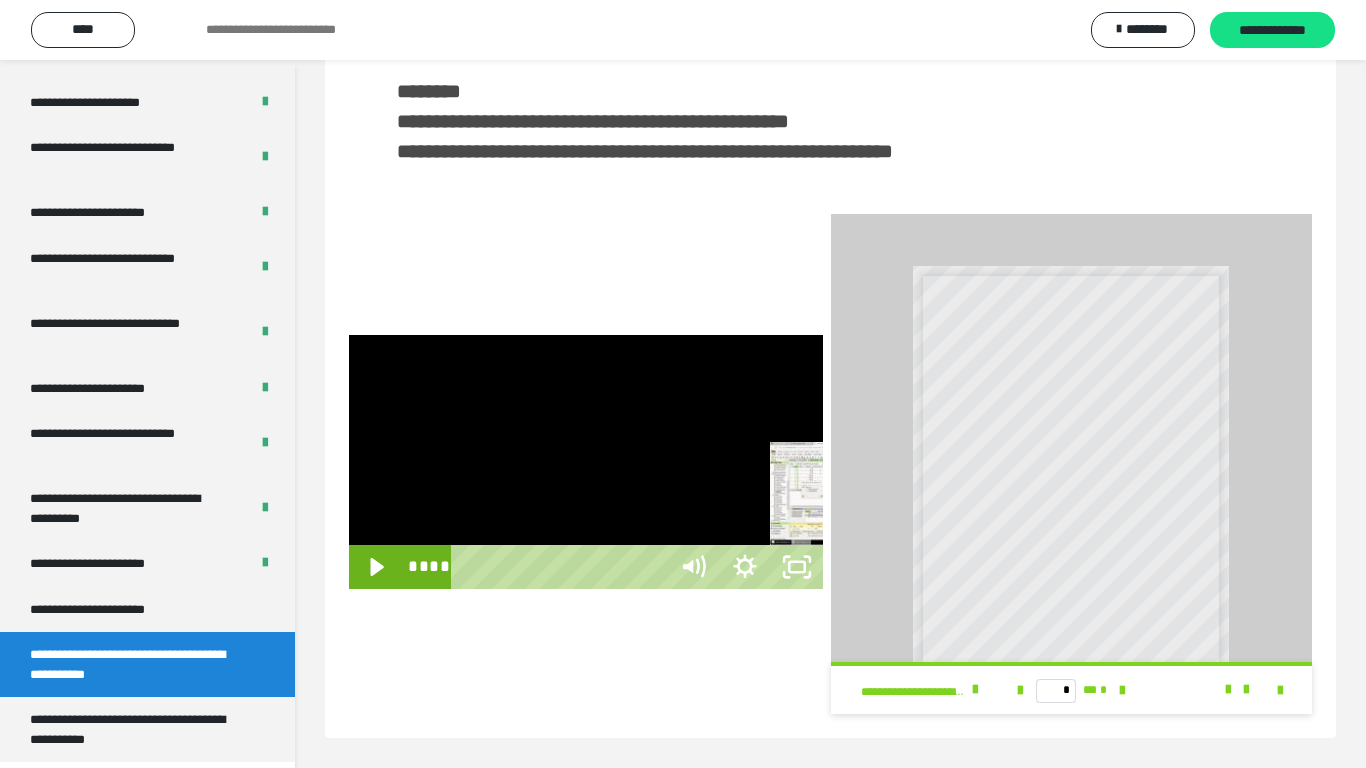click on "****" at bounding box center (562, 567) 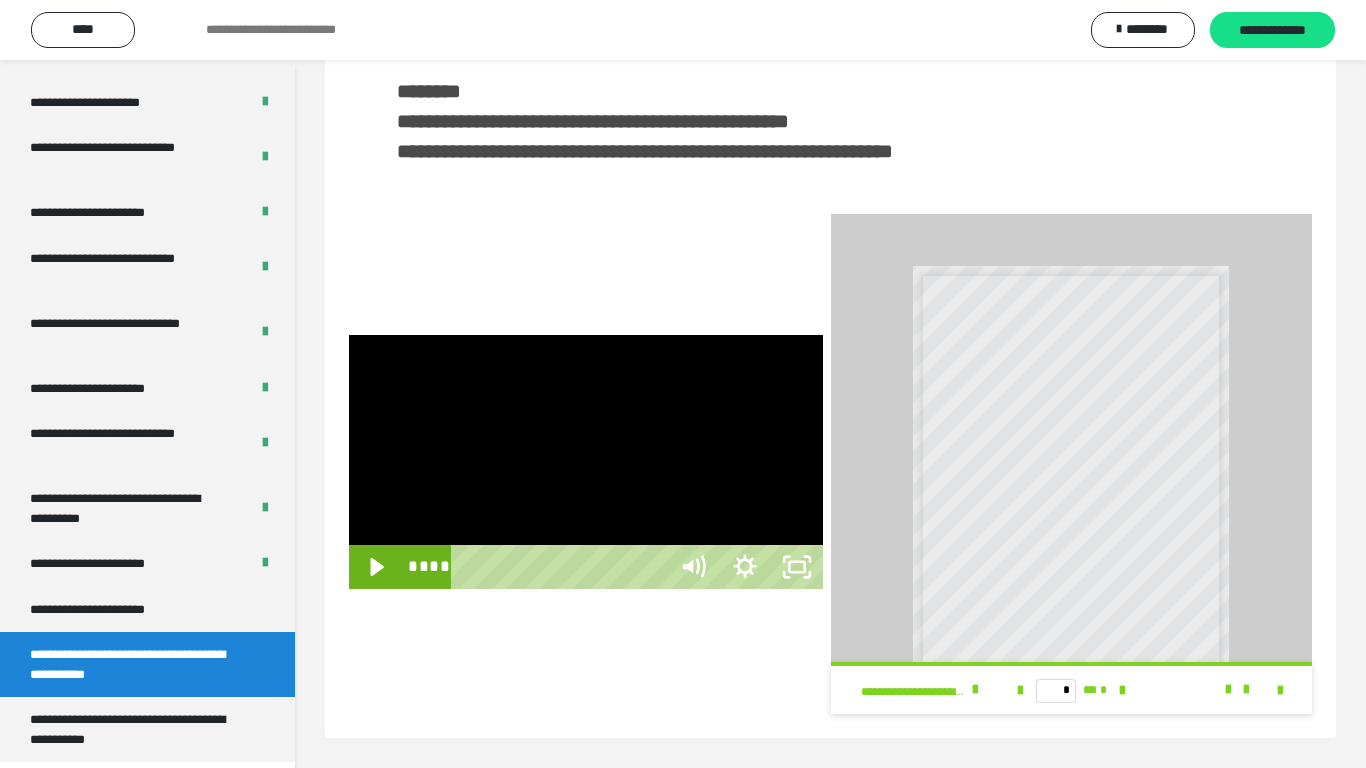 click at bounding box center [586, 462] 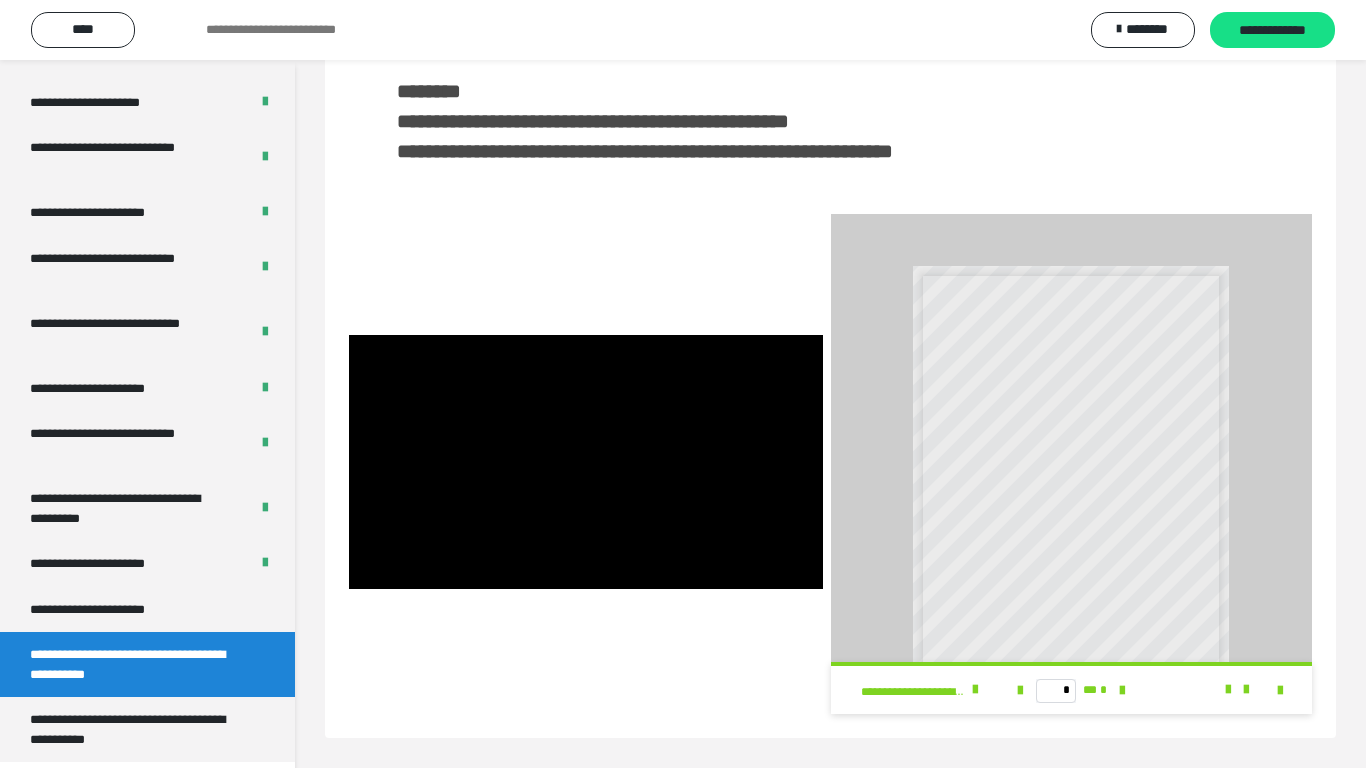 click at bounding box center [586, 462] 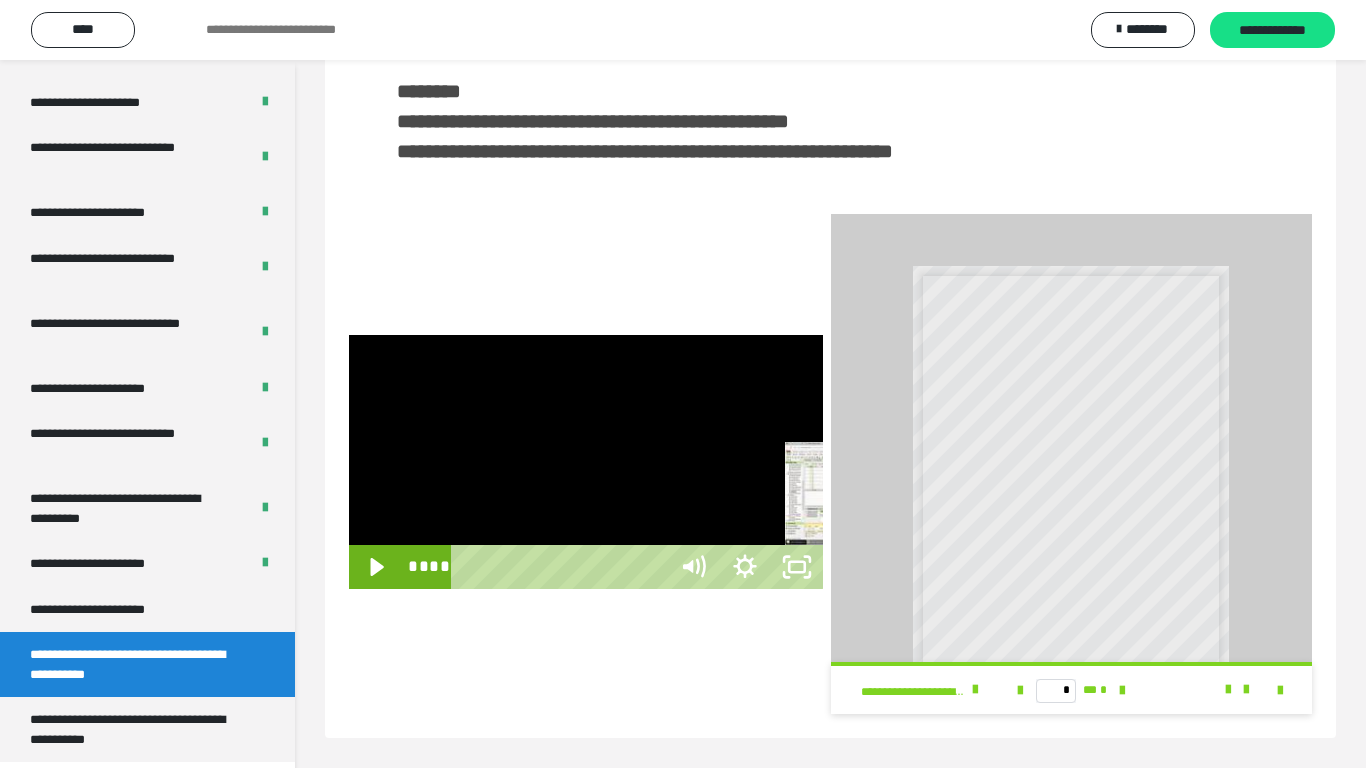 click at bounding box center (884, 567) 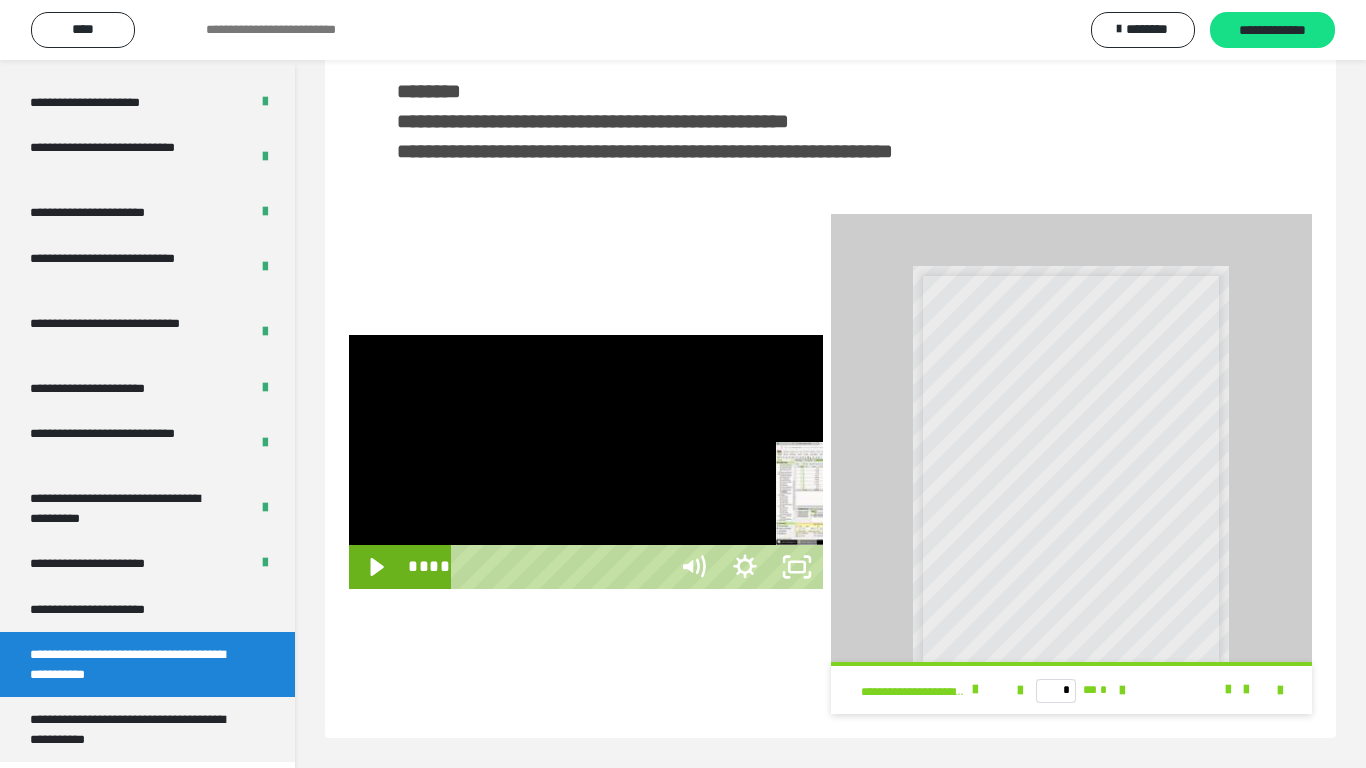 click on "****" at bounding box center [562, 567] 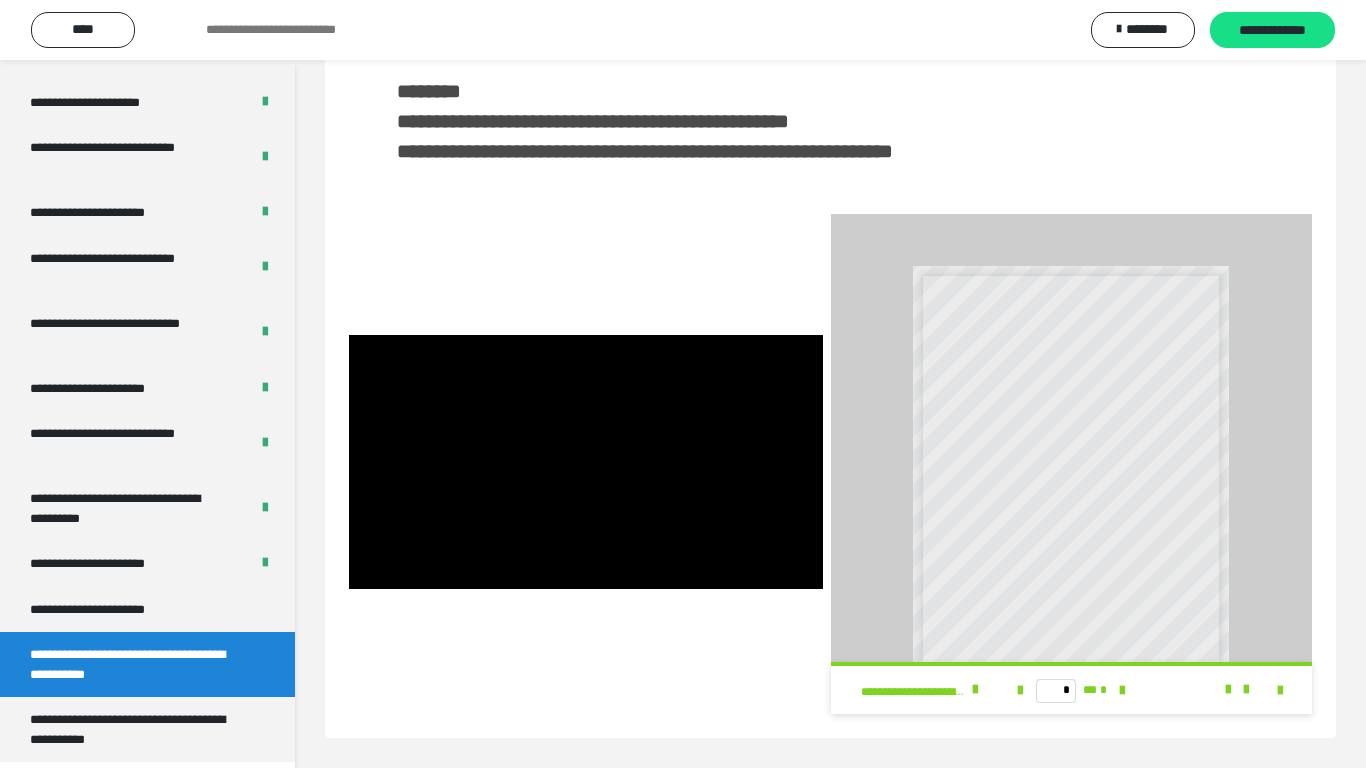 click at bounding box center [586, 462] 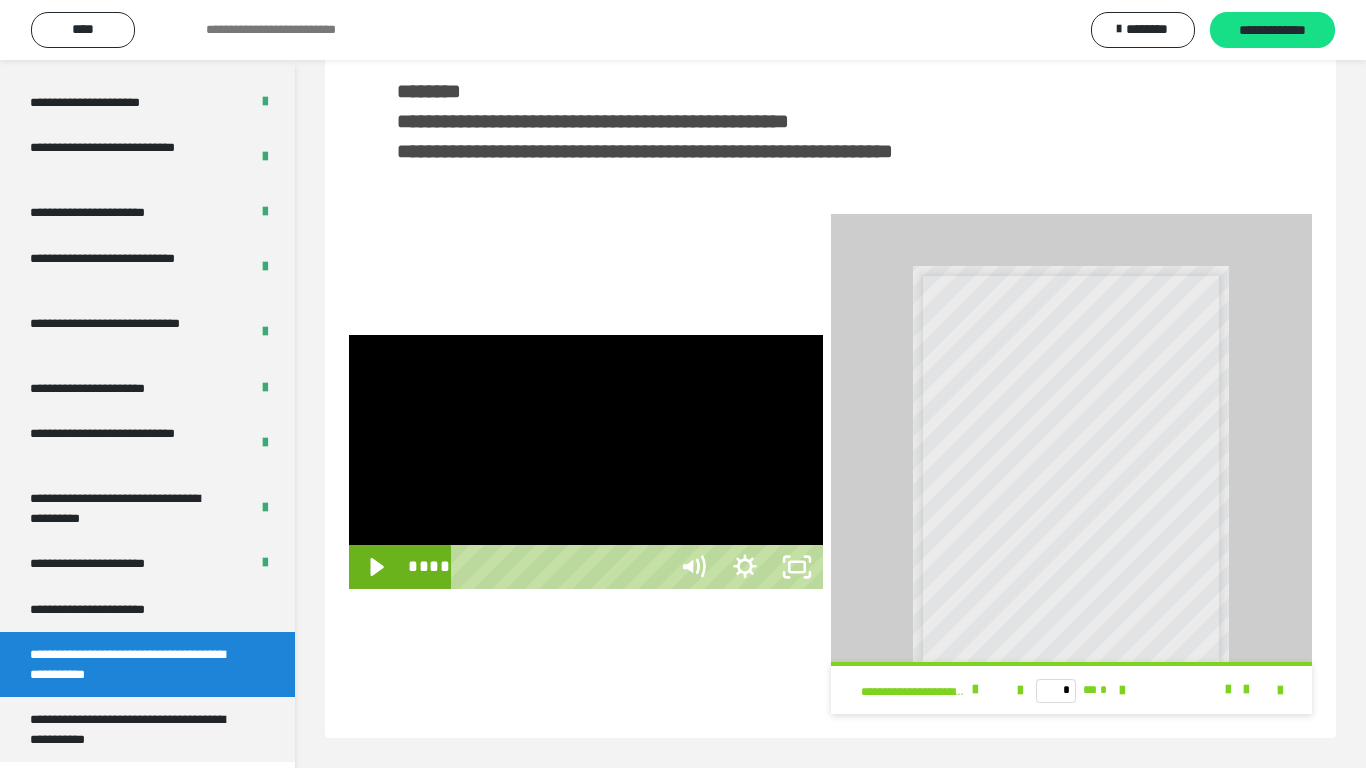 click at bounding box center [1134, 567] 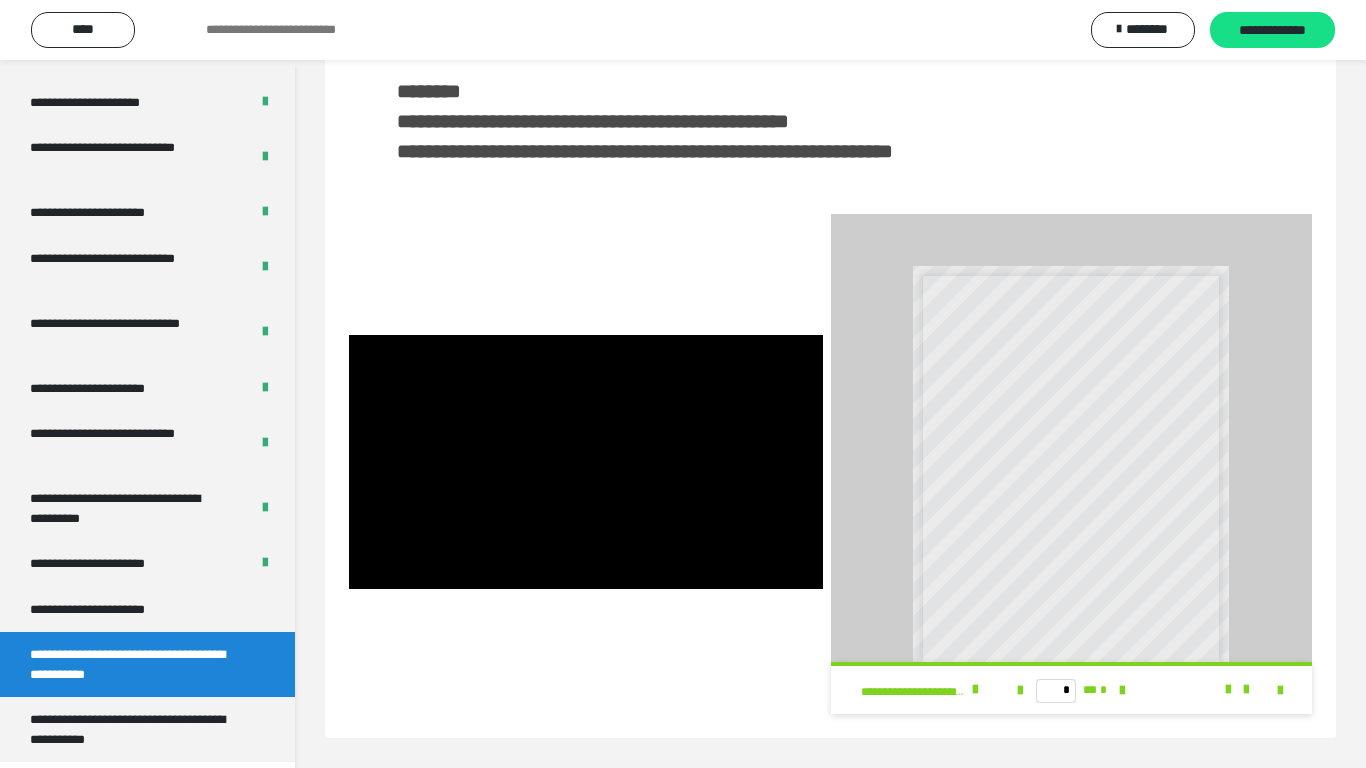 click at bounding box center (586, 462) 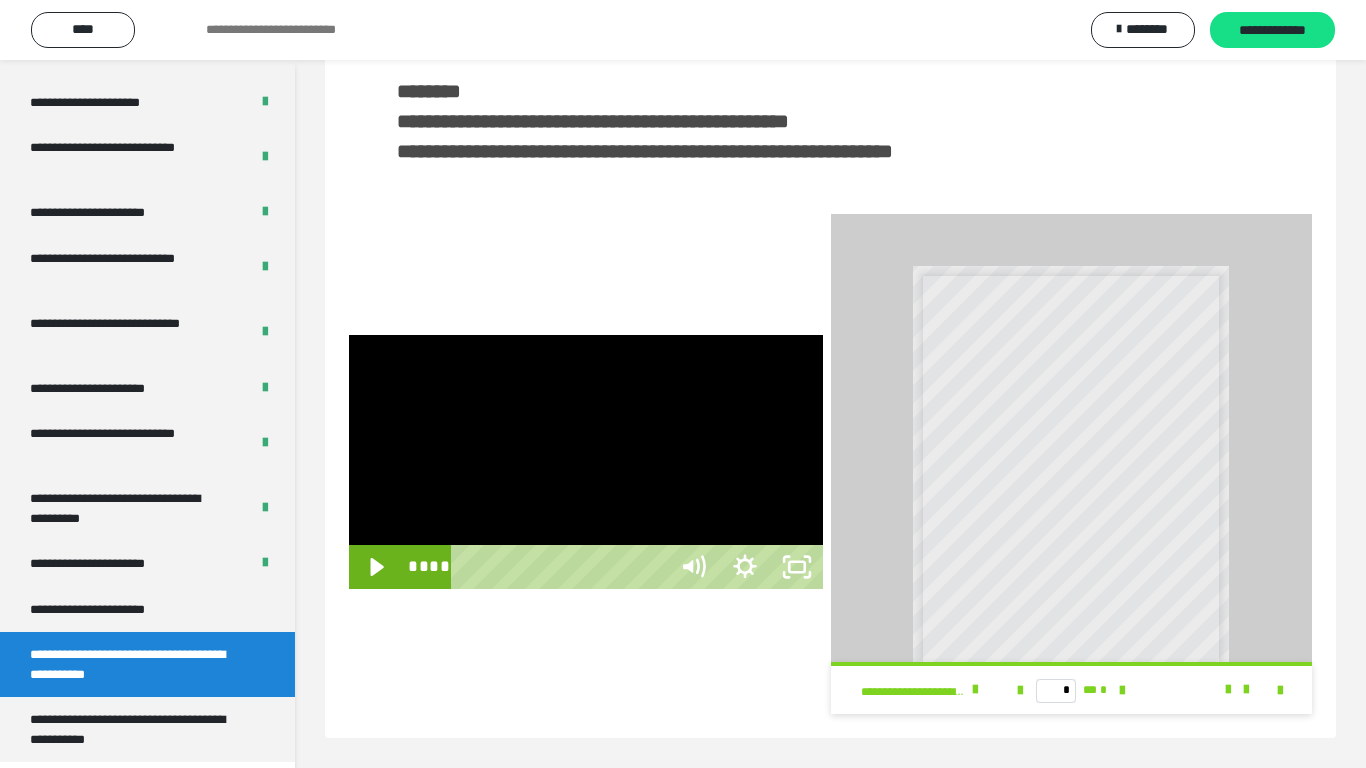 click at bounding box center (1195, 567) 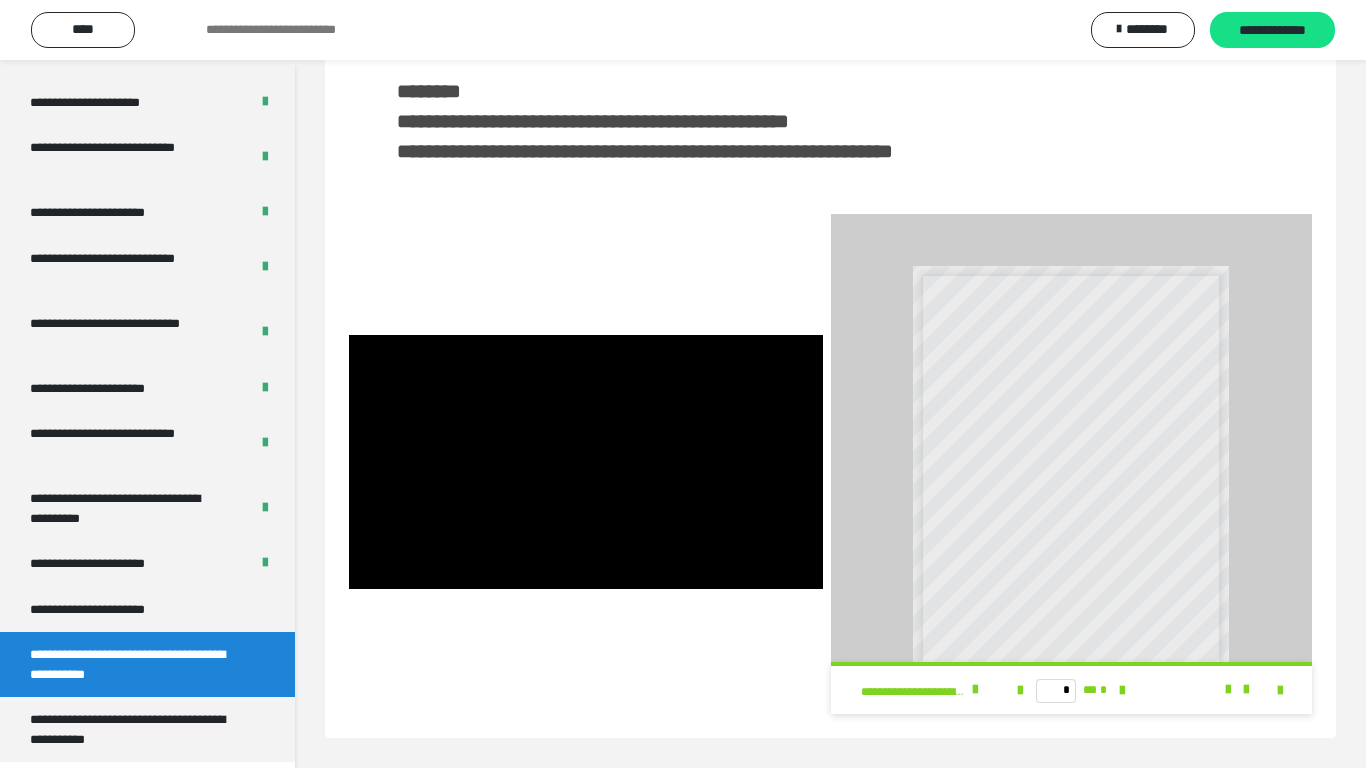 click at bounding box center (586, 462) 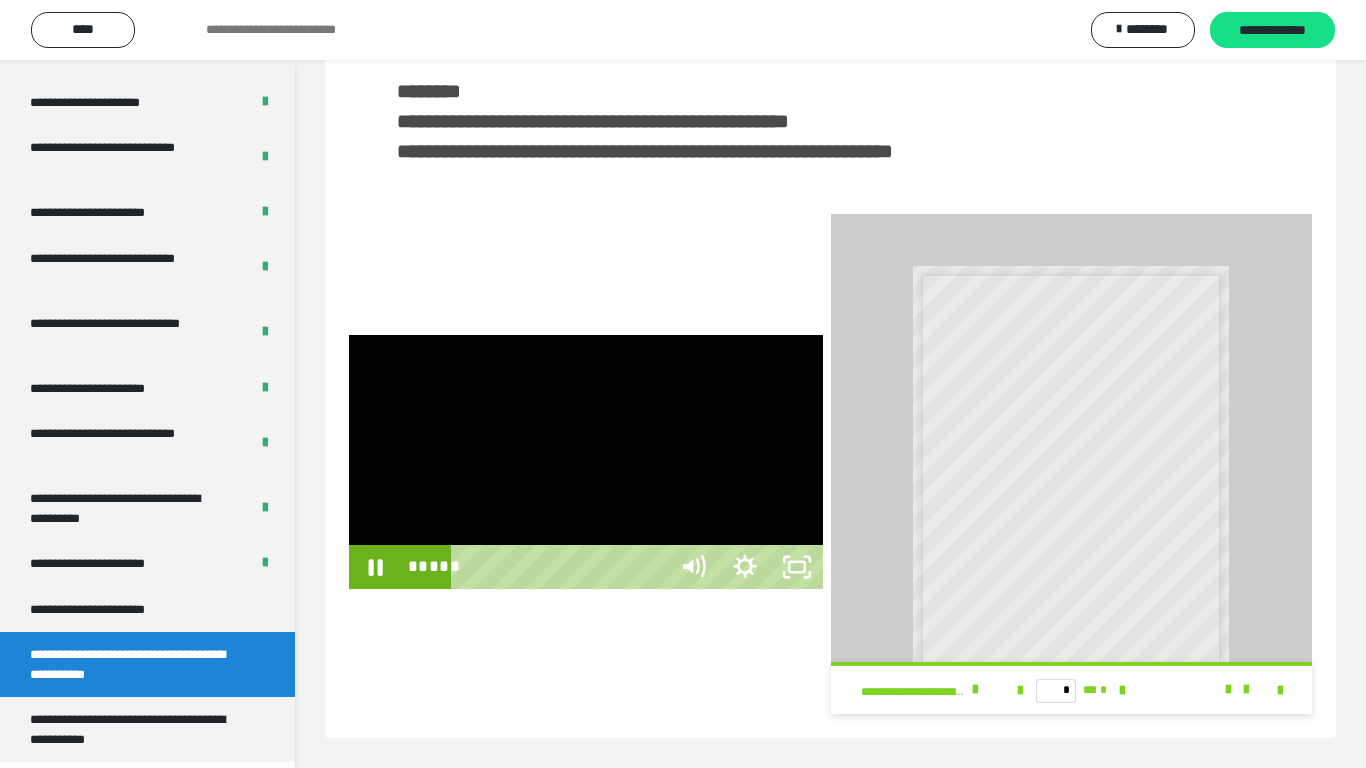 click at bounding box center [586, 462] 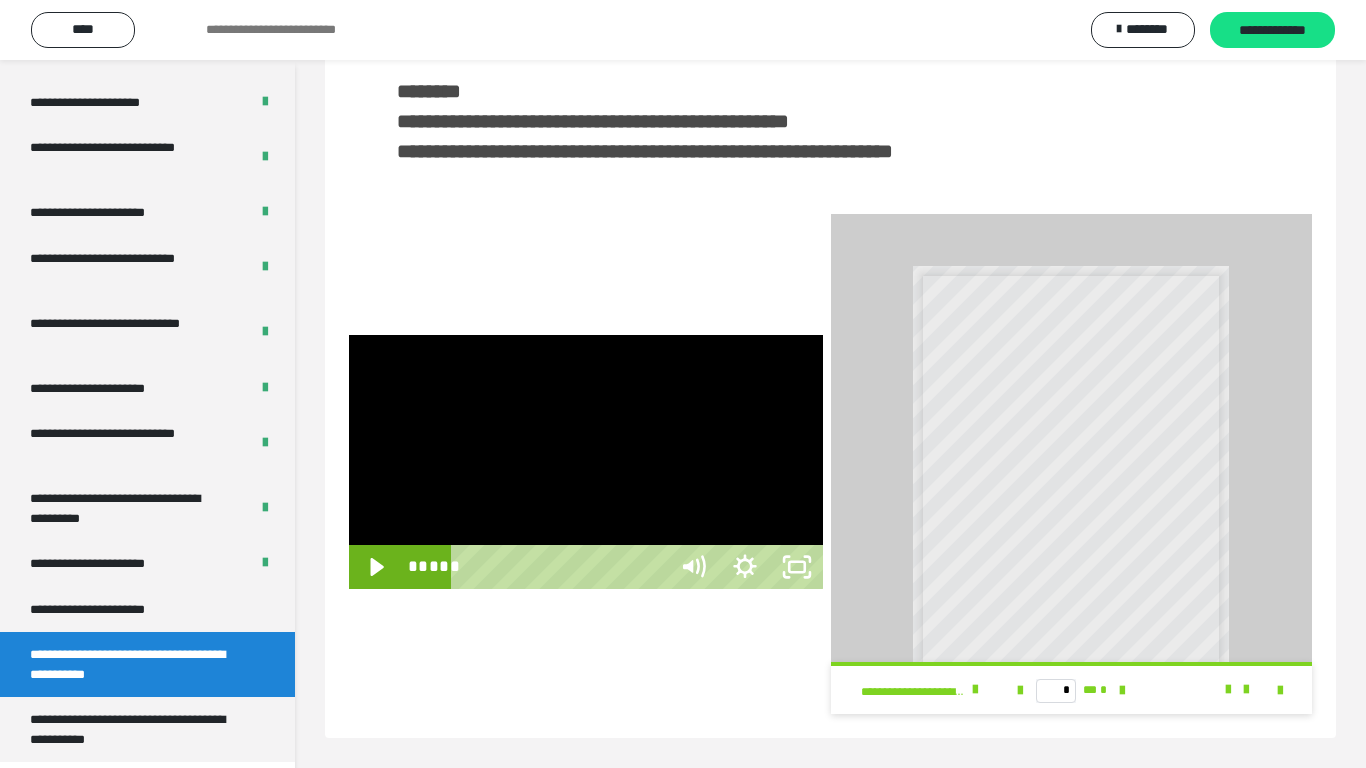 click at bounding box center (586, 462) 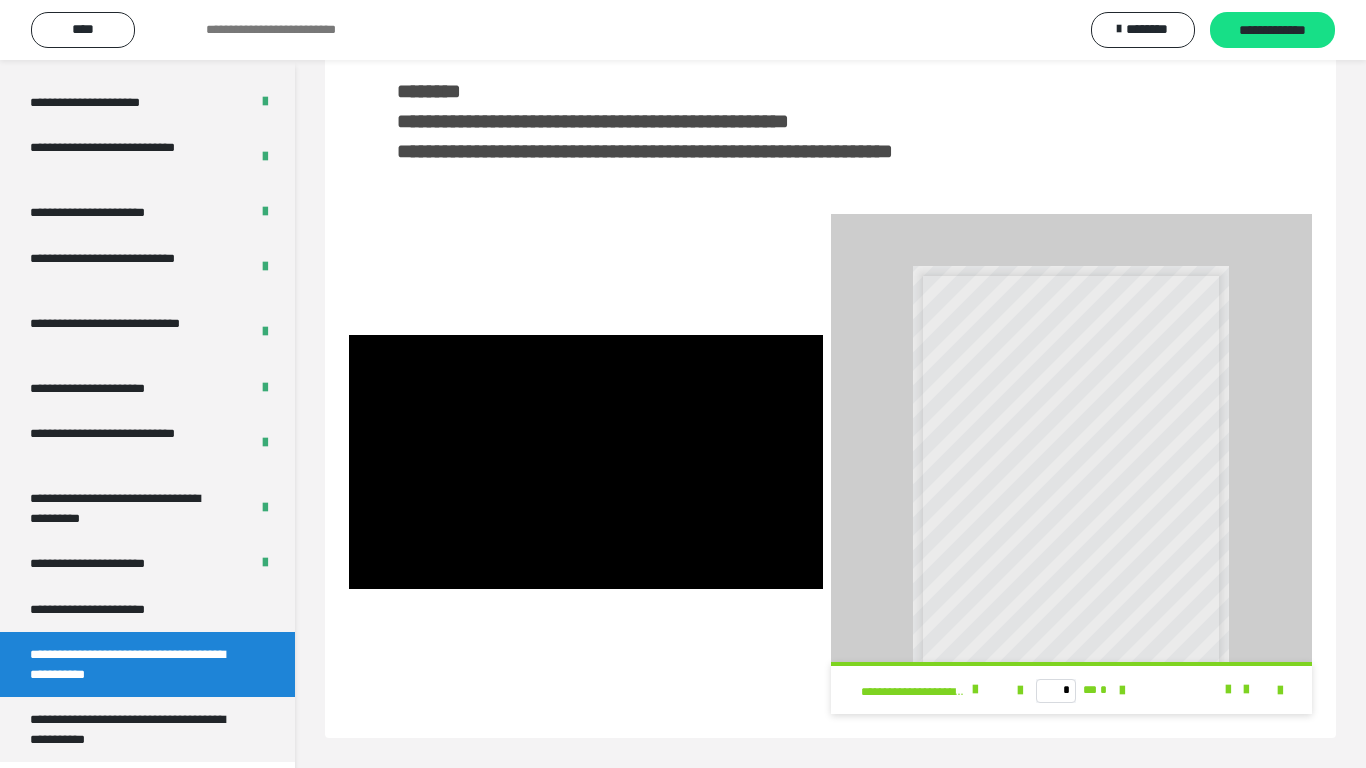 click at bounding box center (586, 462) 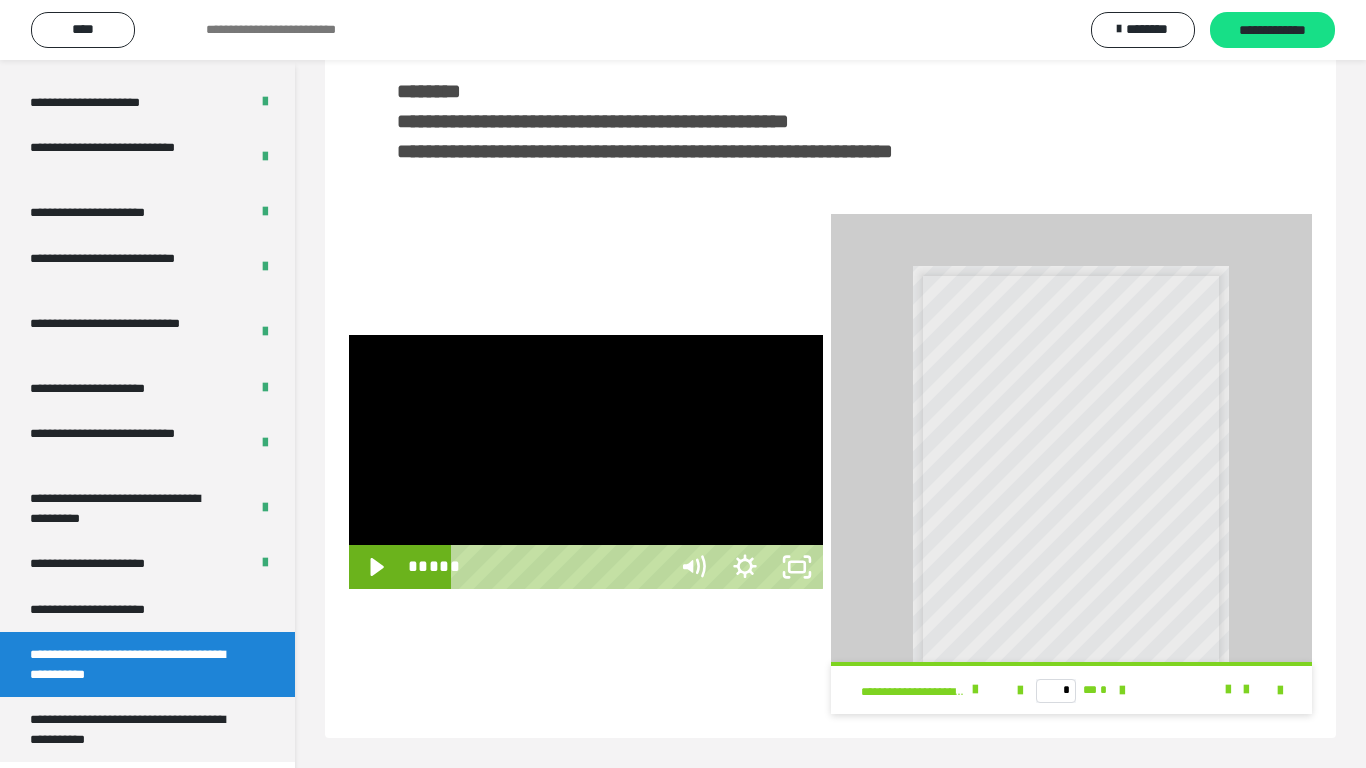 click at bounding box center (586, 462) 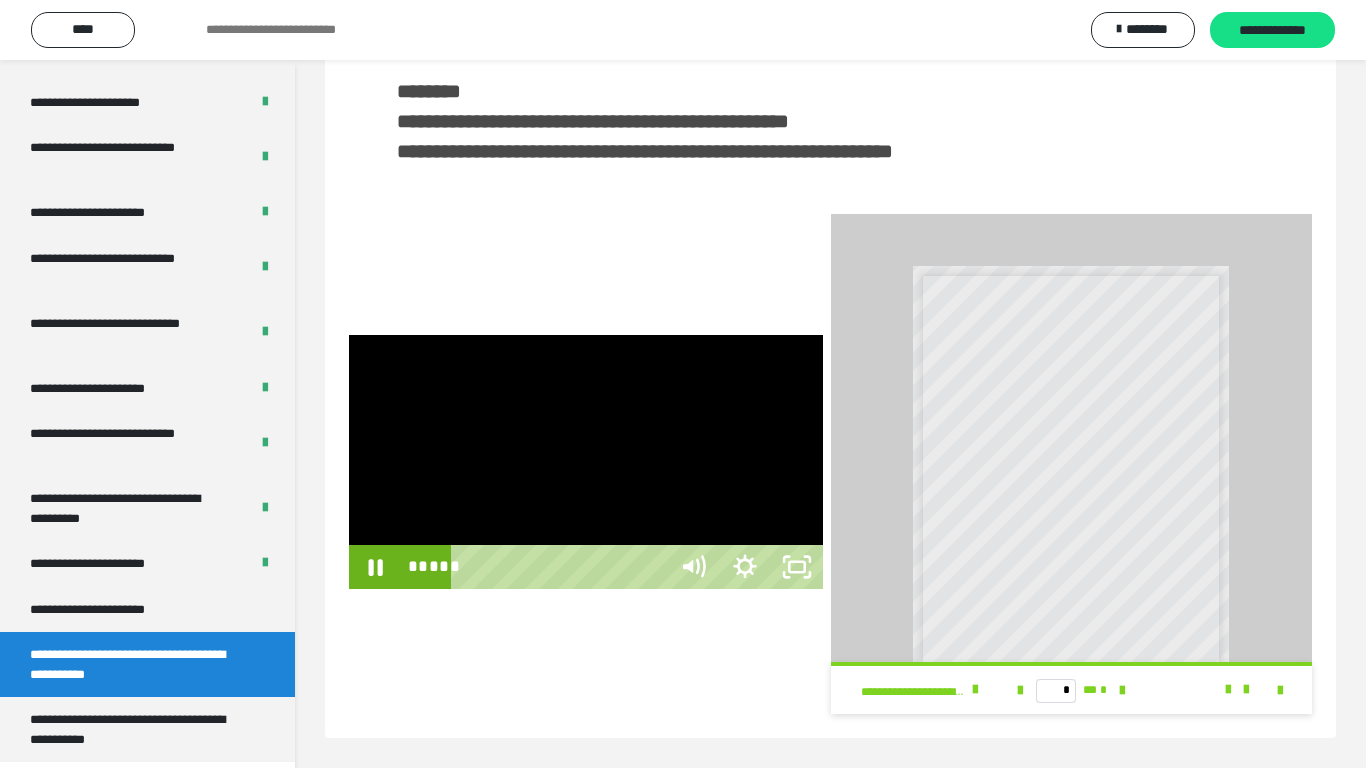 click at bounding box center (586, 462) 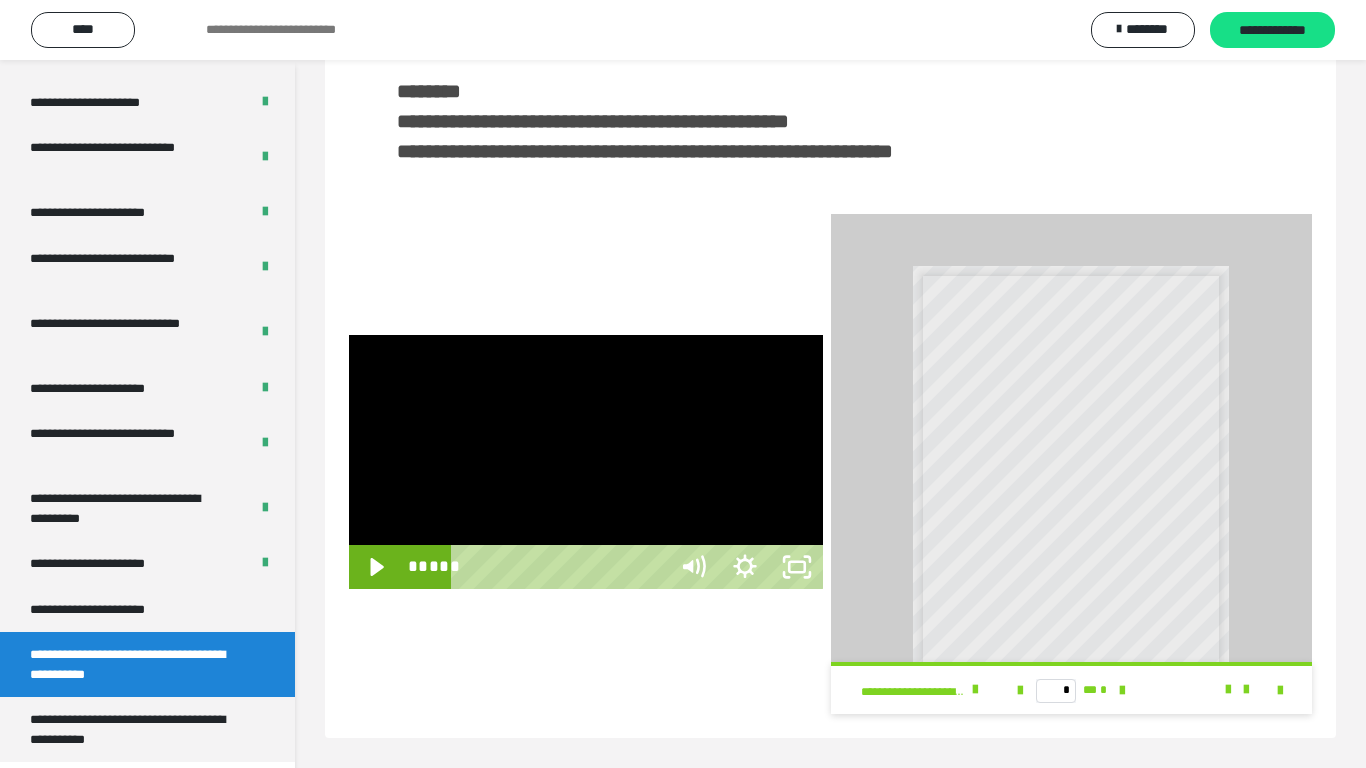 click on "*****" at bounding box center [562, 567] 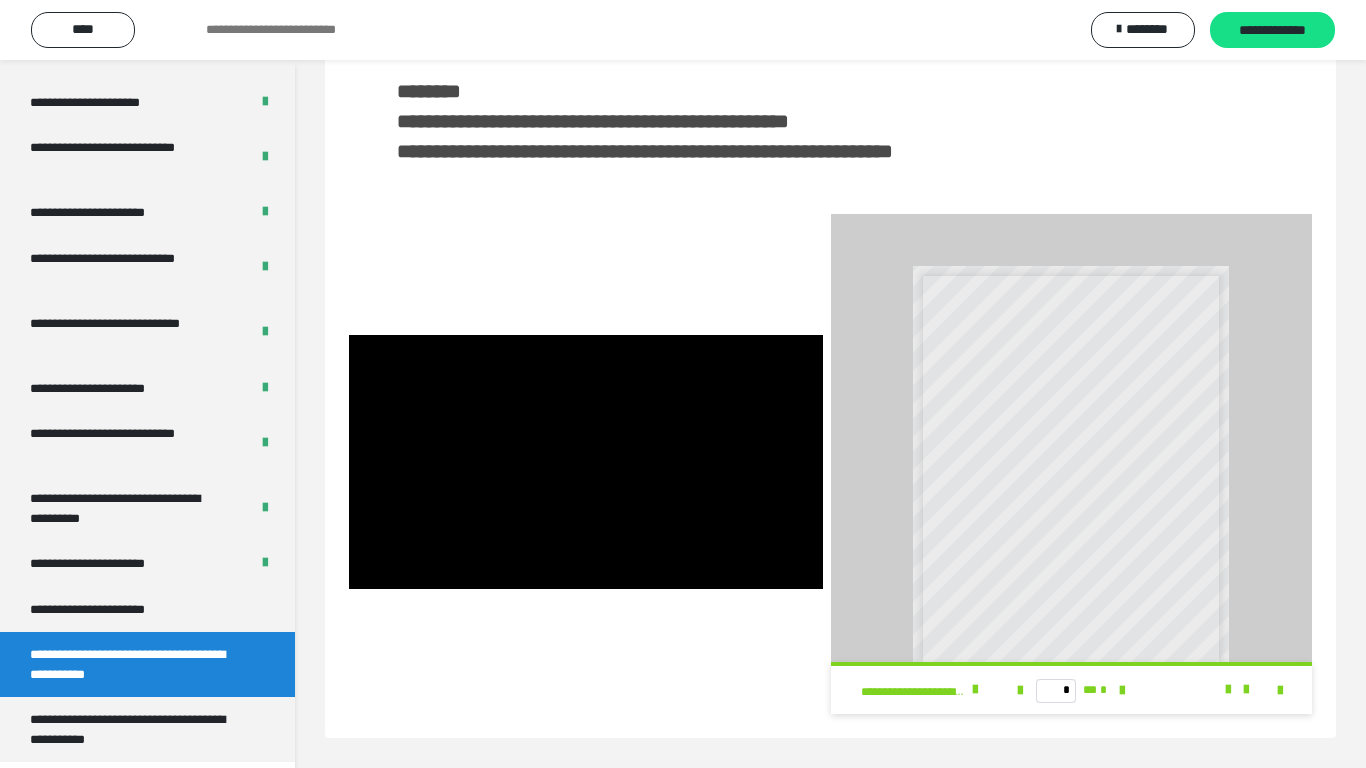 click at bounding box center (586, 462) 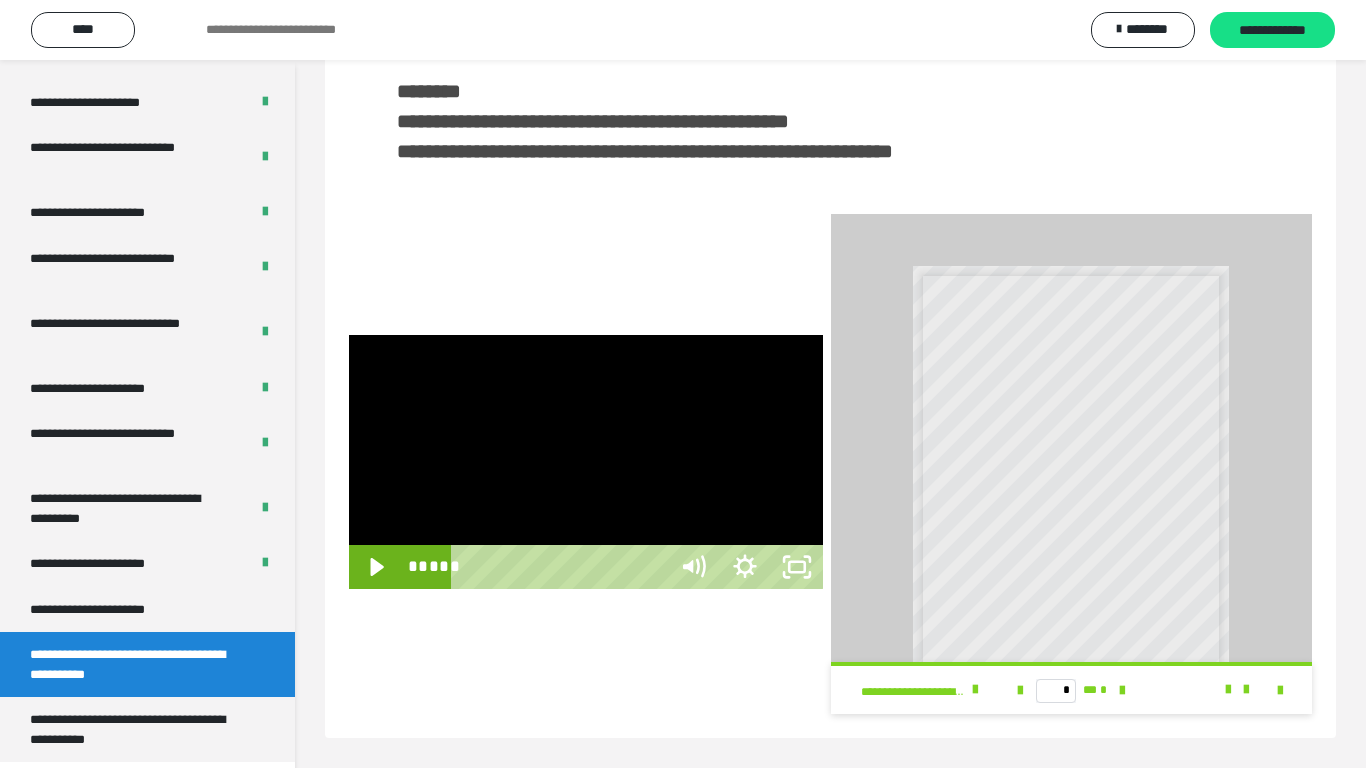 click at bounding box center [586, 462] 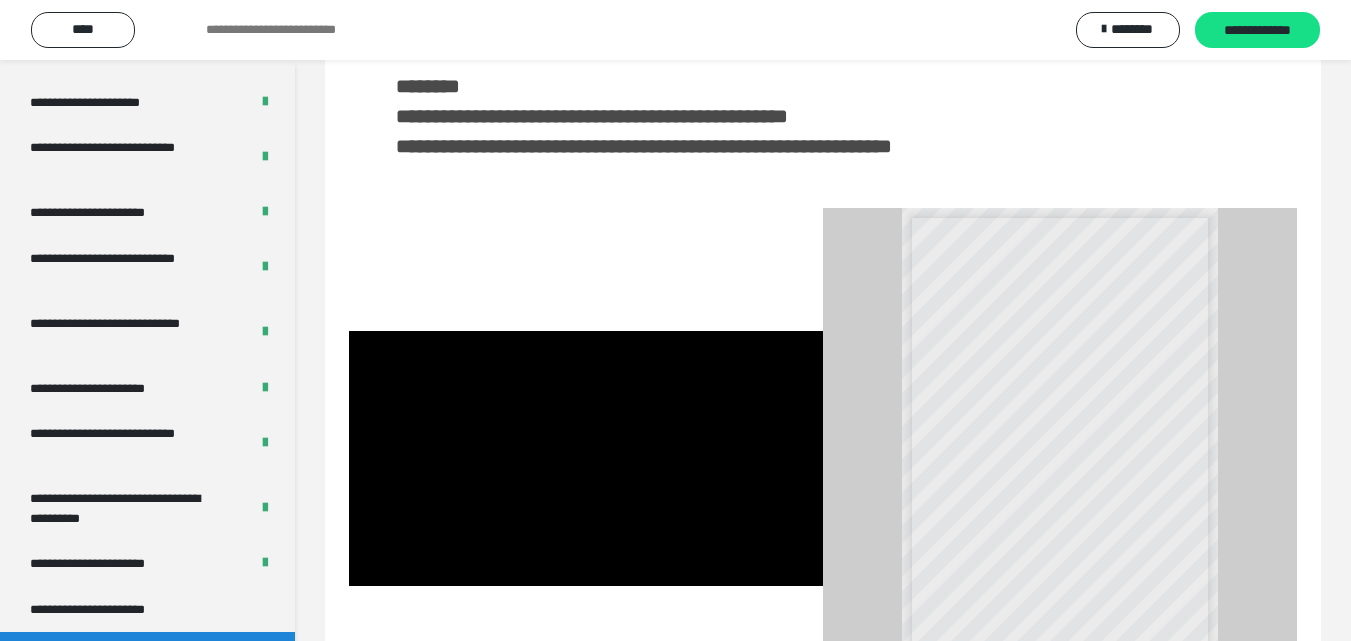 scroll, scrollTop: 3919, scrollLeft: 0, axis: vertical 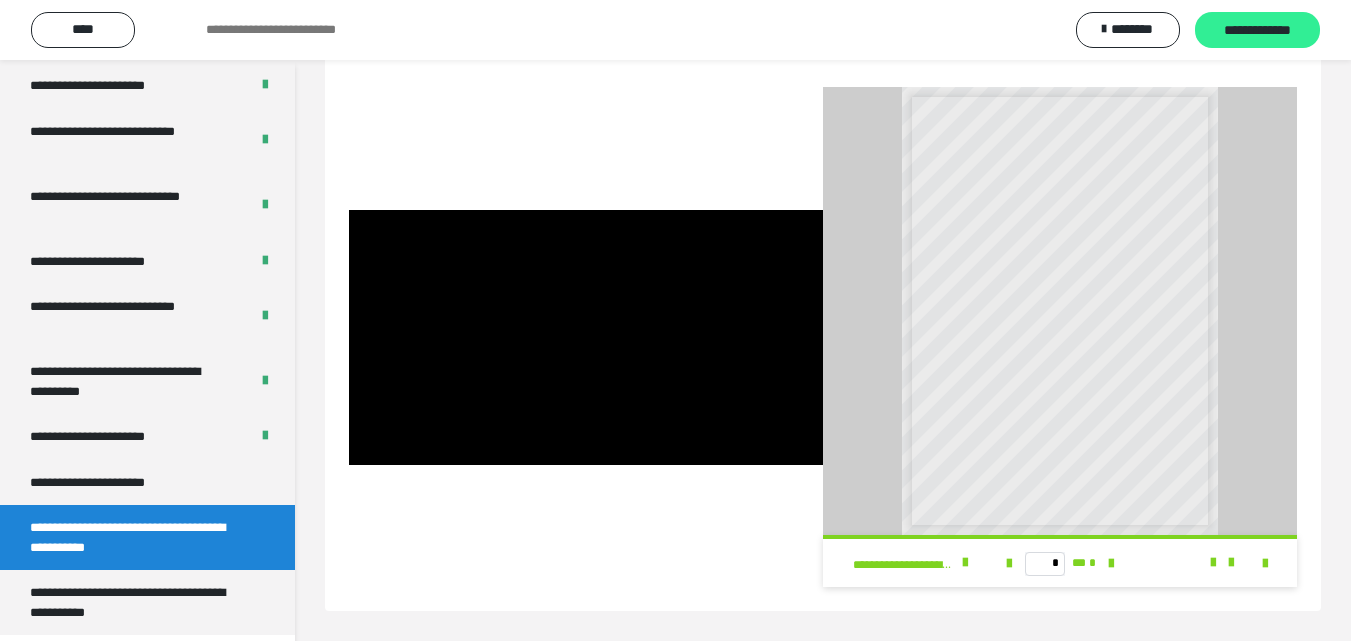 click on "**********" at bounding box center (1257, 31) 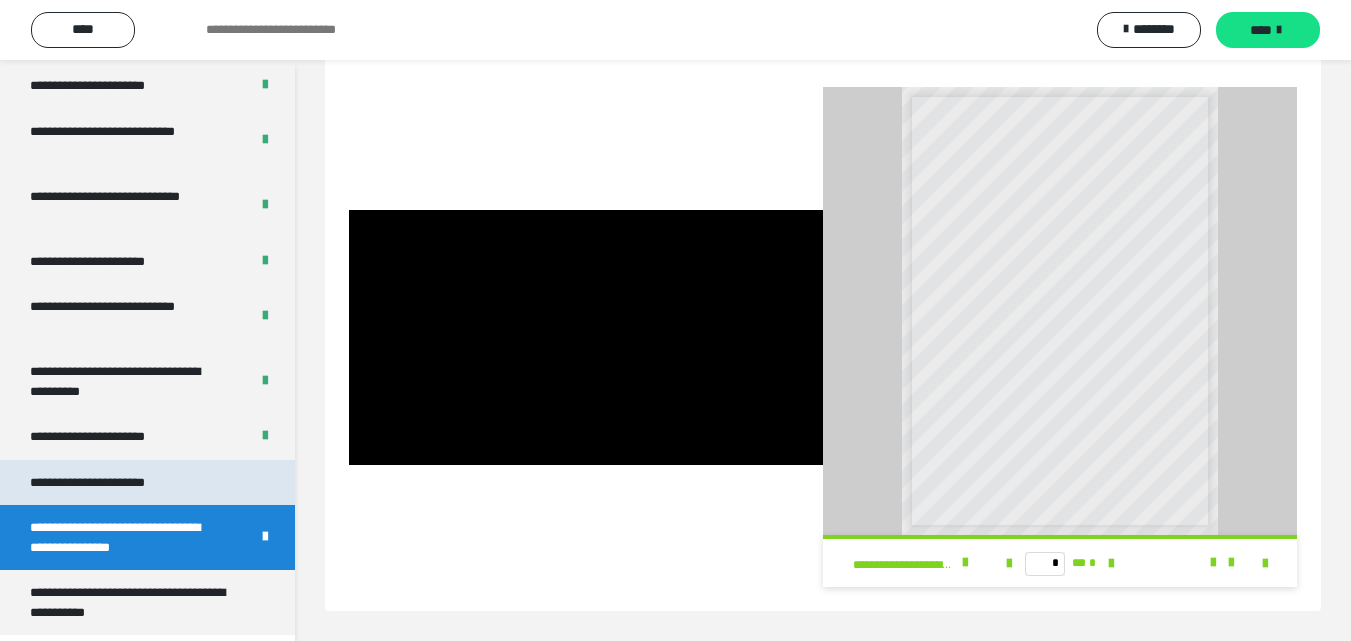 click on "**********" at bounding box center [111, 483] 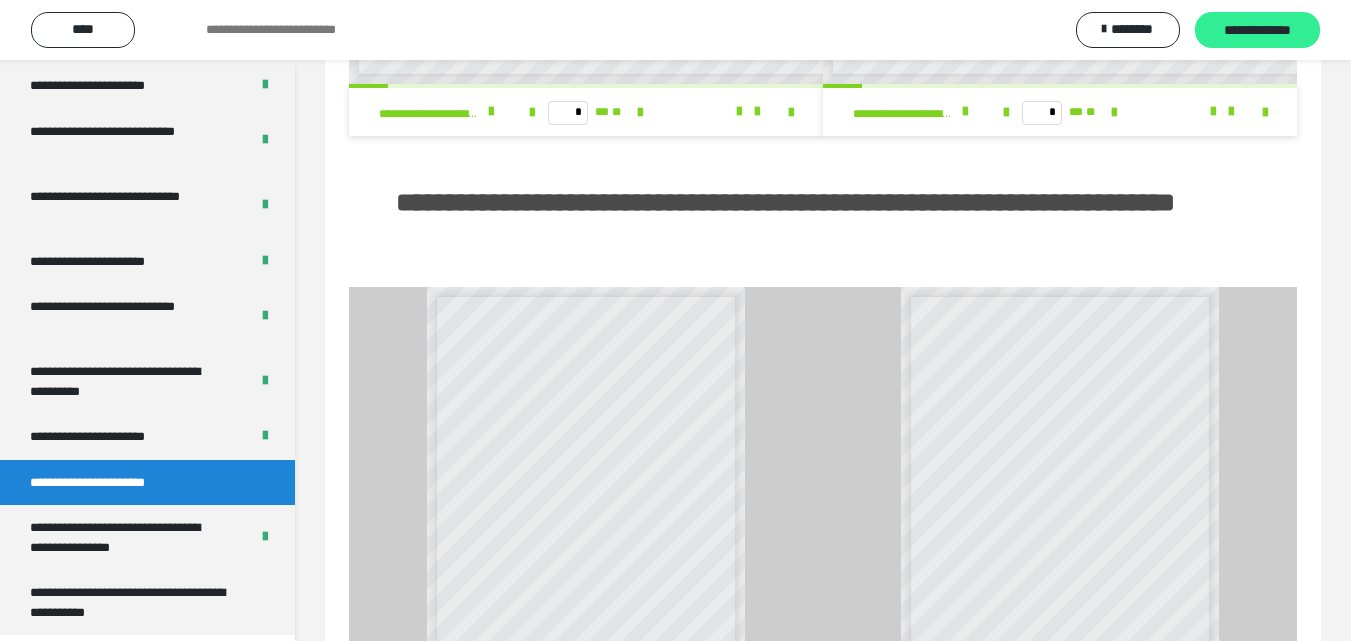 click on "**********" at bounding box center (1257, 31) 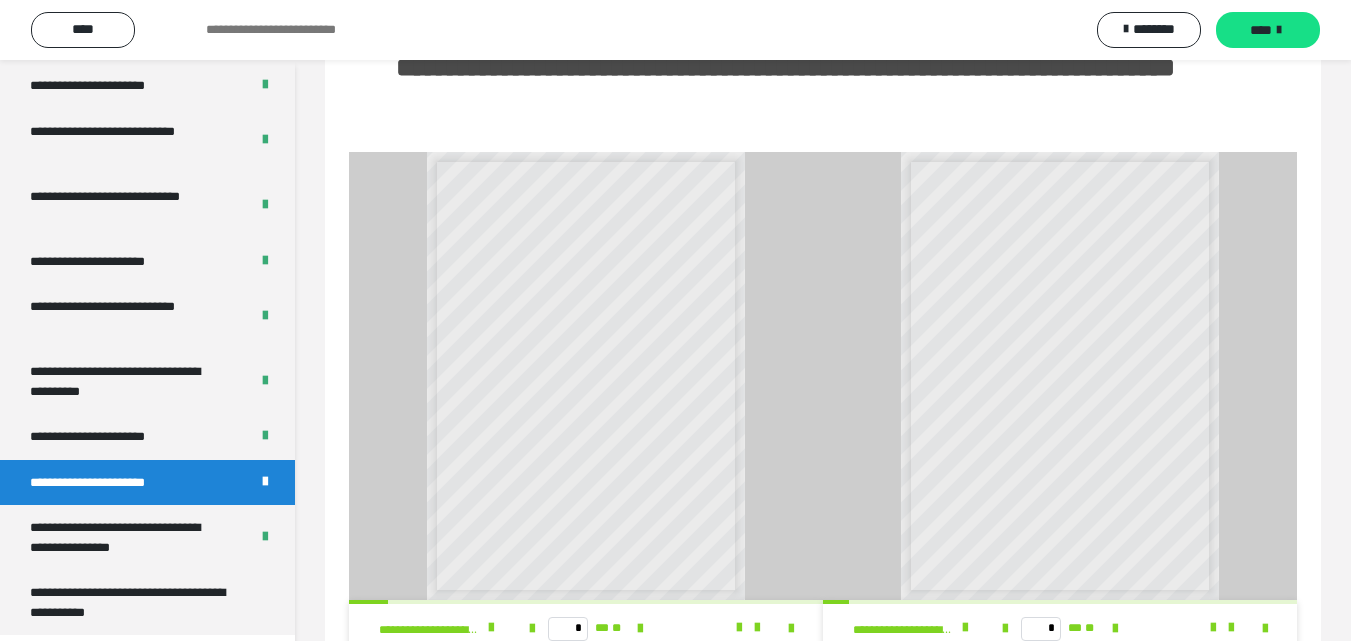 scroll, scrollTop: 905, scrollLeft: 0, axis: vertical 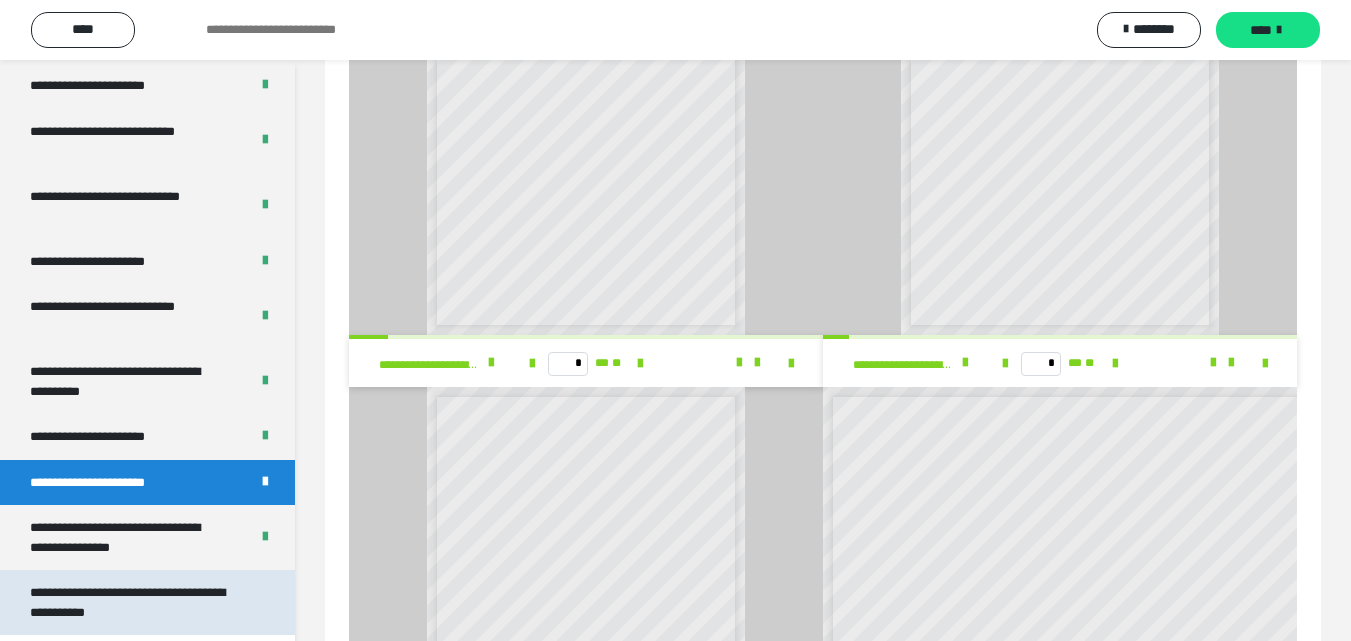 click on "**********" at bounding box center [132, 602] 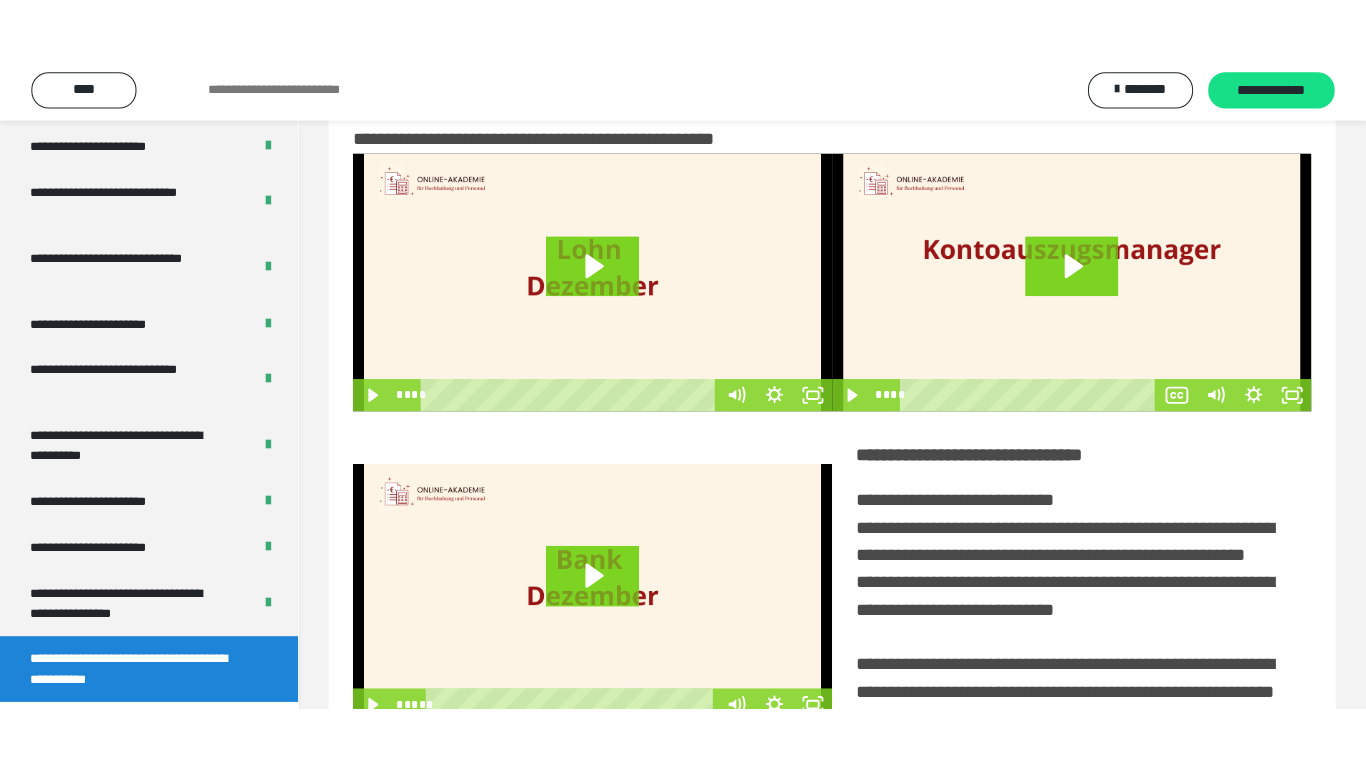 scroll, scrollTop: 0, scrollLeft: 0, axis: both 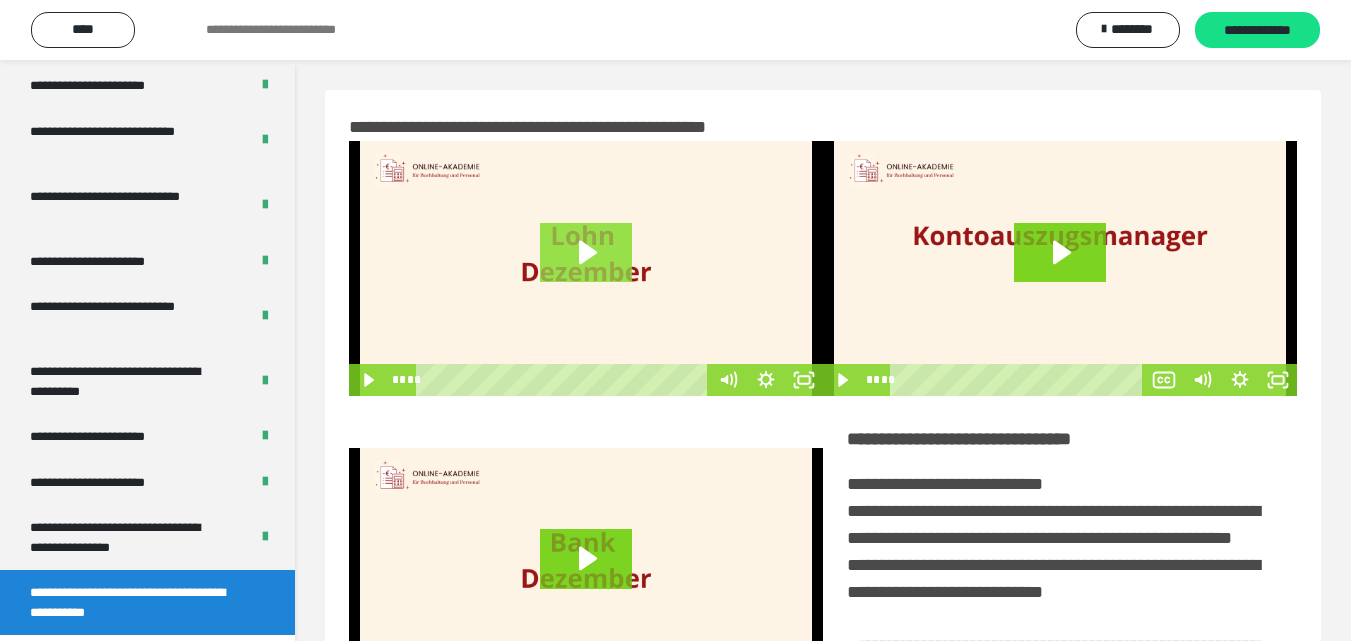 click 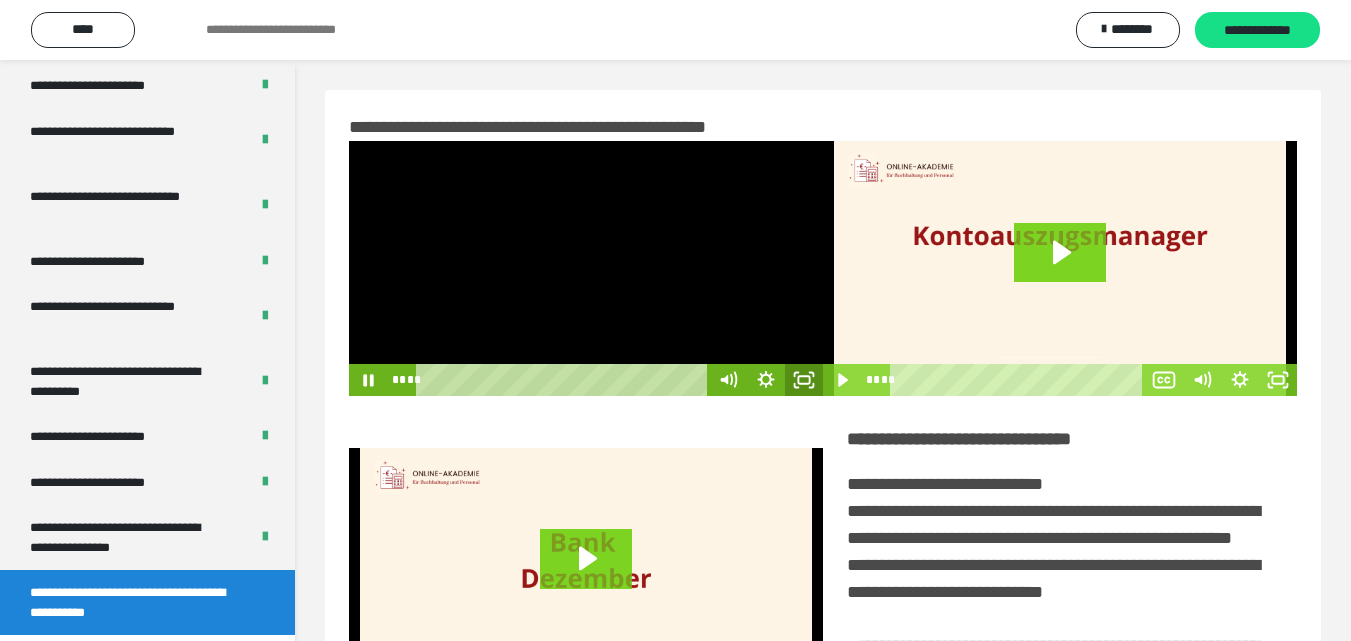 click 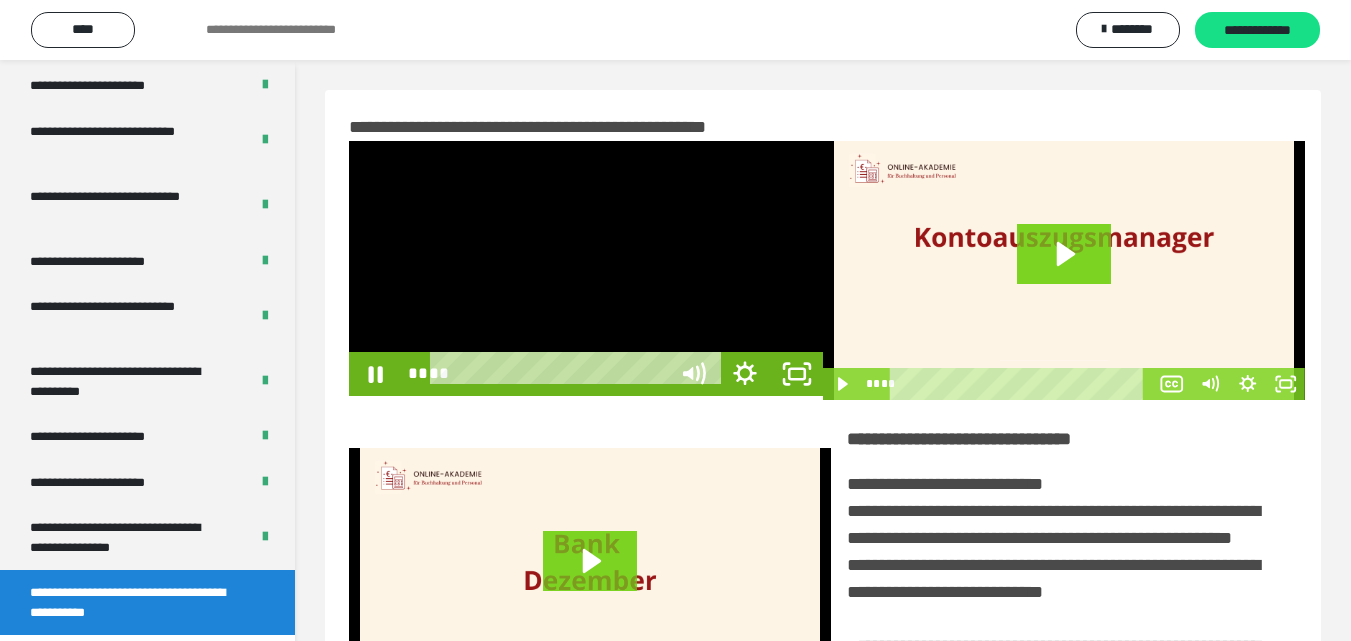 scroll, scrollTop: 3792, scrollLeft: 0, axis: vertical 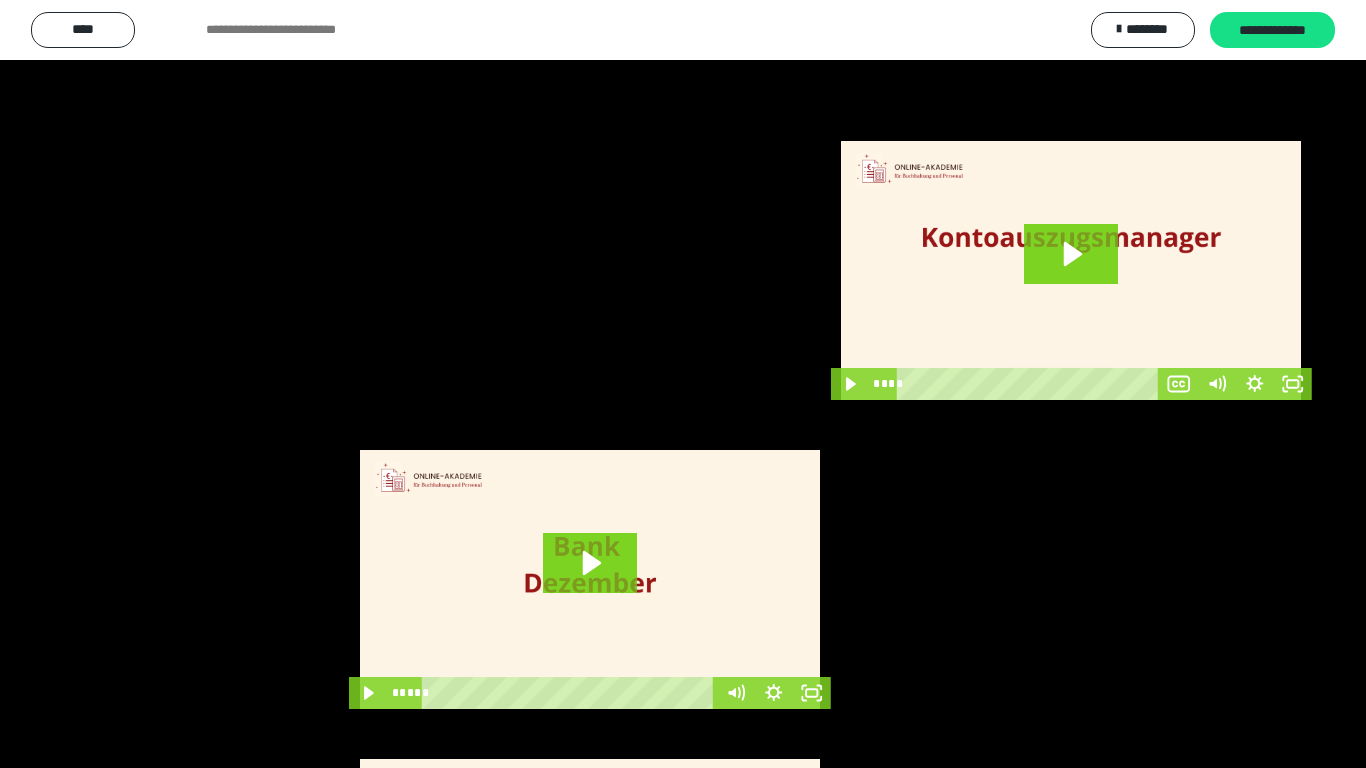 click at bounding box center (683, 384) 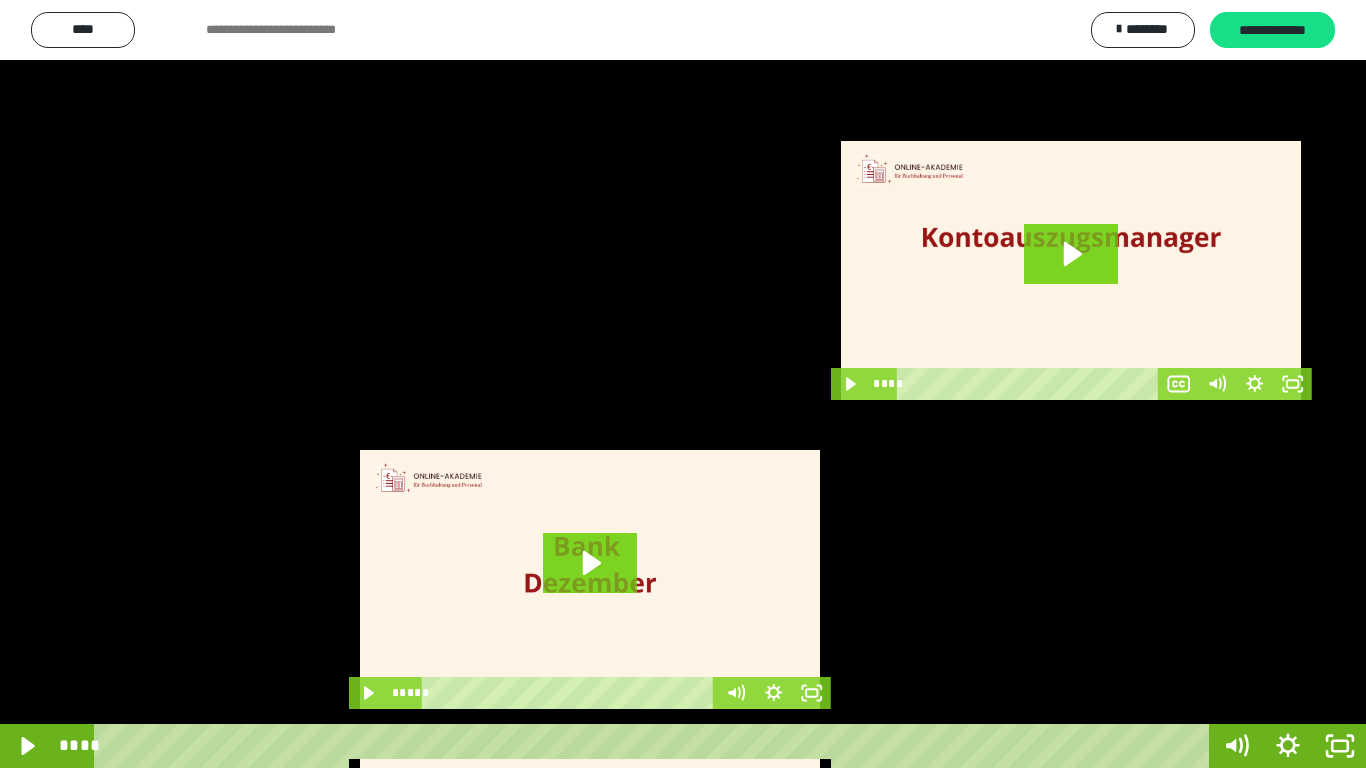 click at bounding box center (683, 384) 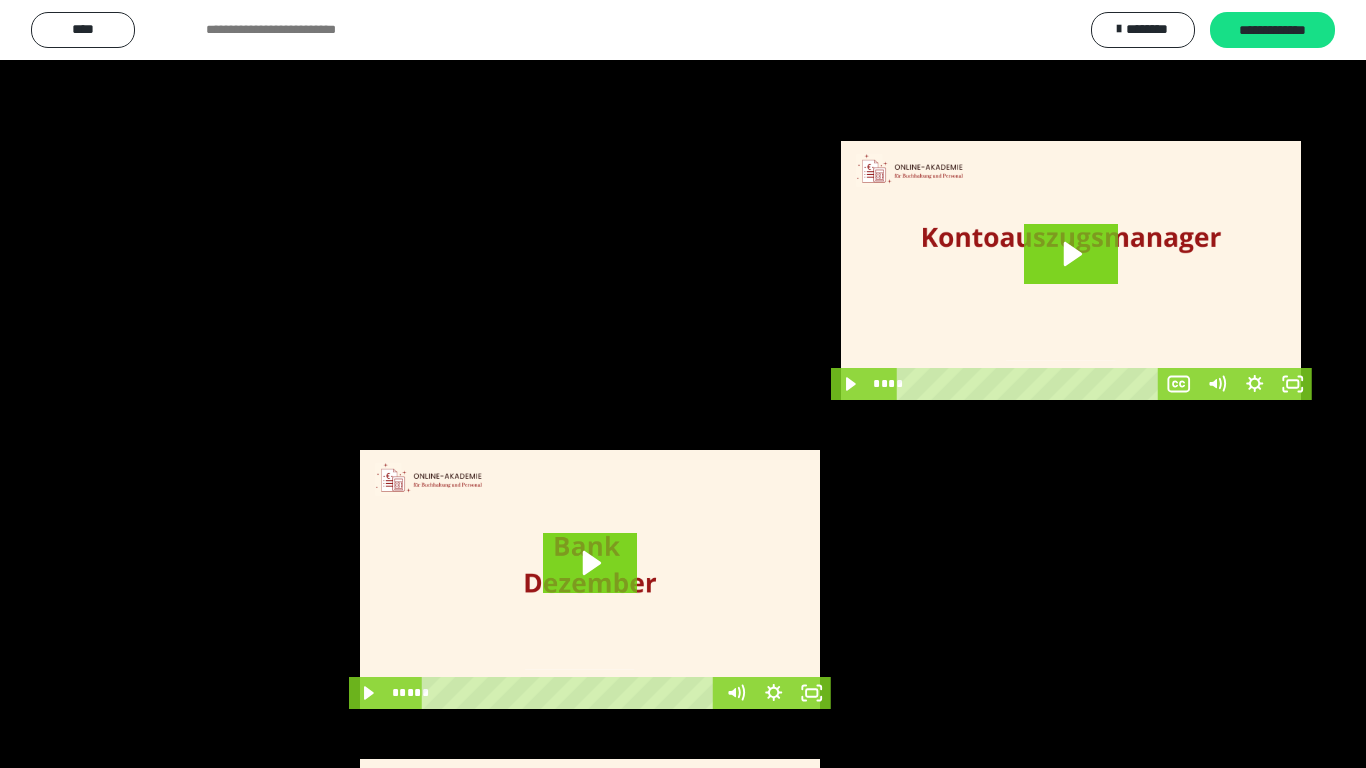 click at bounding box center (683, 384) 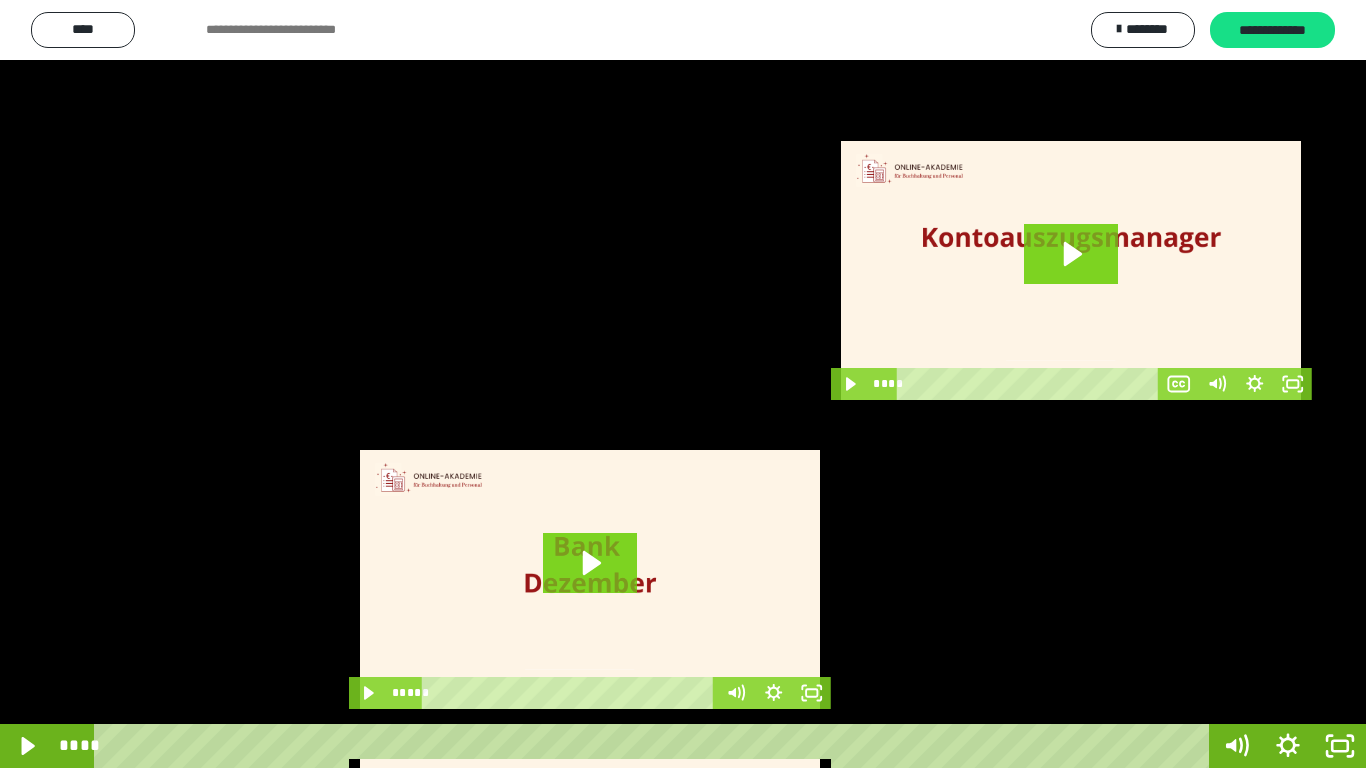 click at bounding box center [683, 384] 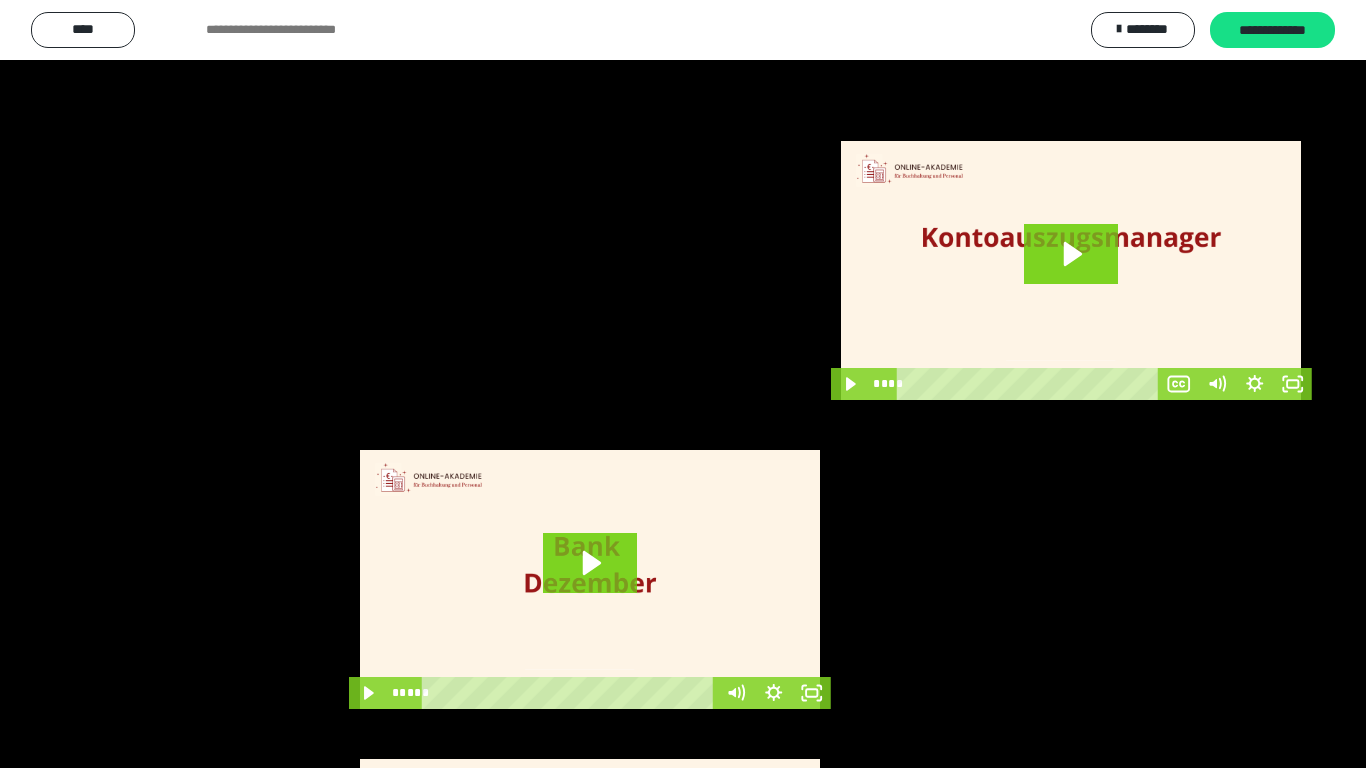 click at bounding box center (683, 384) 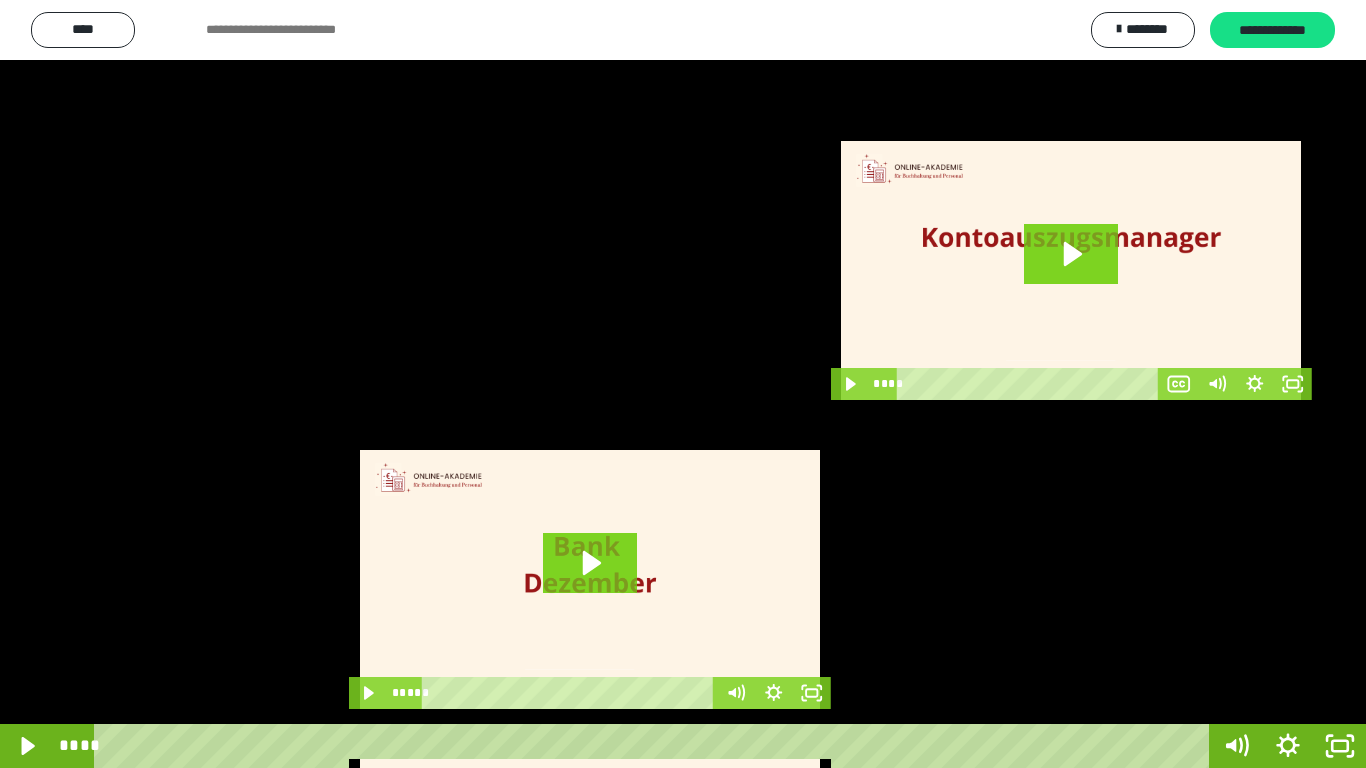 click at bounding box center (683, 384) 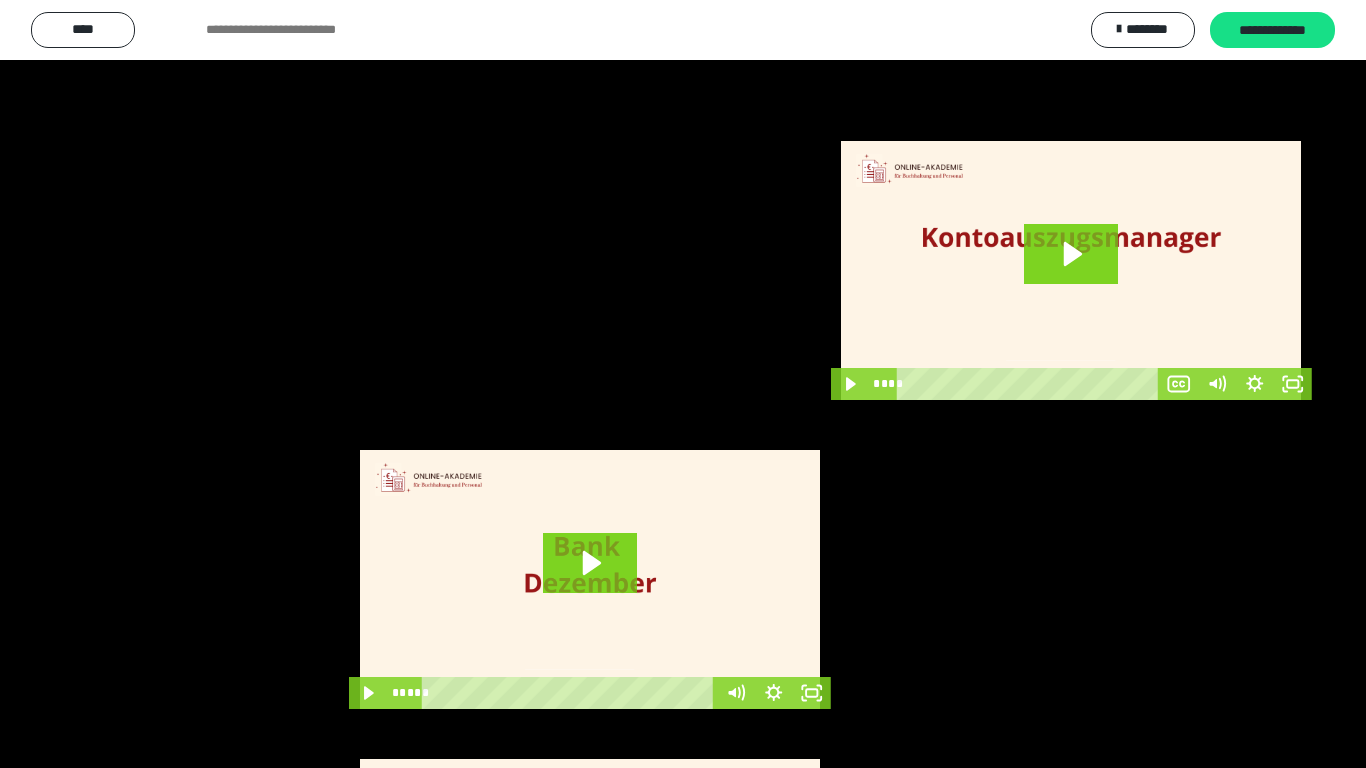 click at bounding box center [683, 384] 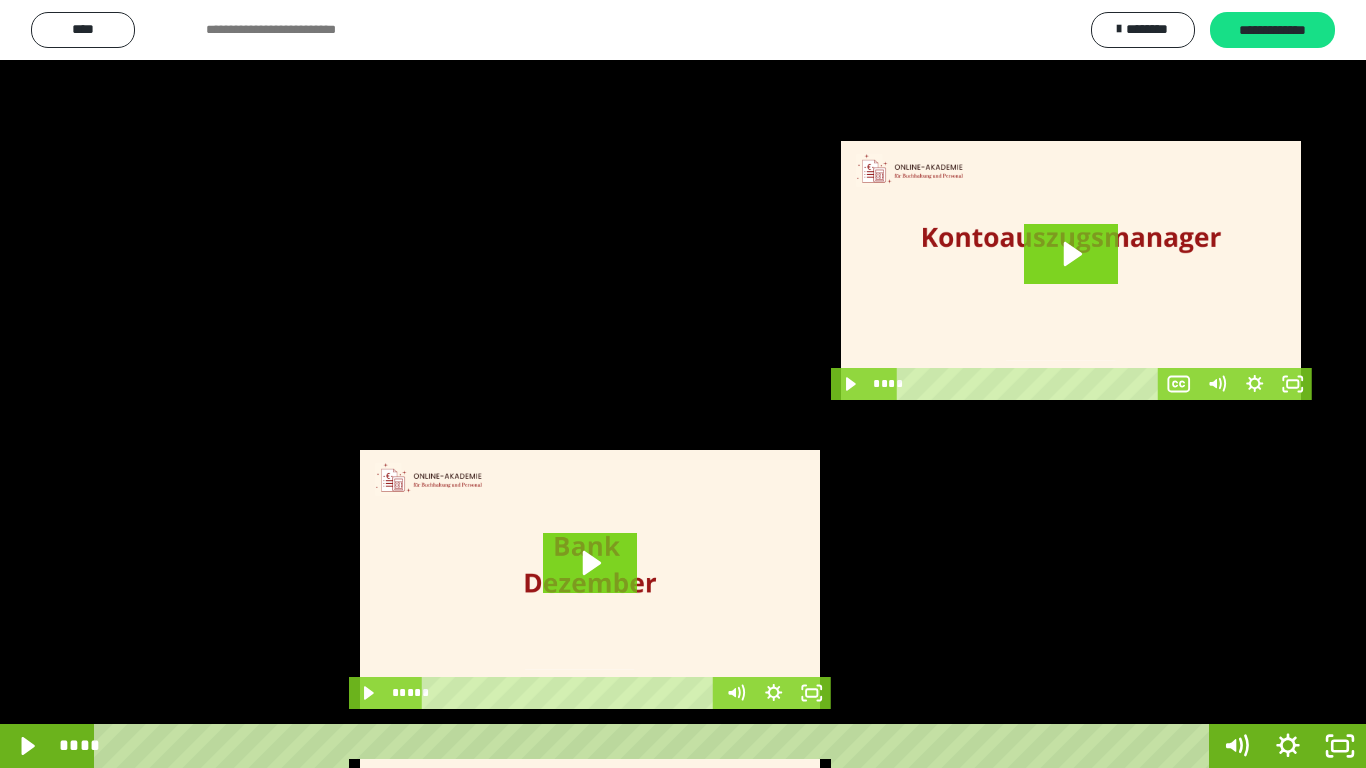 click at bounding box center [683, 384] 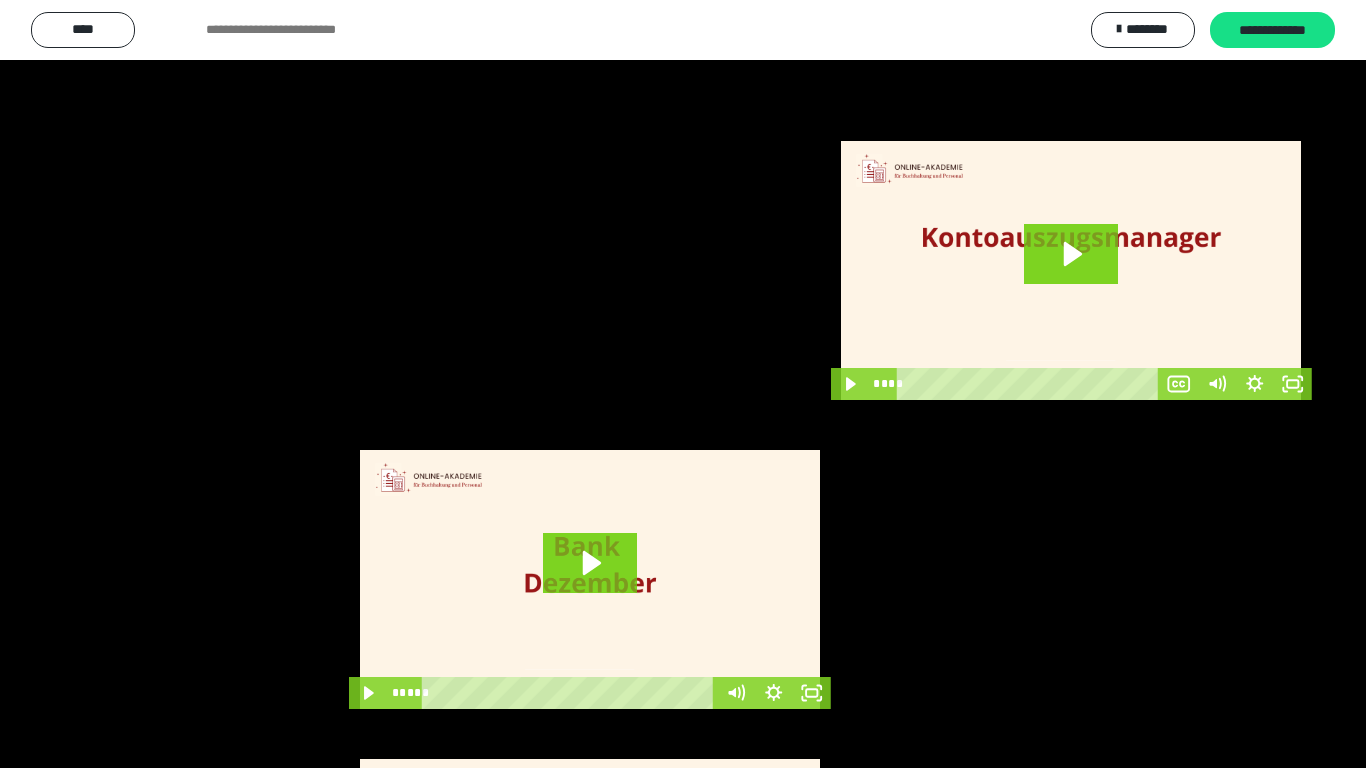 click at bounding box center (683, 384) 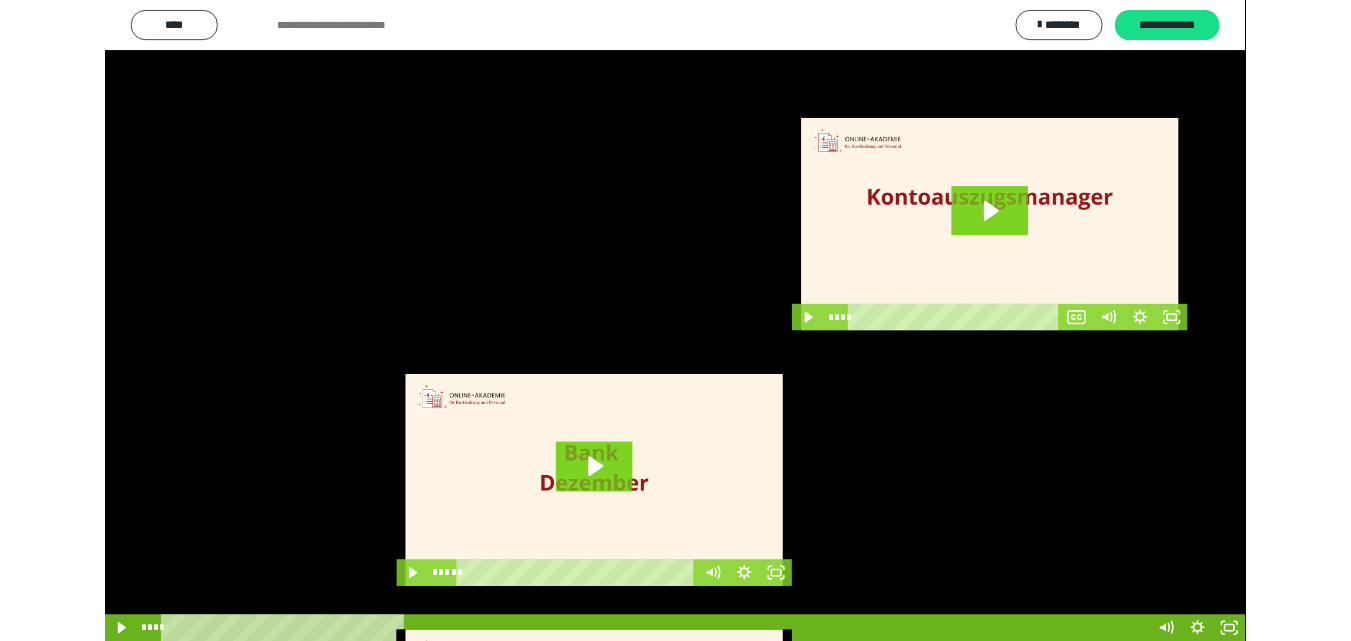 scroll, scrollTop: 3919, scrollLeft: 0, axis: vertical 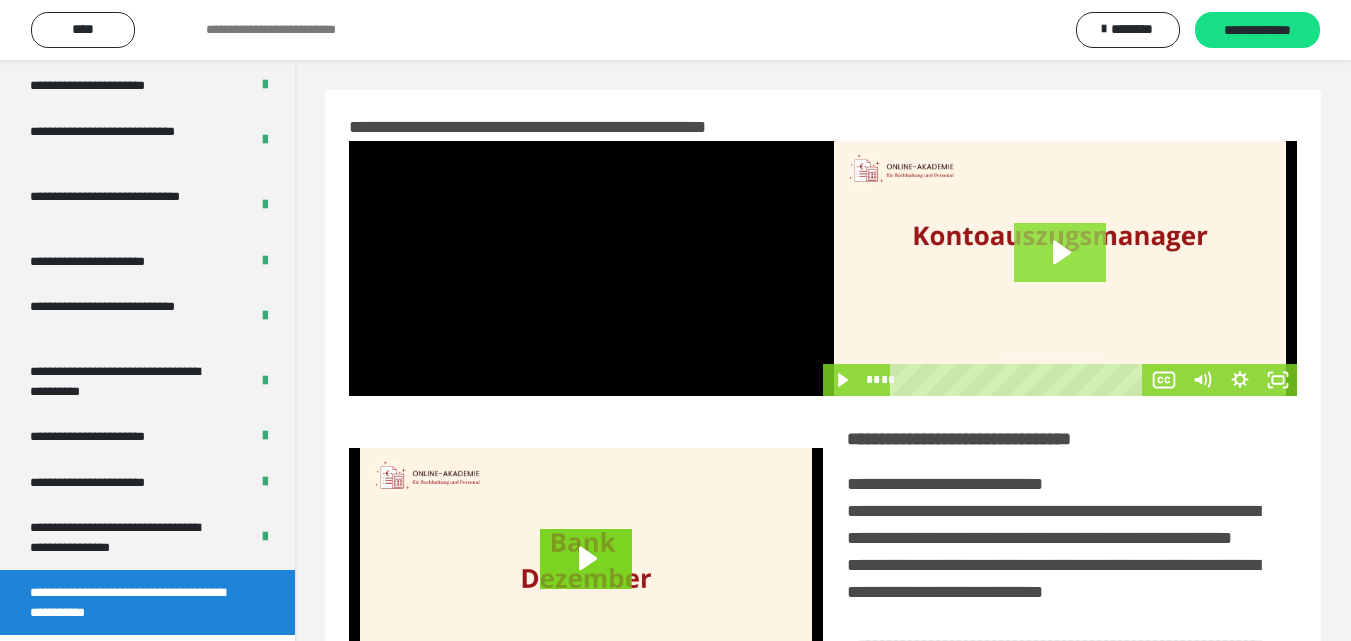 click 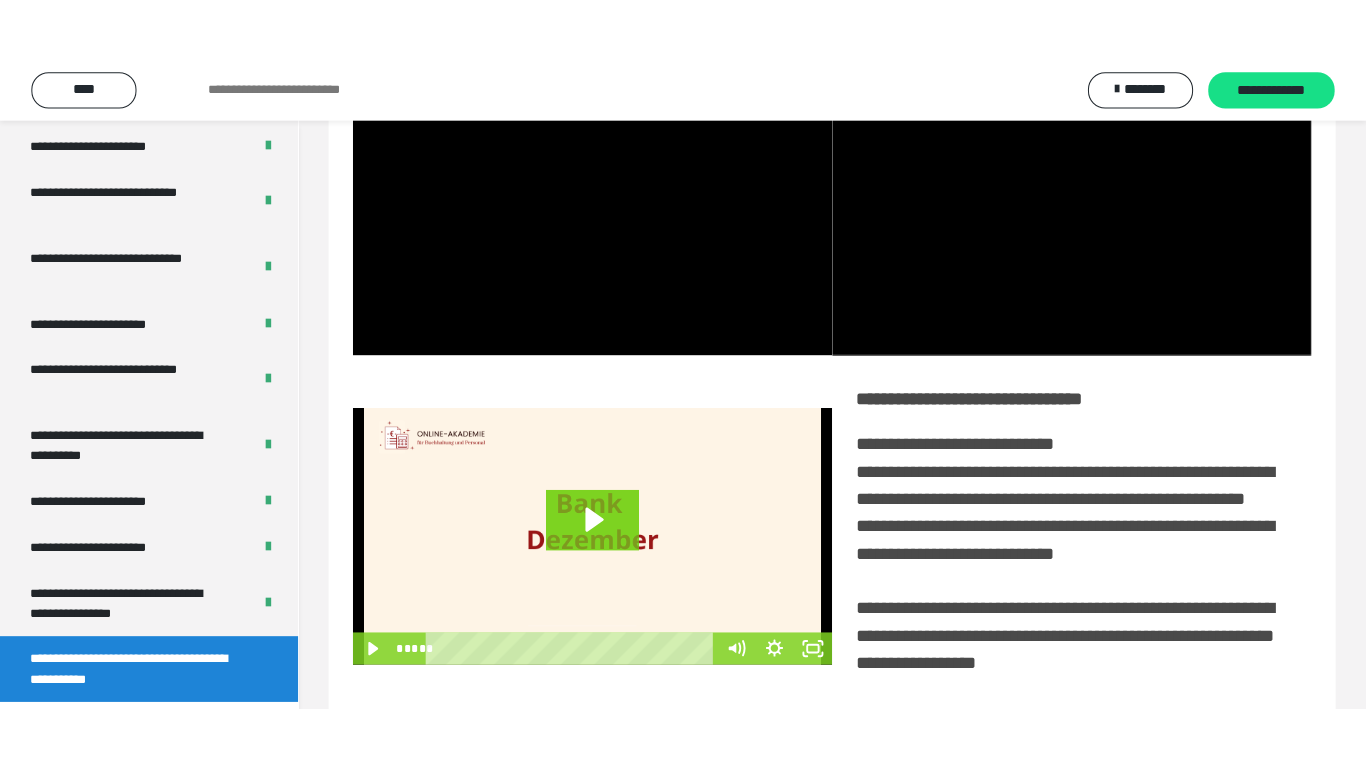 scroll, scrollTop: 103, scrollLeft: 0, axis: vertical 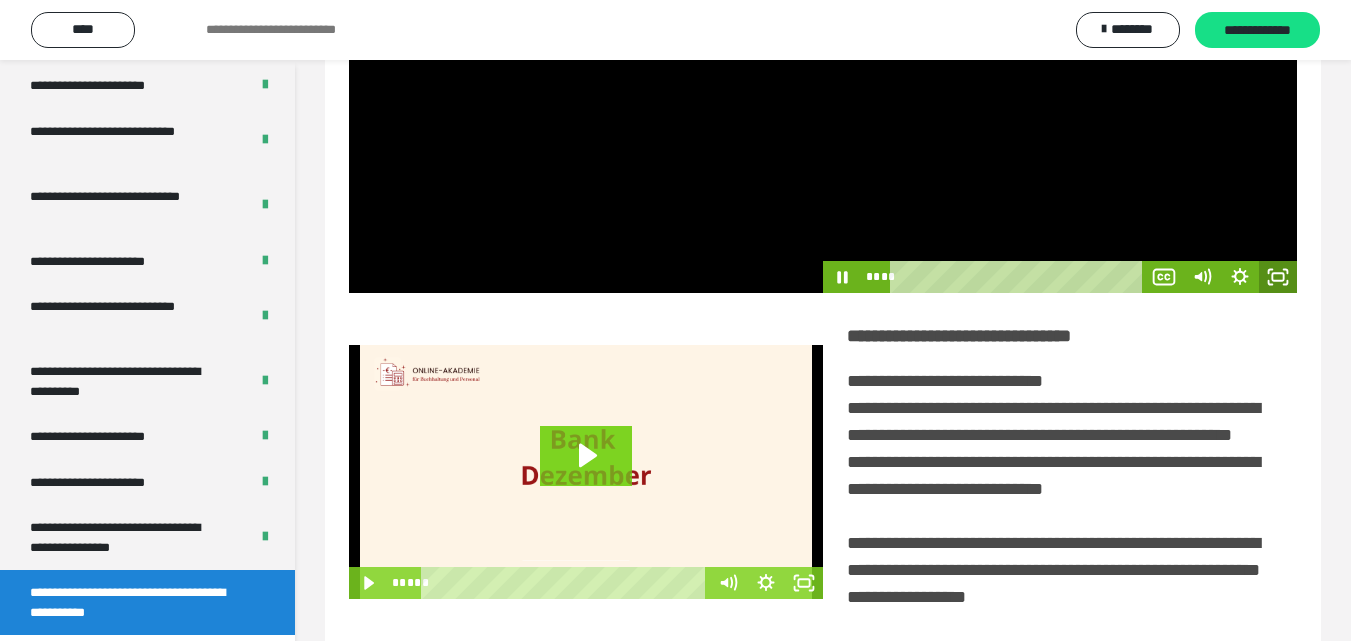 click 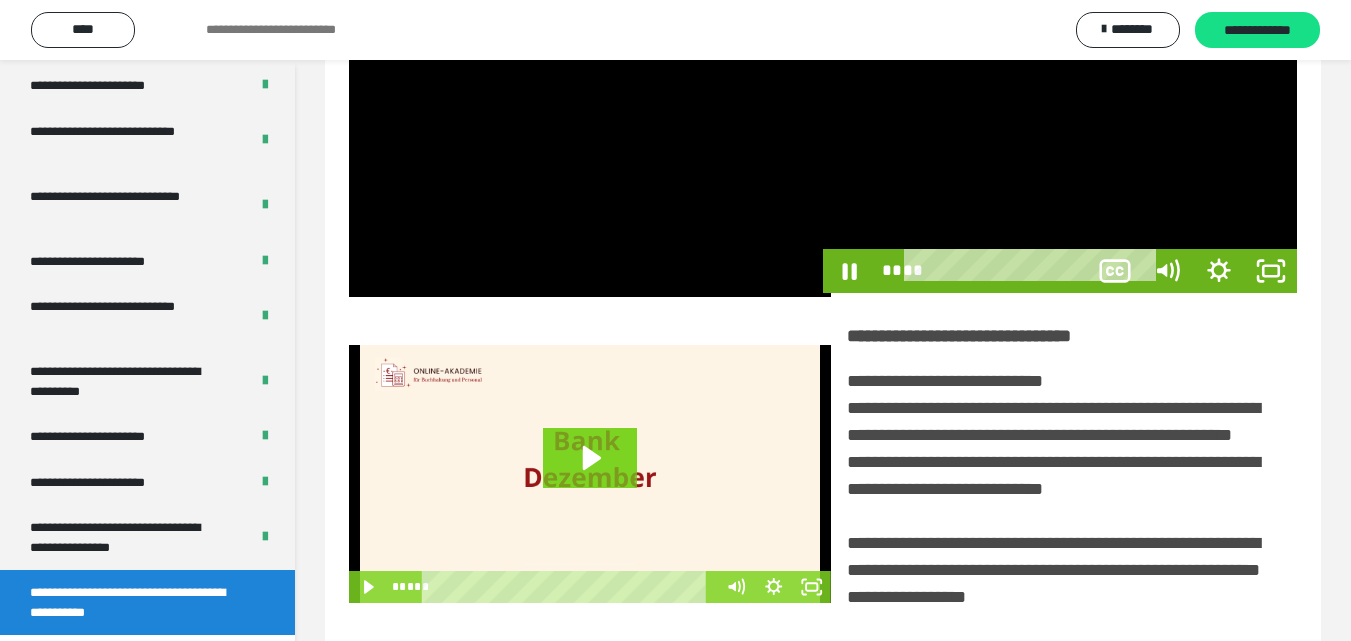 scroll, scrollTop: 3792, scrollLeft: 0, axis: vertical 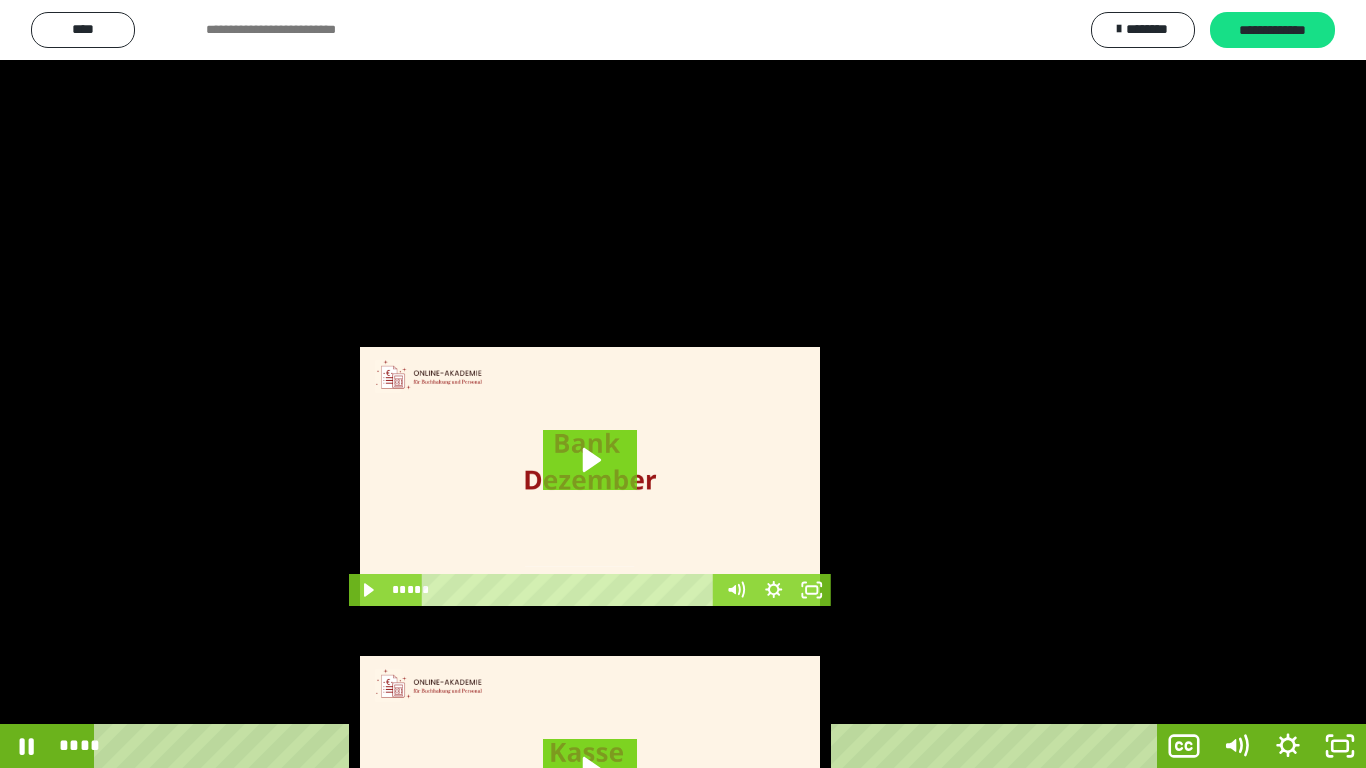 click at bounding box center (683, 384) 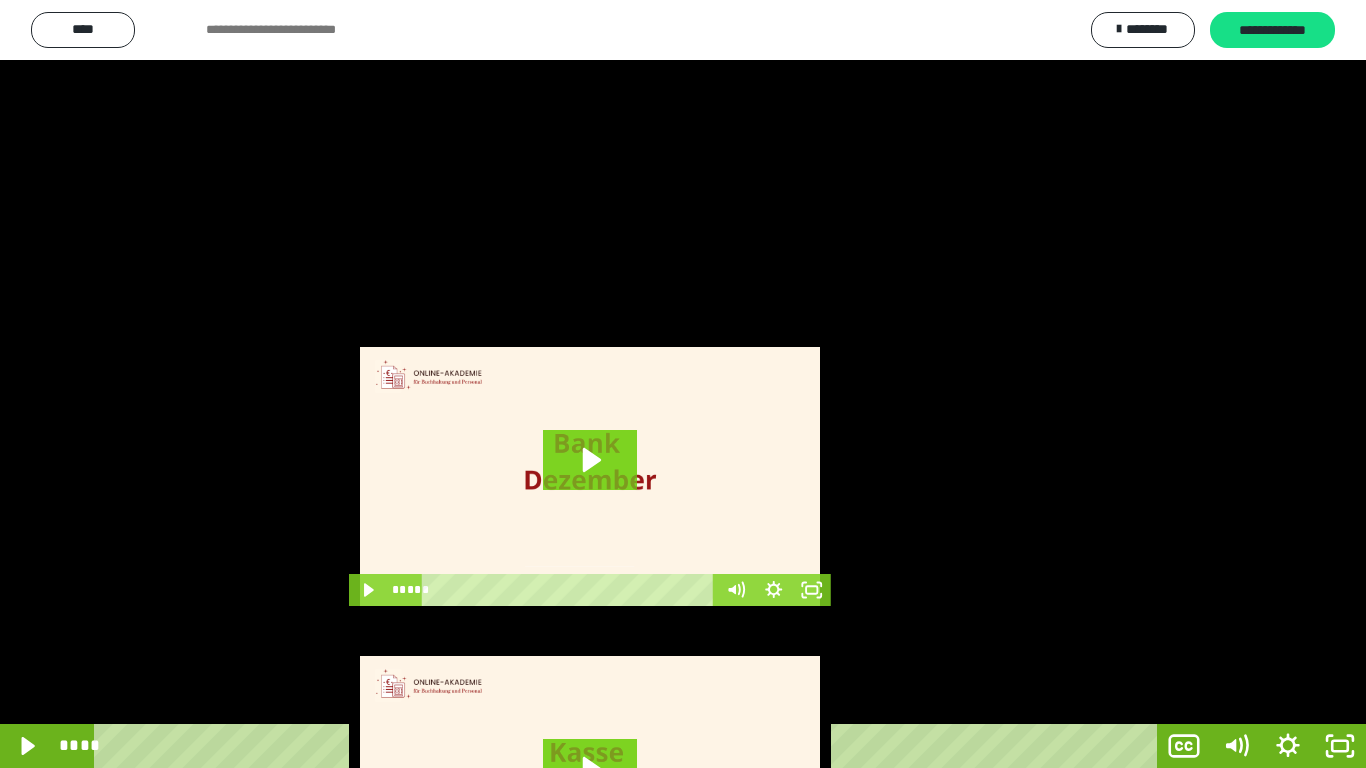 click at bounding box center [683, 384] 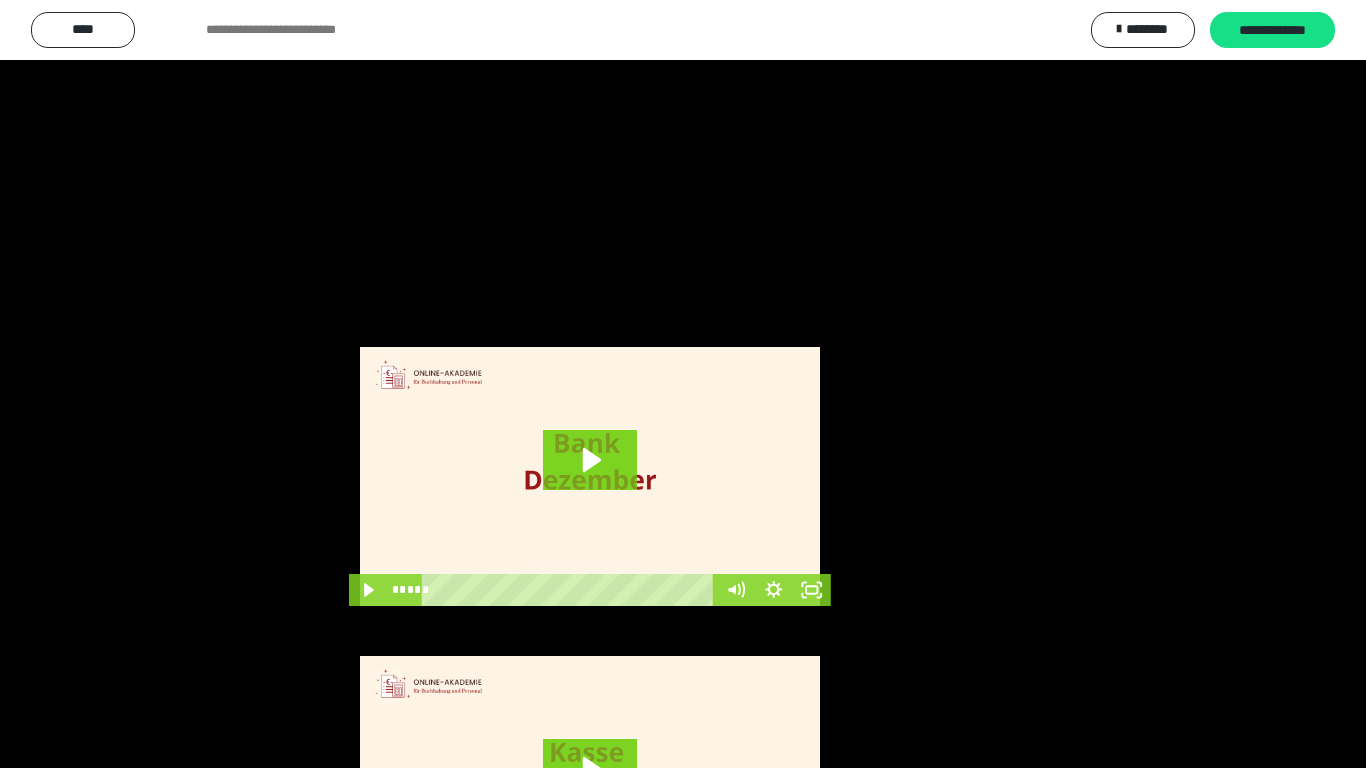 click at bounding box center (683, 384) 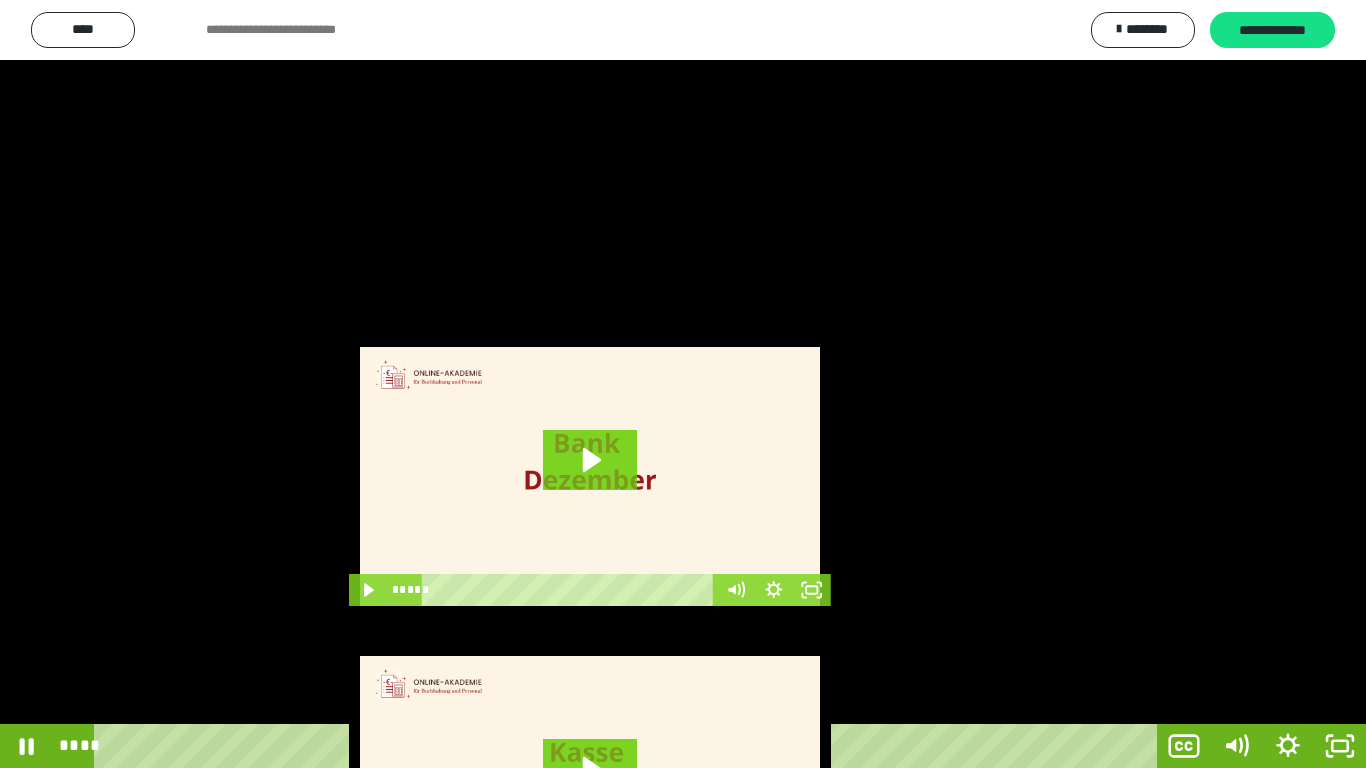 click at bounding box center [683, 384] 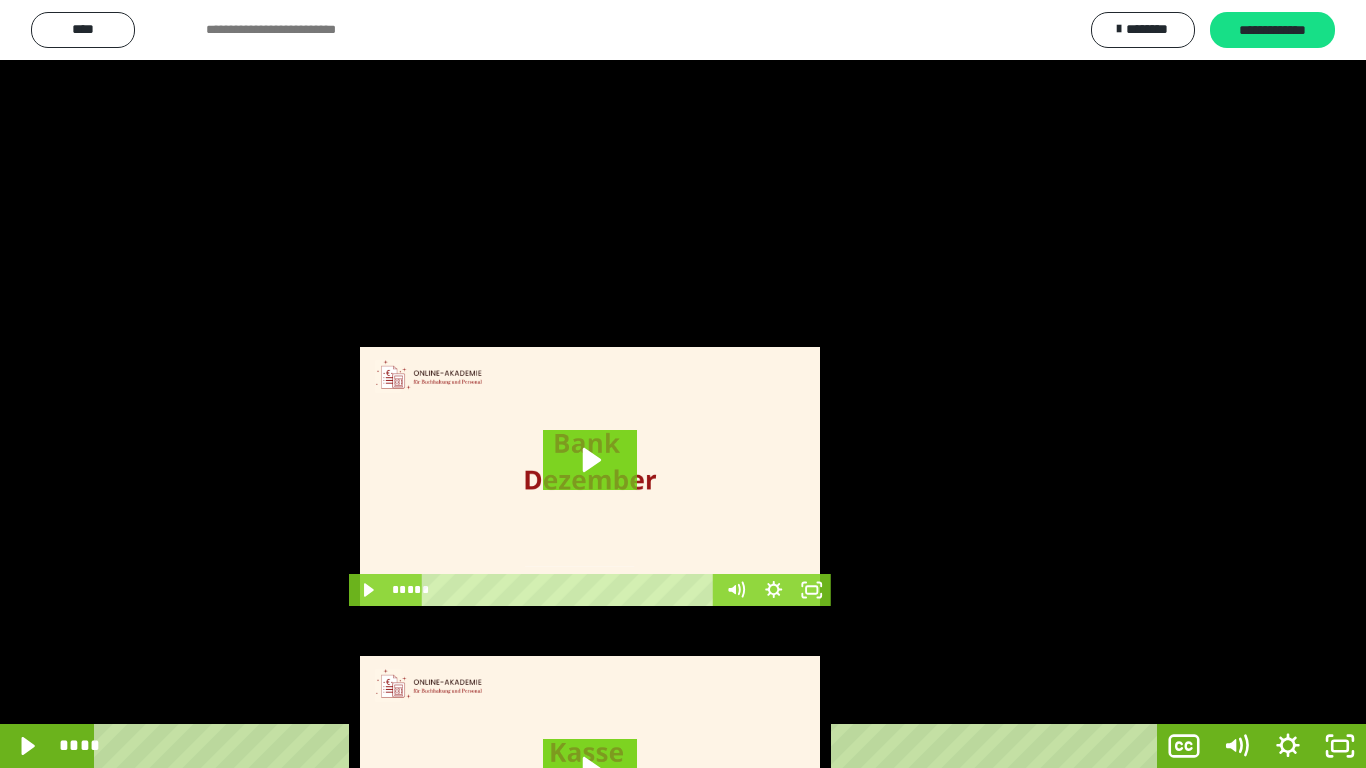 click at bounding box center [683, 384] 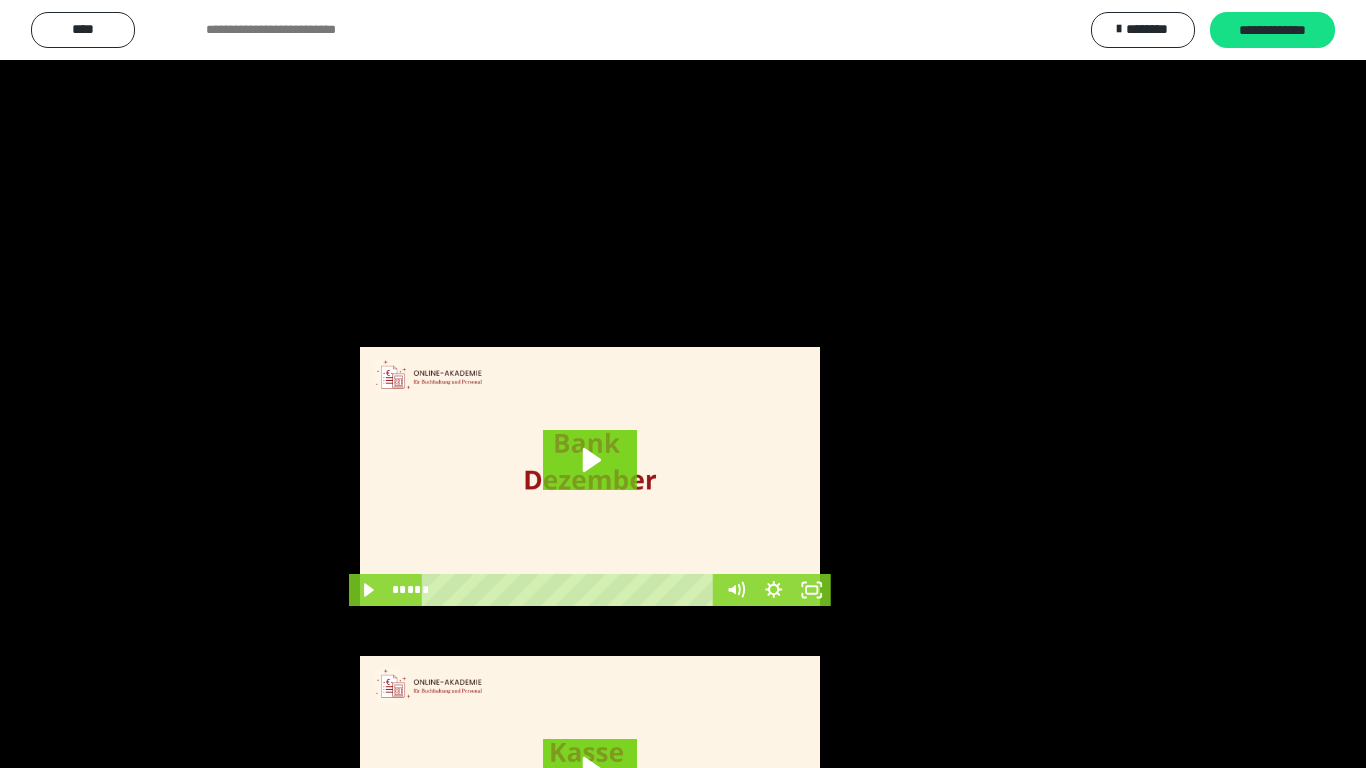 click at bounding box center [683, 384] 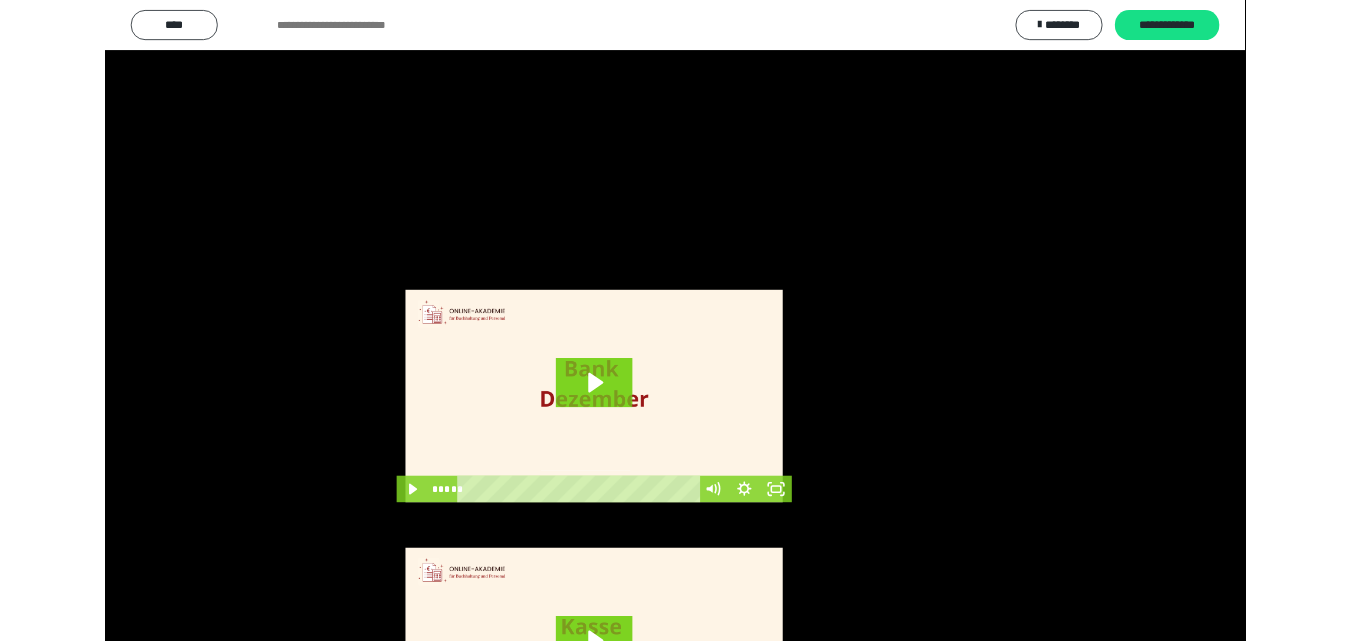 scroll, scrollTop: 3919, scrollLeft: 0, axis: vertical 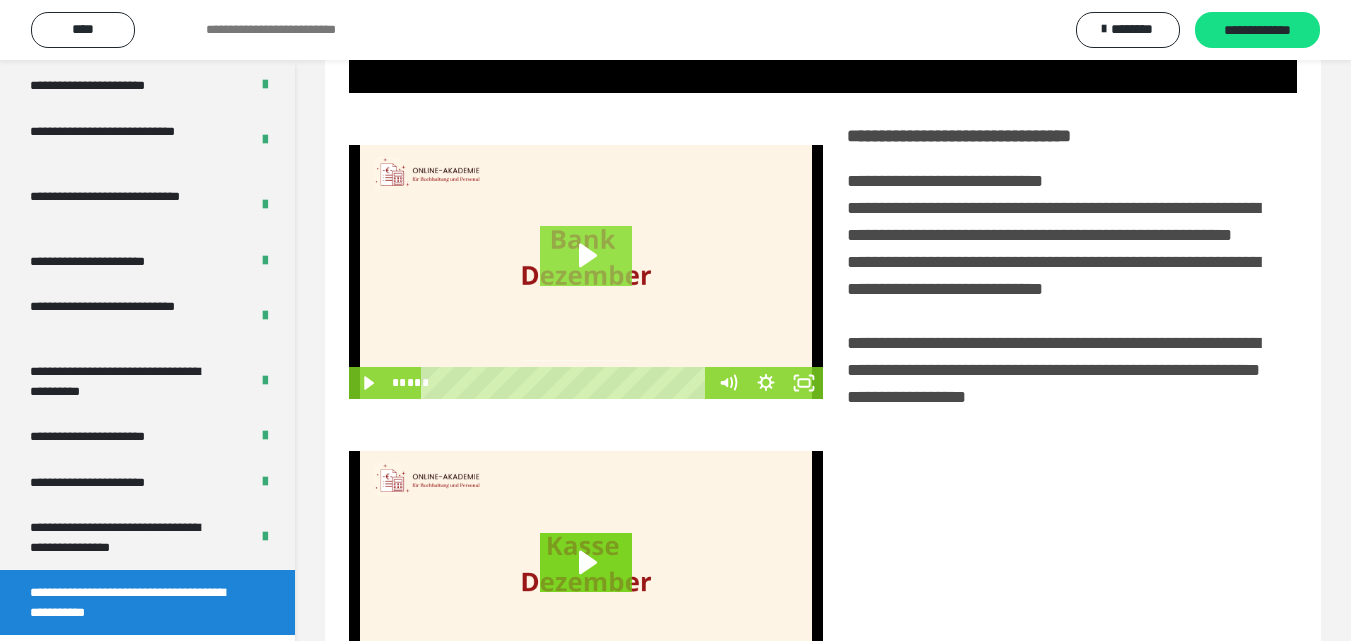 click 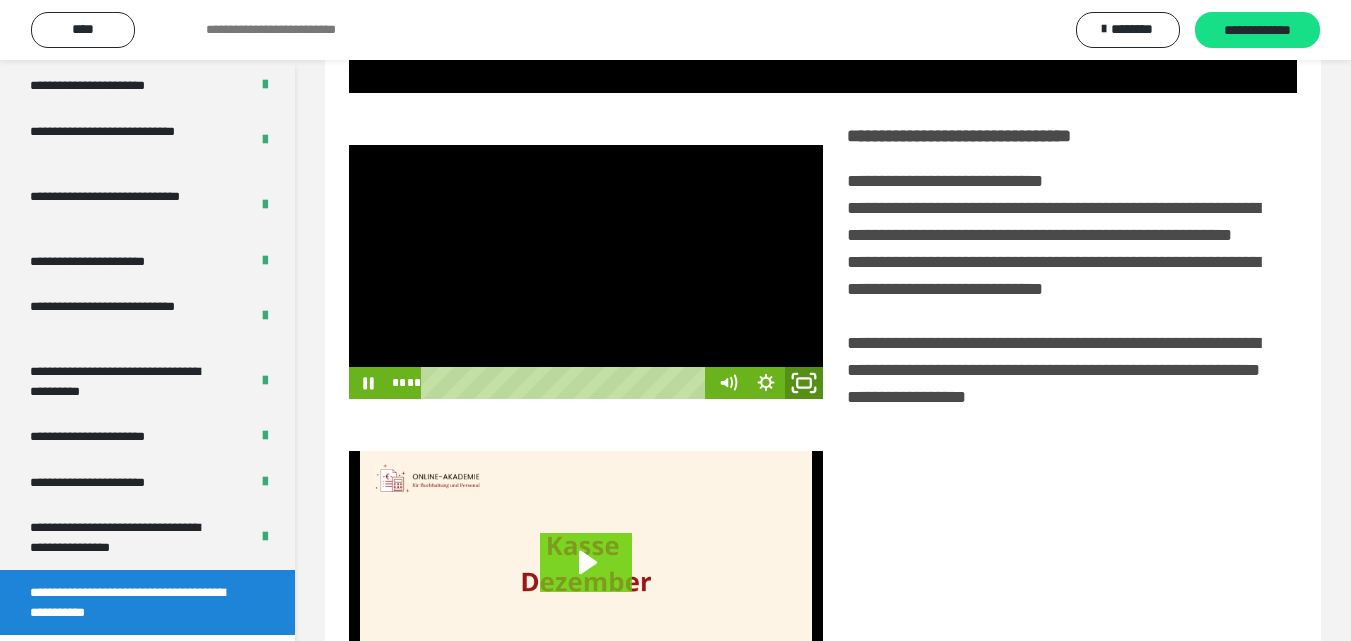click 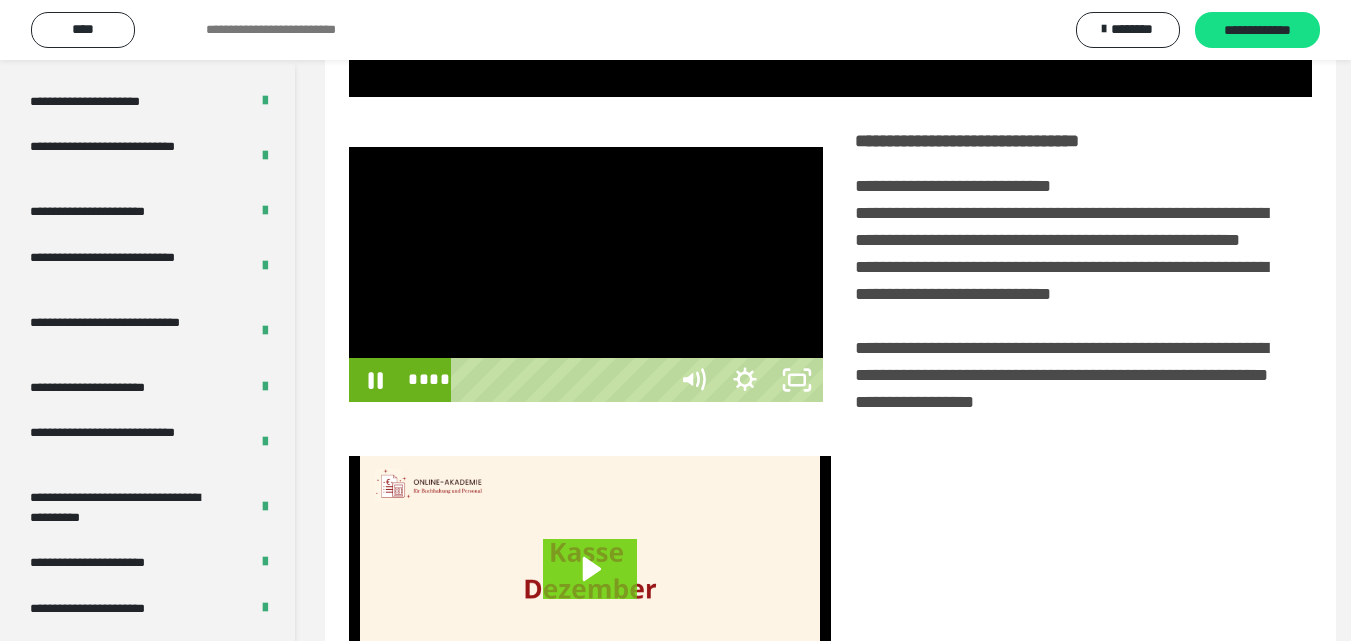 scroll, scrollTop: 3792, scrollLeft: 0, axis: vertical 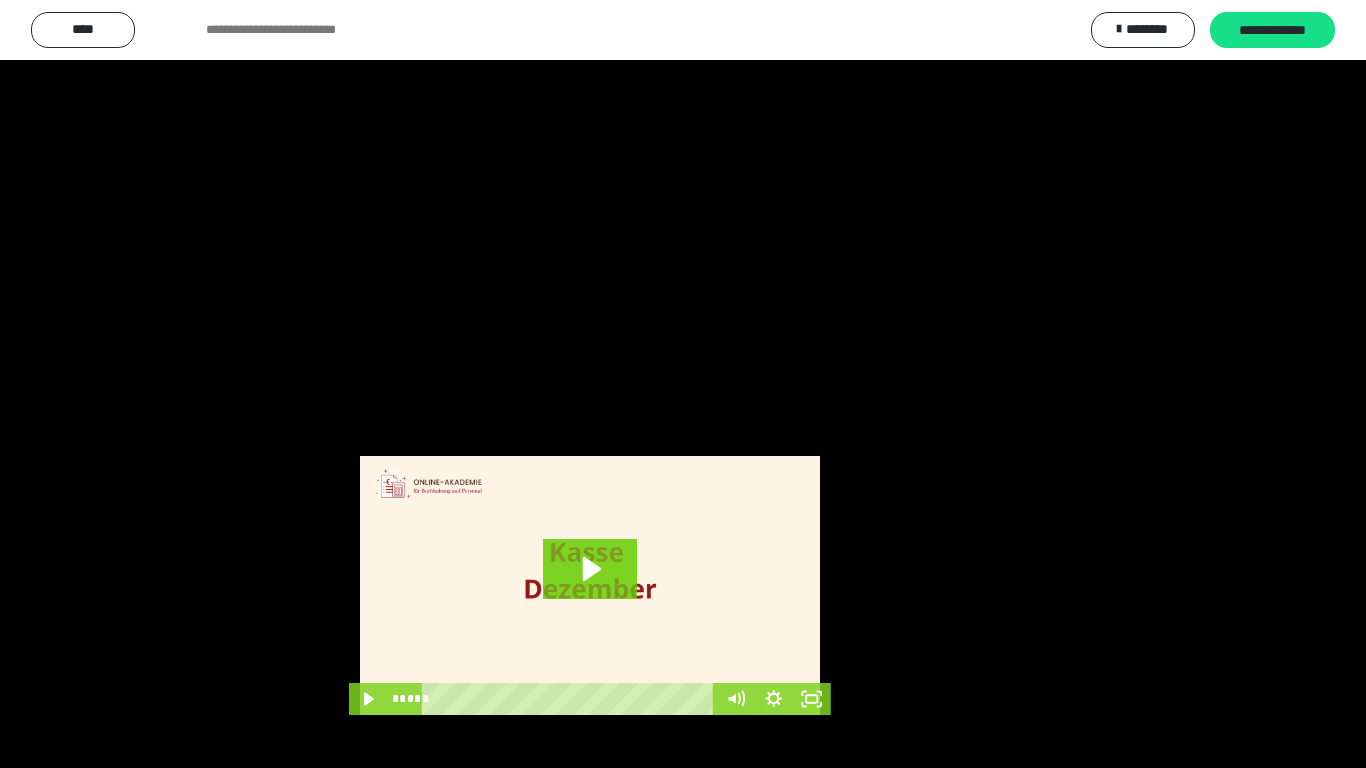 click at bounding box center (683, 384) 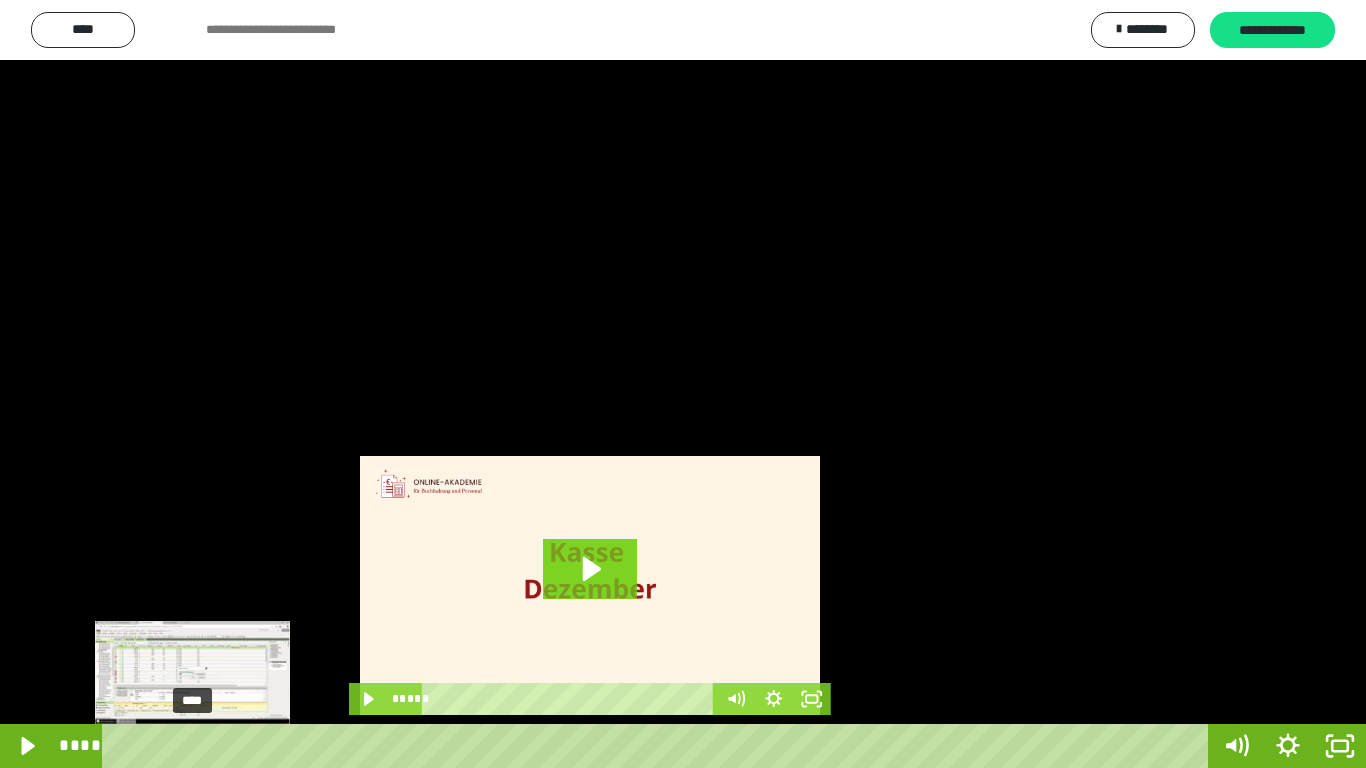 click on "****" at bounding box center (659, 746) 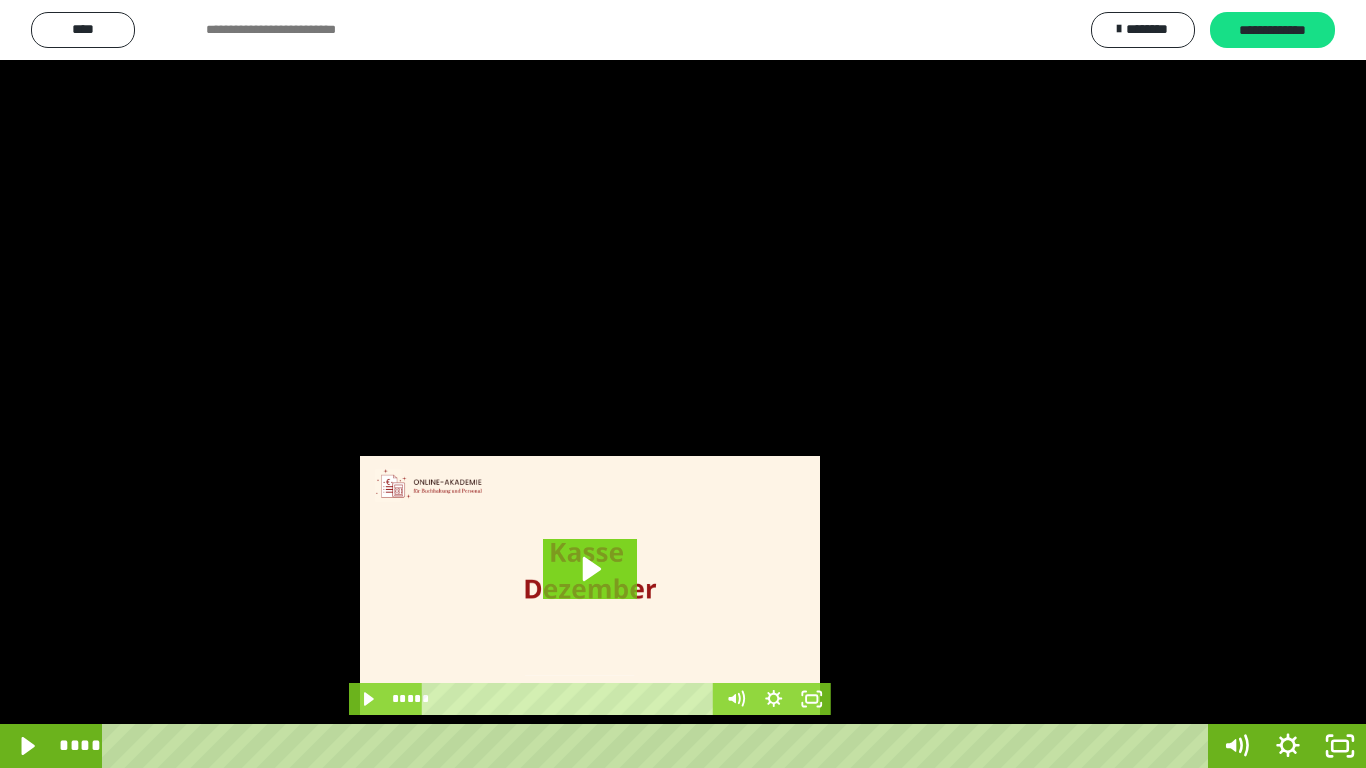 click at bounding box center [683, 384] 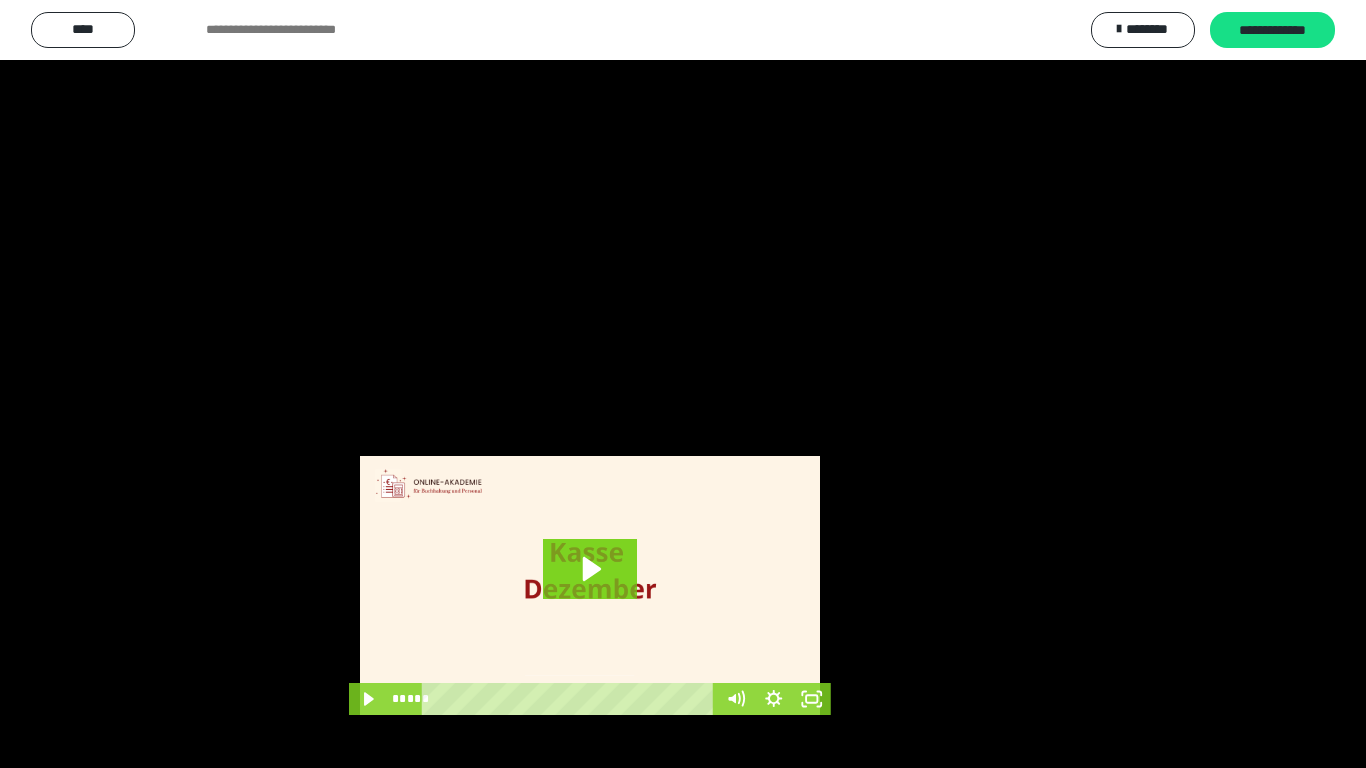 click at bounding box center (683, 384) 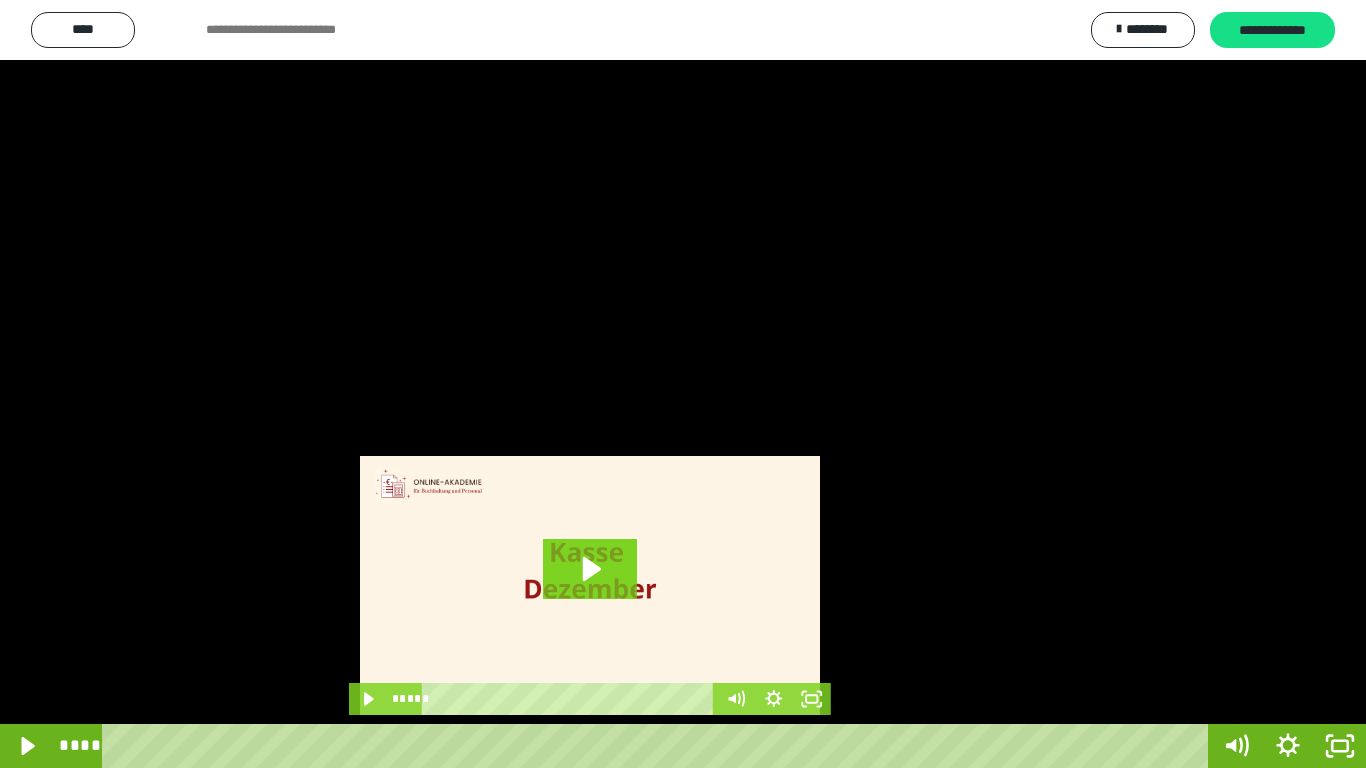 click at bounding box center [683, 384] 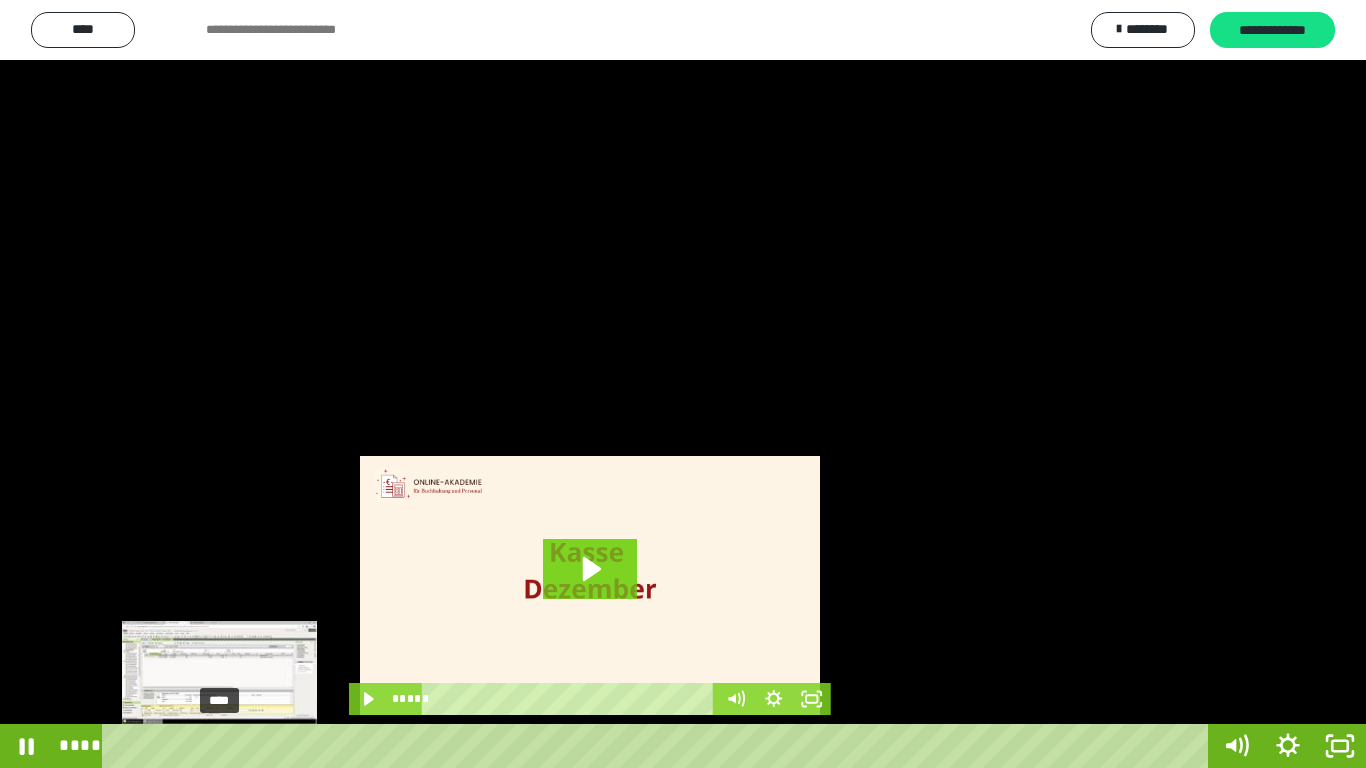 click on "****" at bounding box center (659, 746) 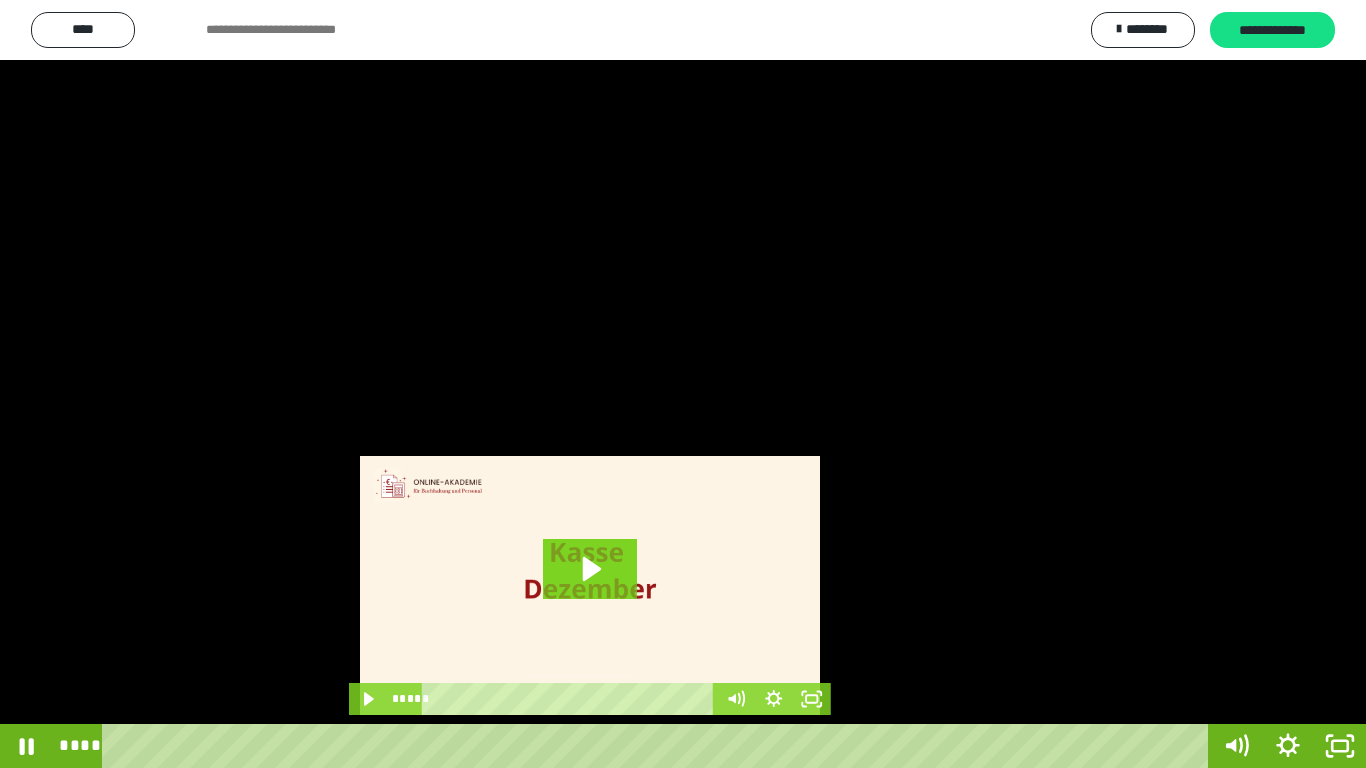 click at bounding box center [683, 384] 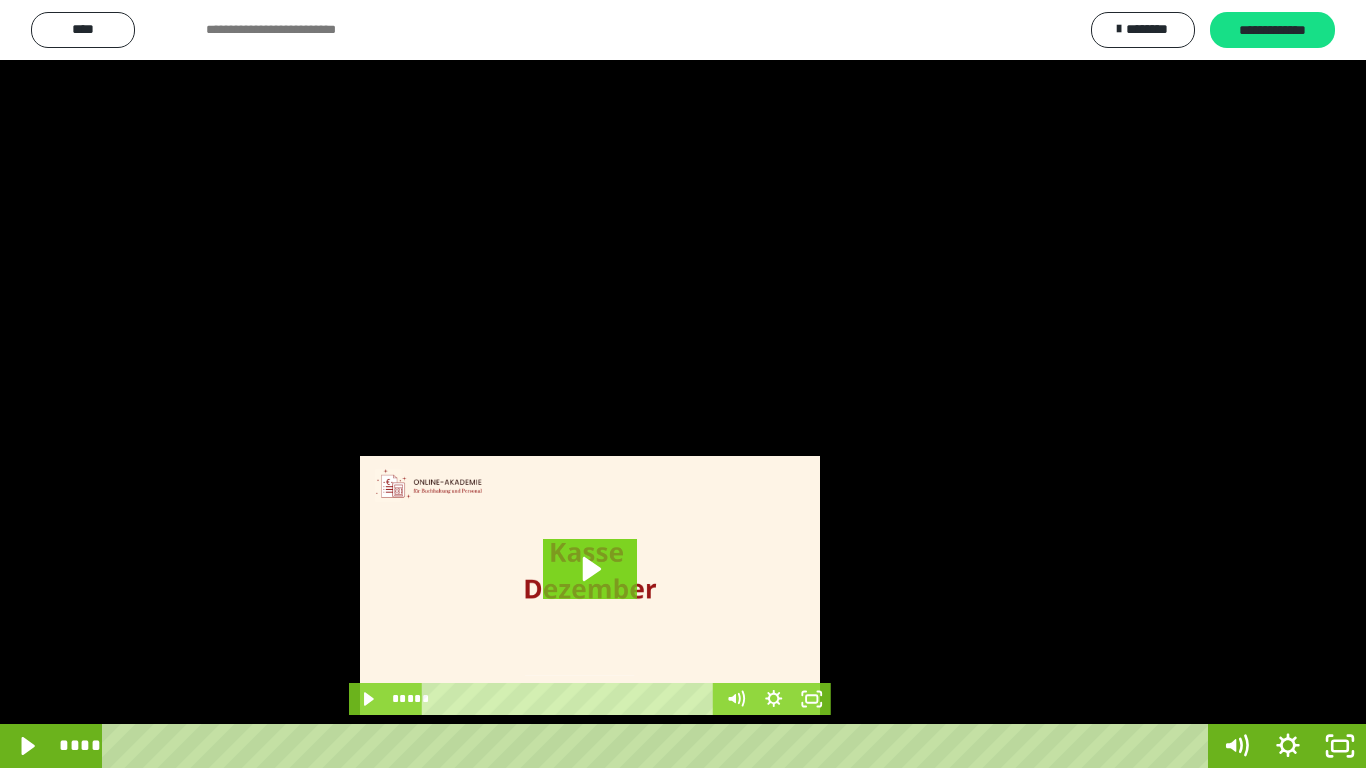 click at bounding box center [683, 384] 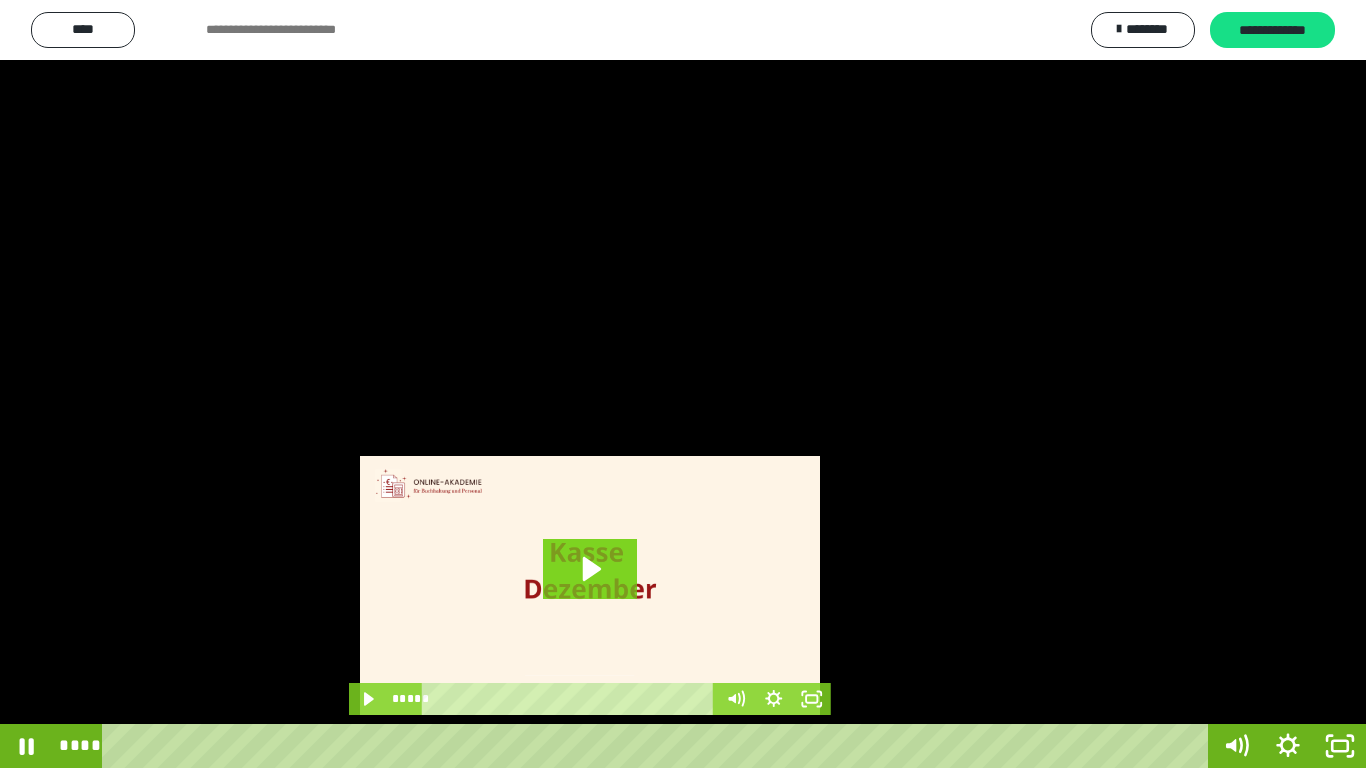 click at bounding box center [683, 384] 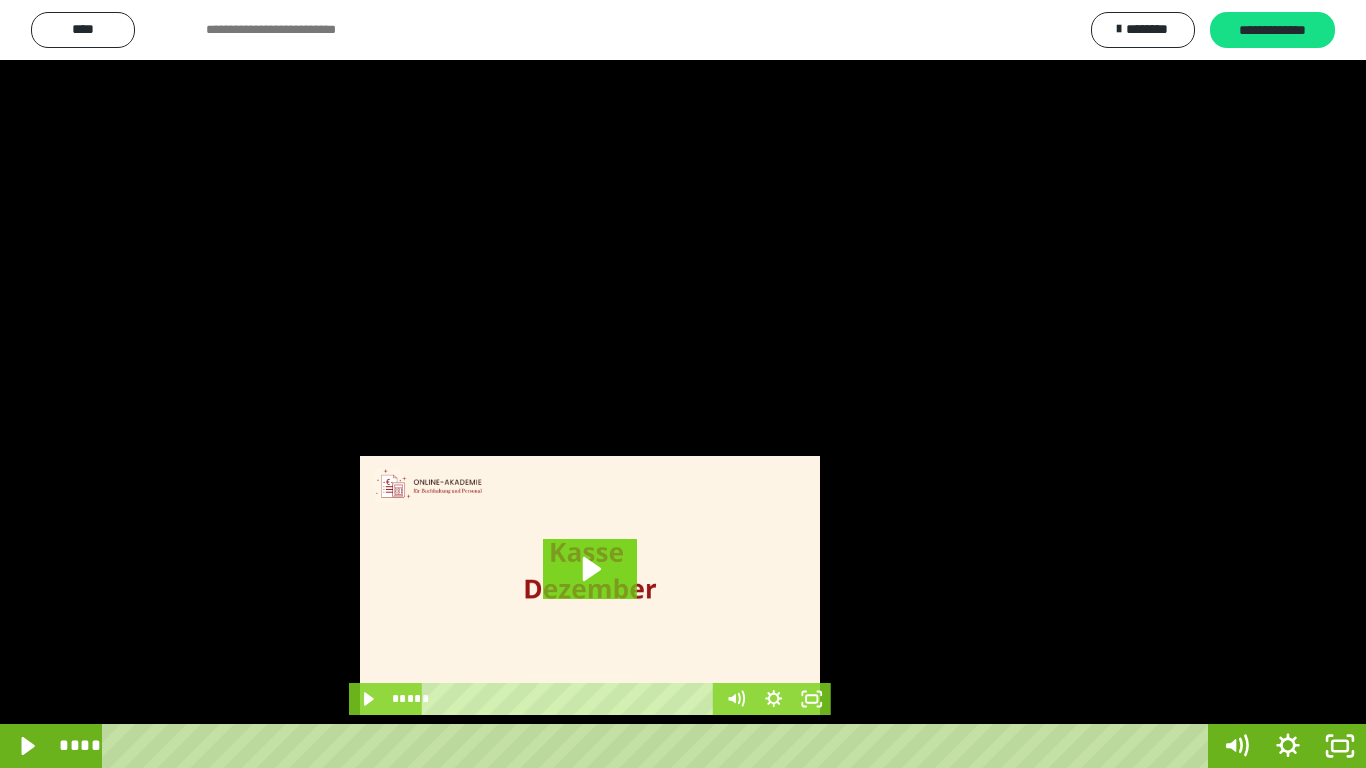 click at bounding box center (683, 384) 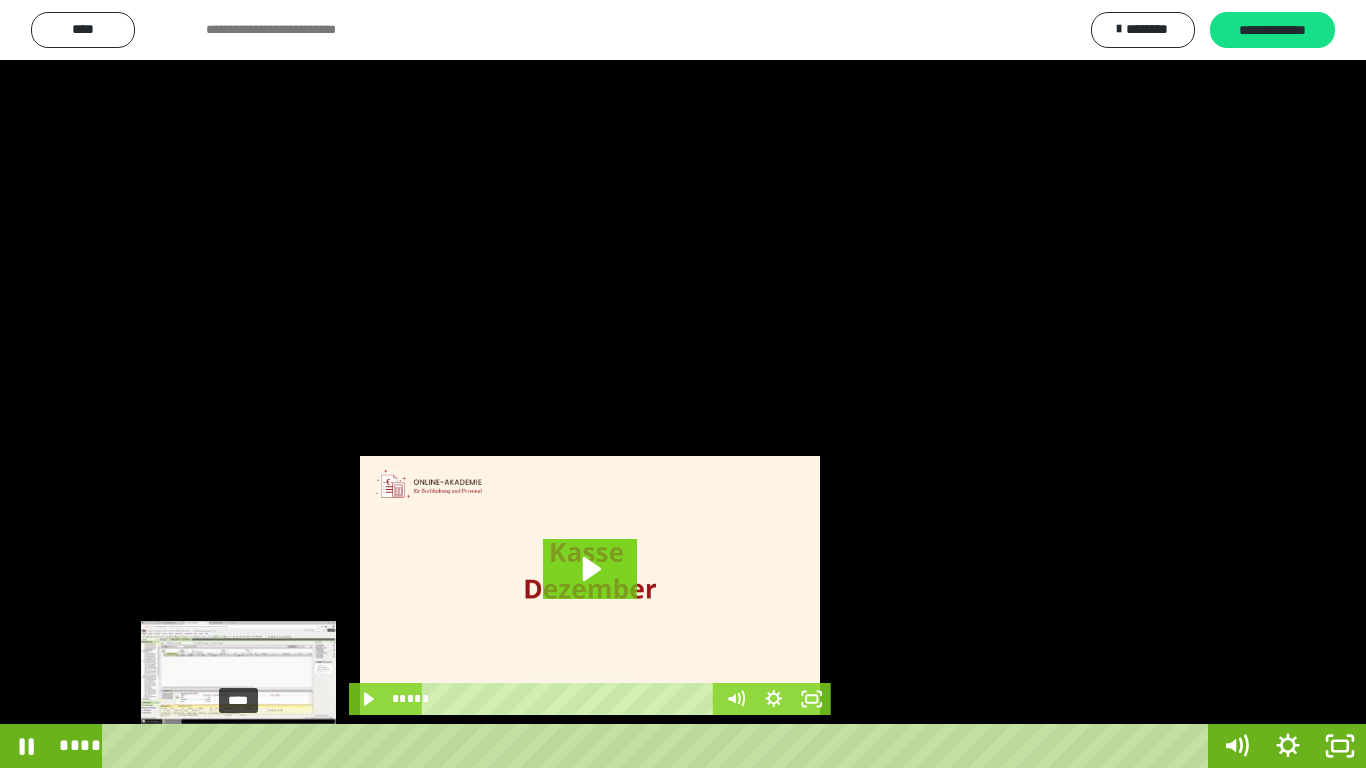 click on "****" at bounding box center [659, 746] 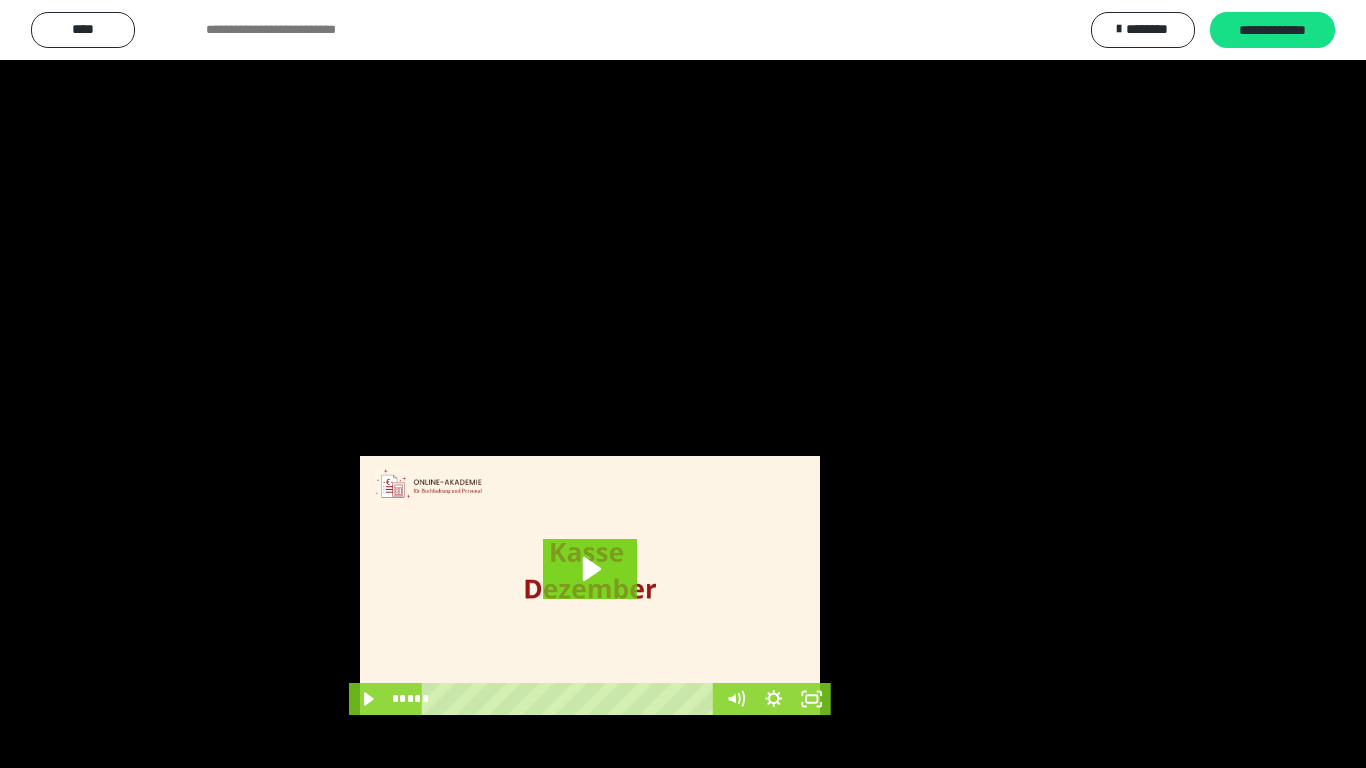 click at bounding box center [683, 384] 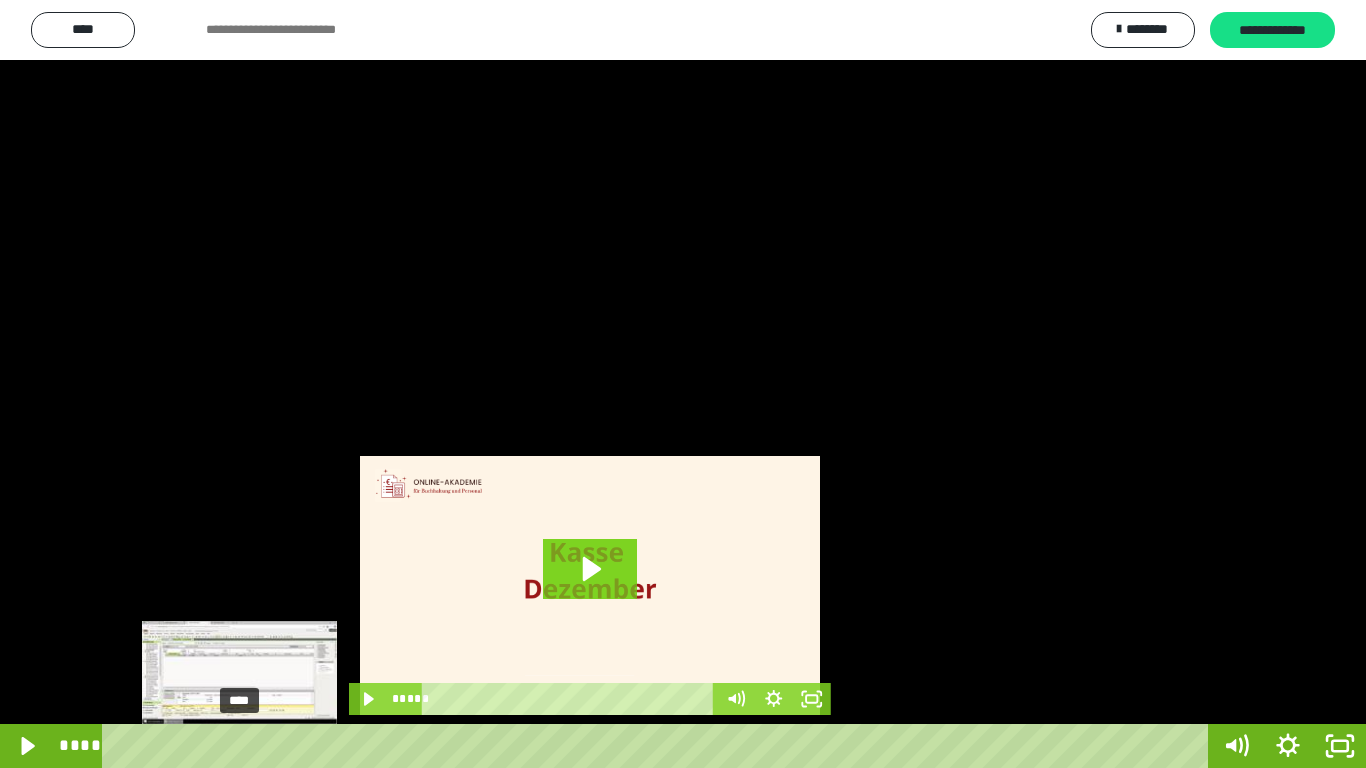 click on "****" at bounding box center [659, 746] 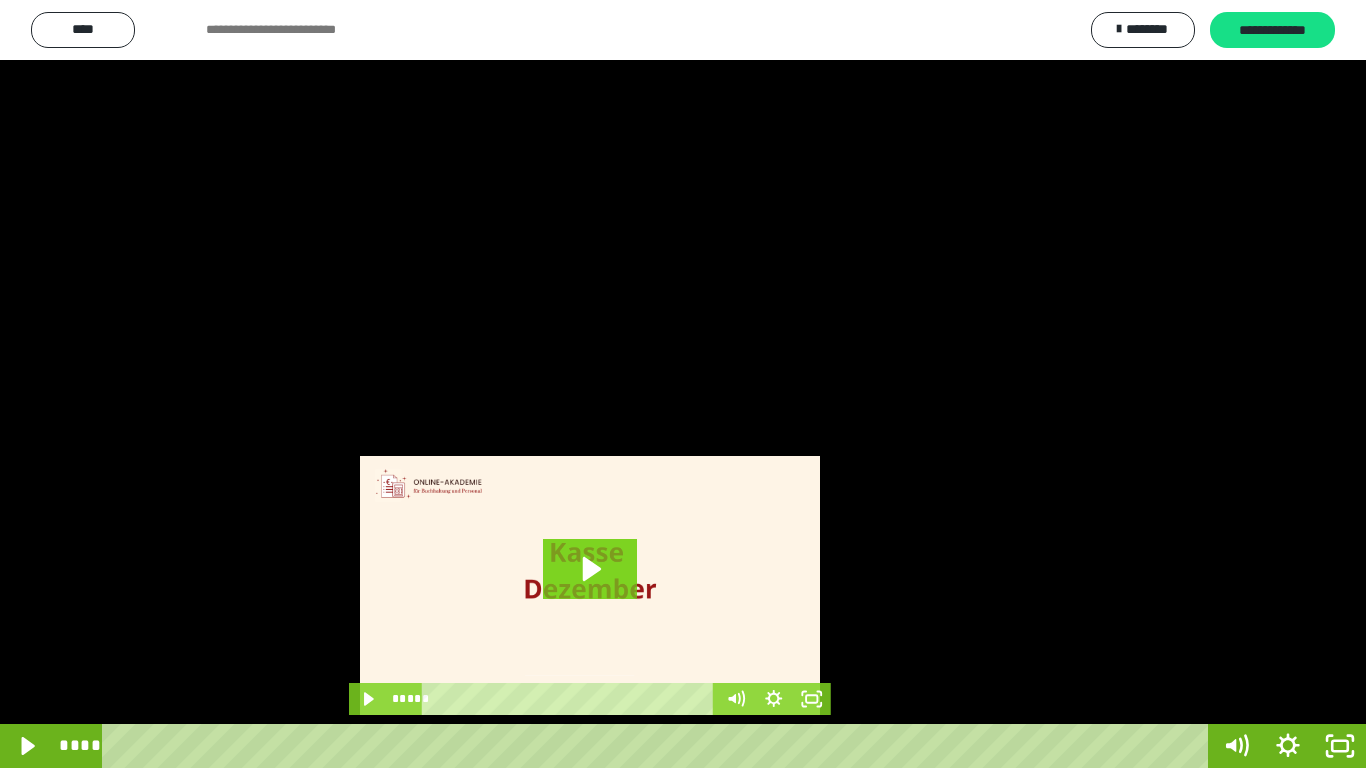 click at bounding box center (683, 384) 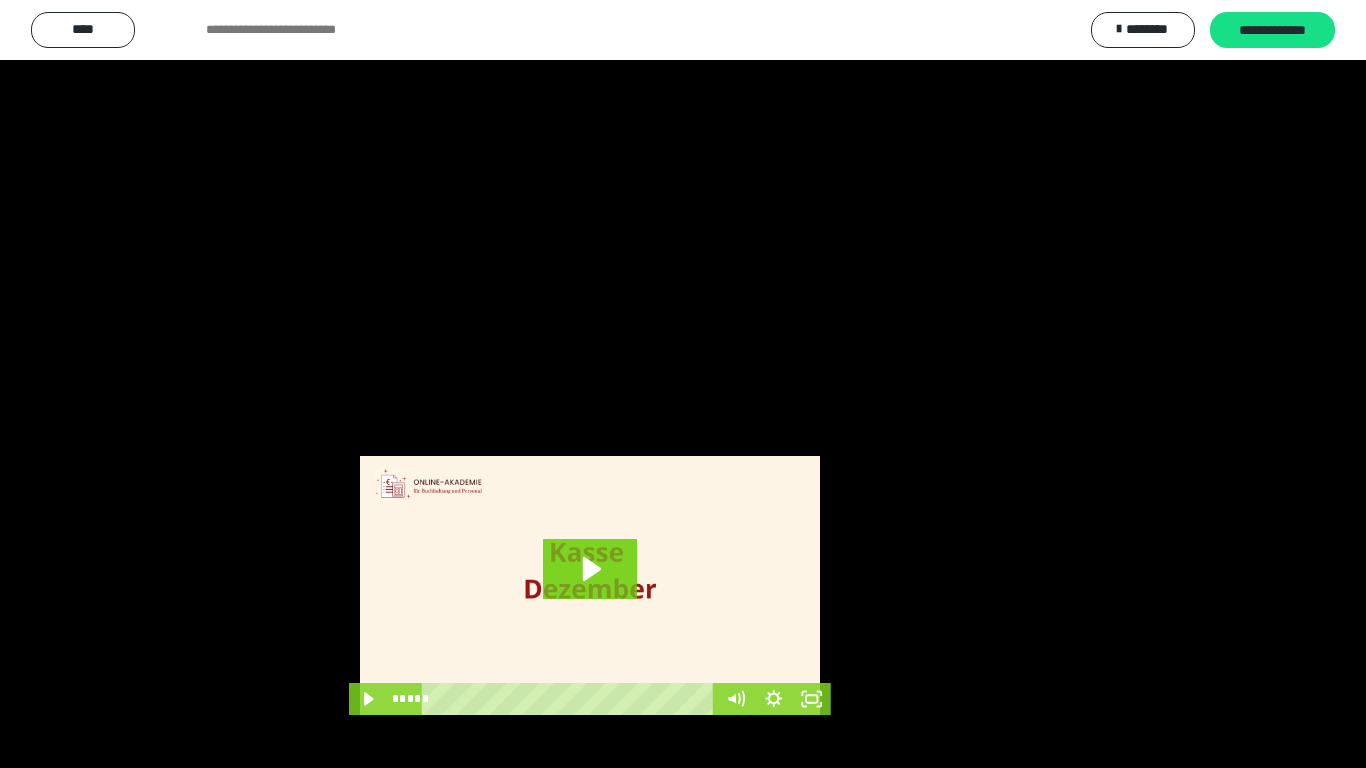 click at bounding box center (683, 384) 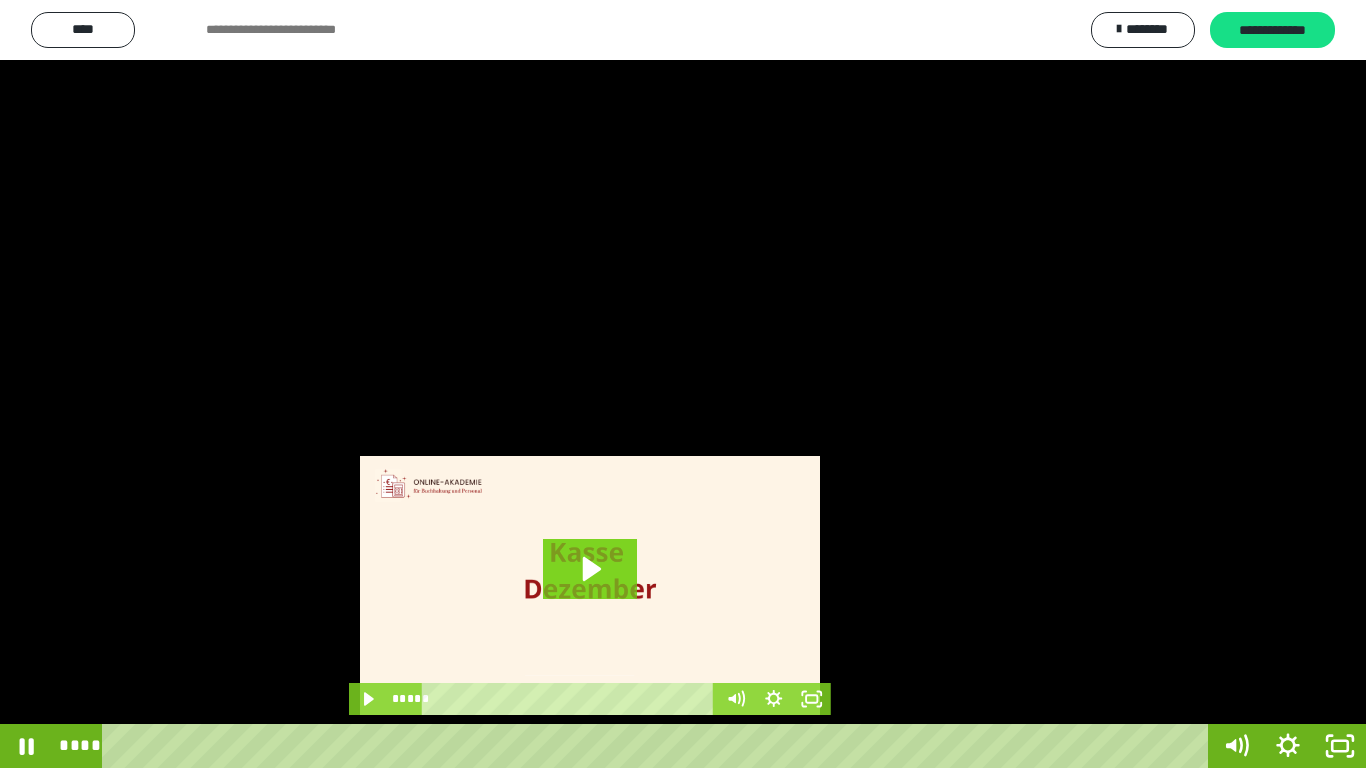 click at bounding box center [683, 384] 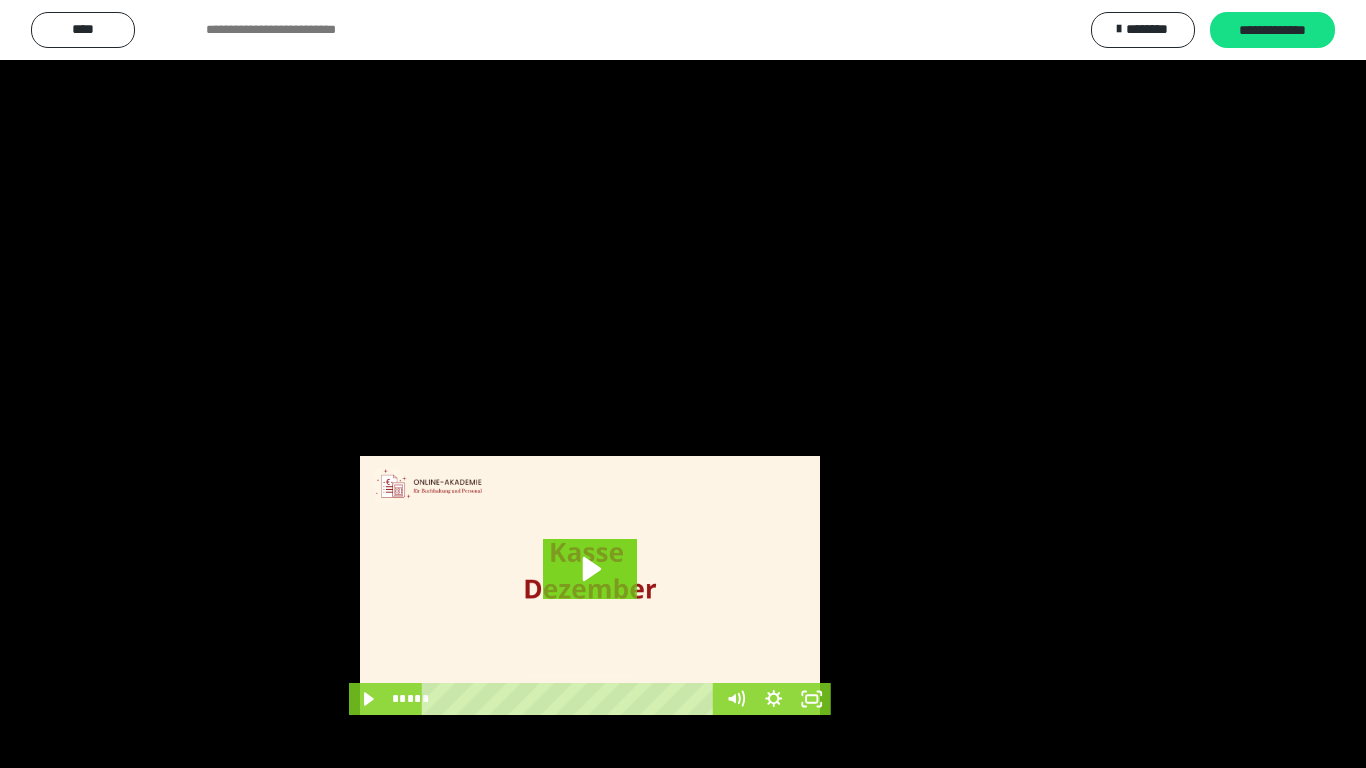 click at bounding box center [683, 384] 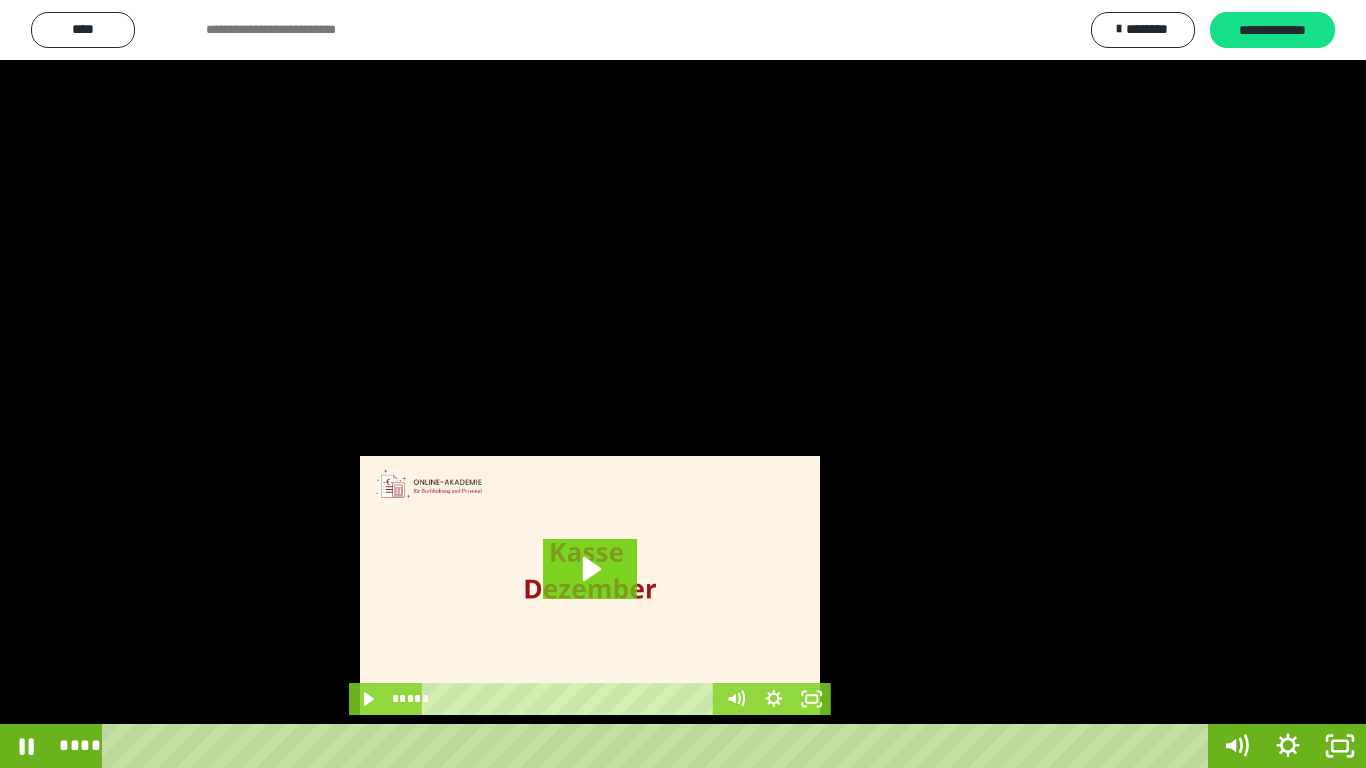 click at bounding box center (683, 384) 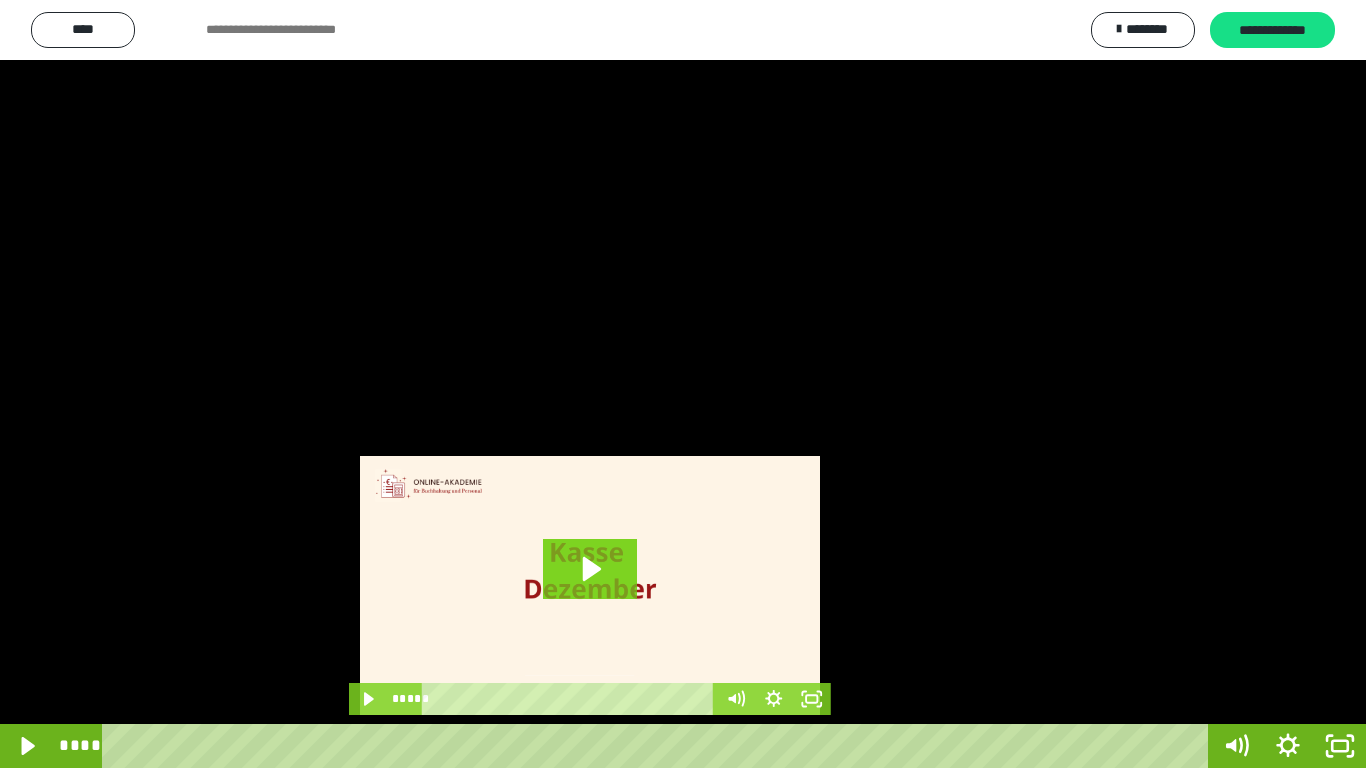 click at bounding box center (683, 384) 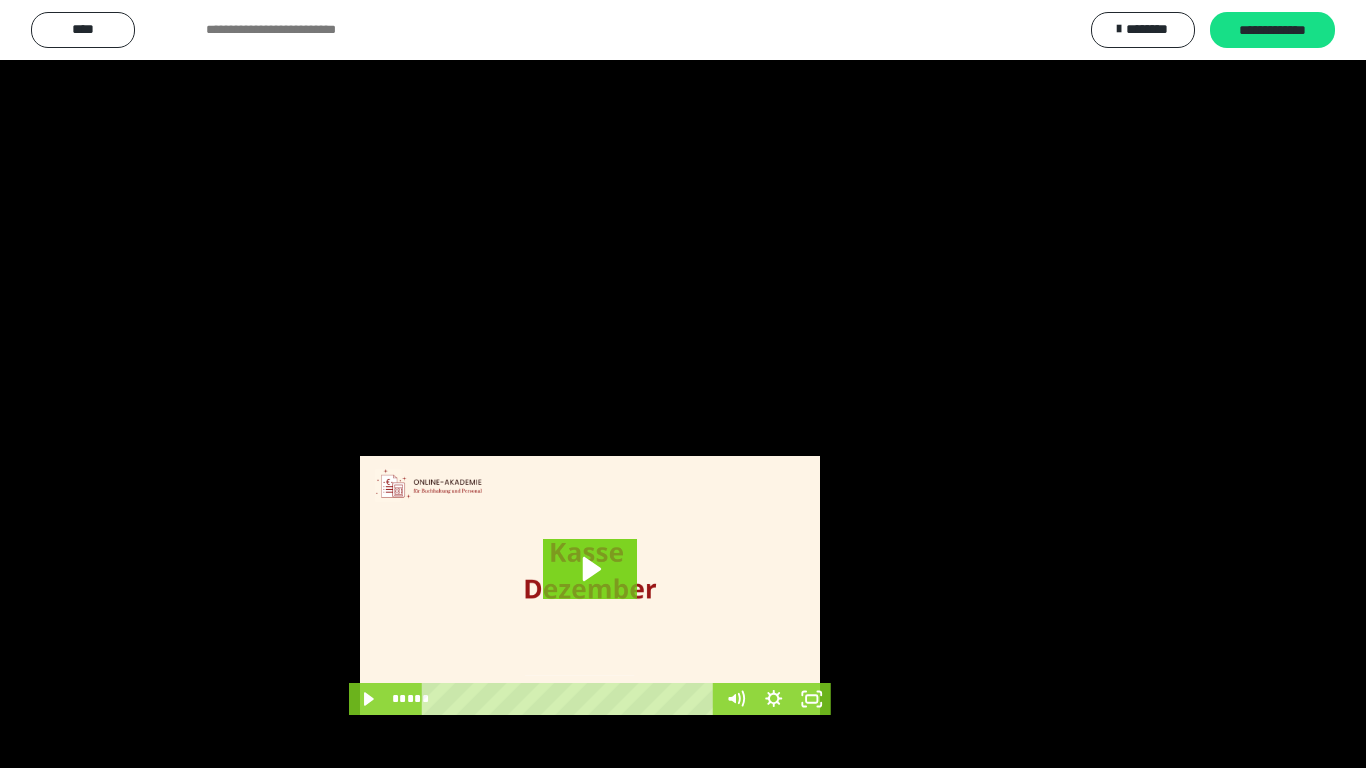 click at bounding box center [683, 384] 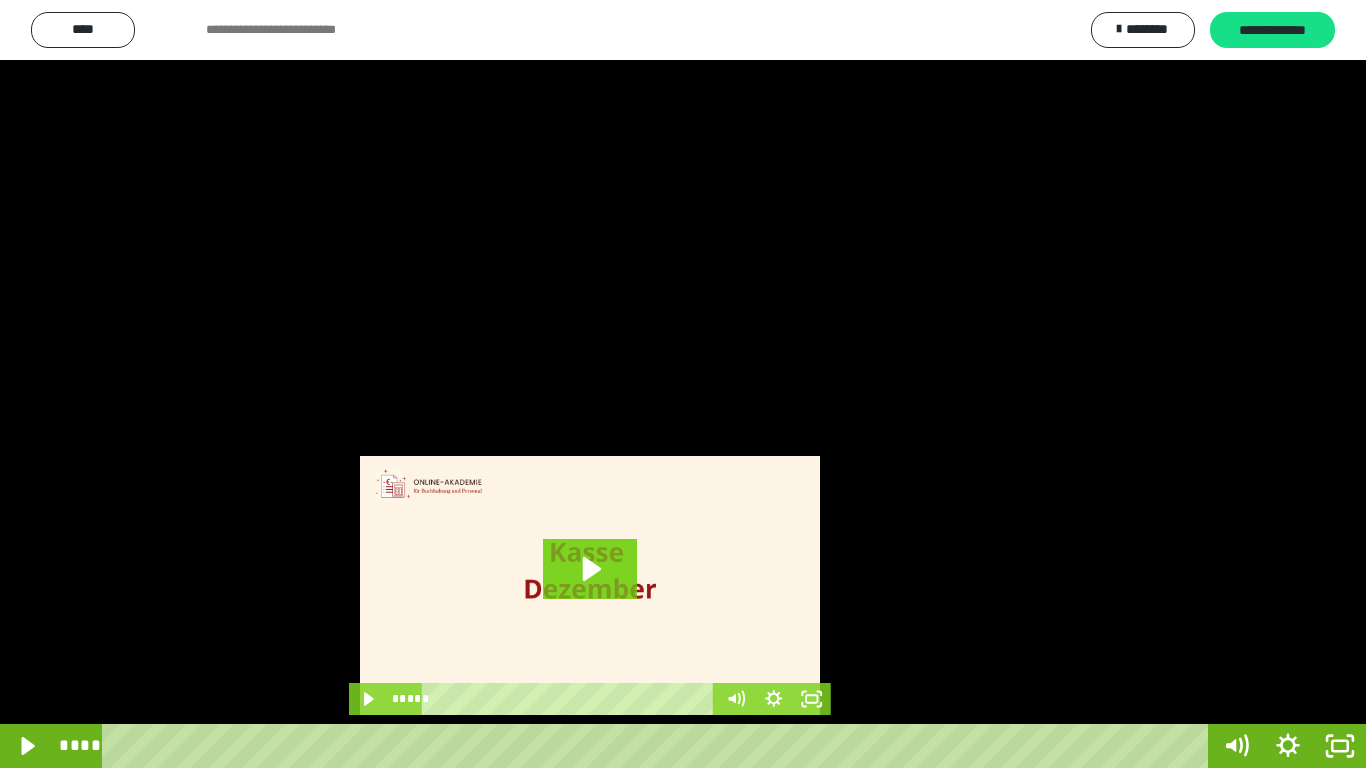 click at bounding box center [683, 384] 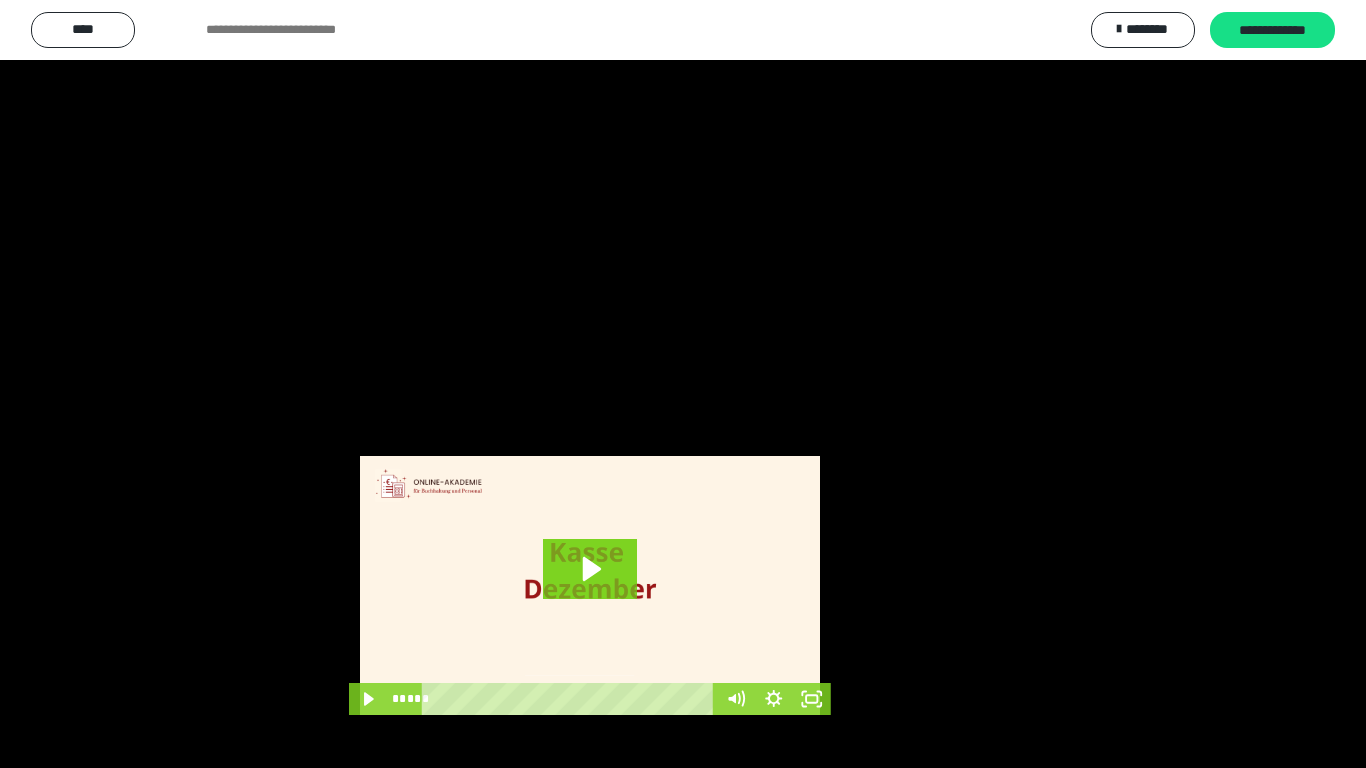 click at bounding box center (683, 384) 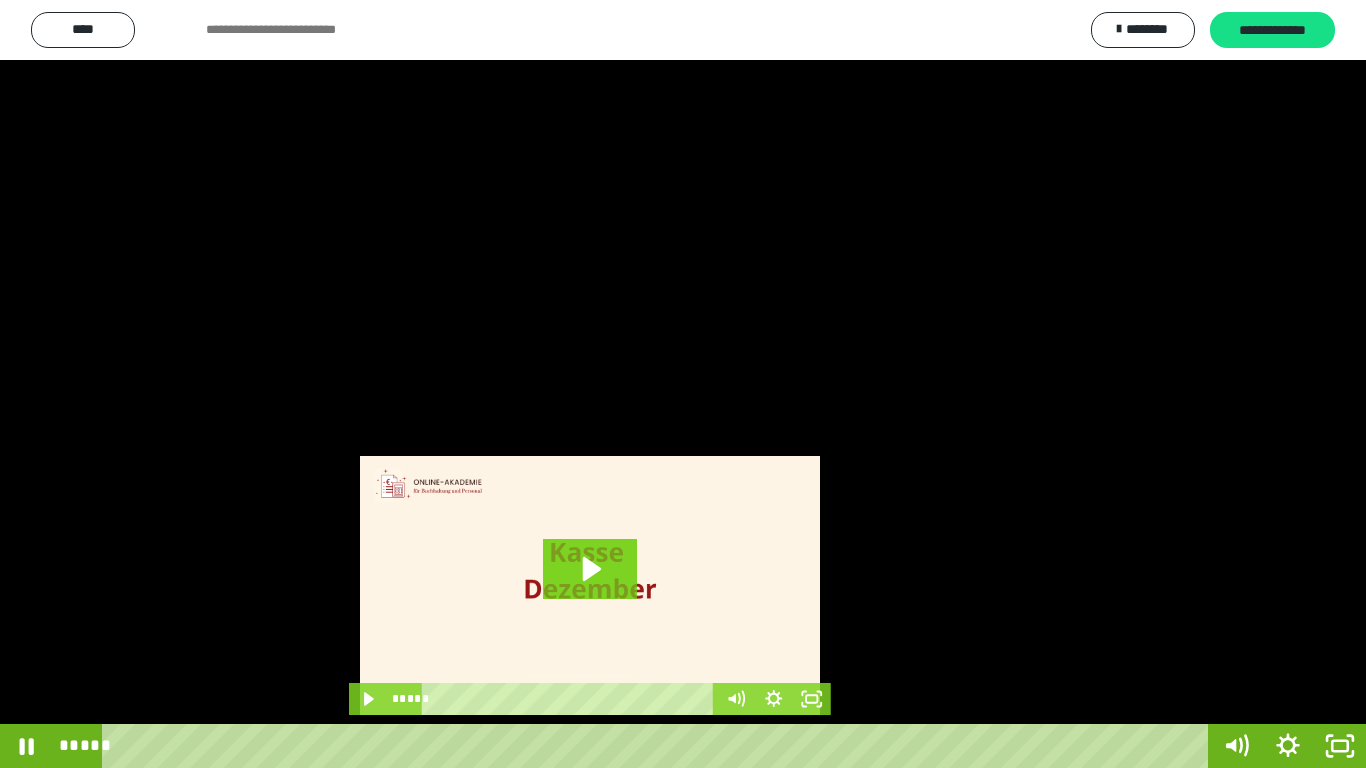 click at bounding box center [683, 384] 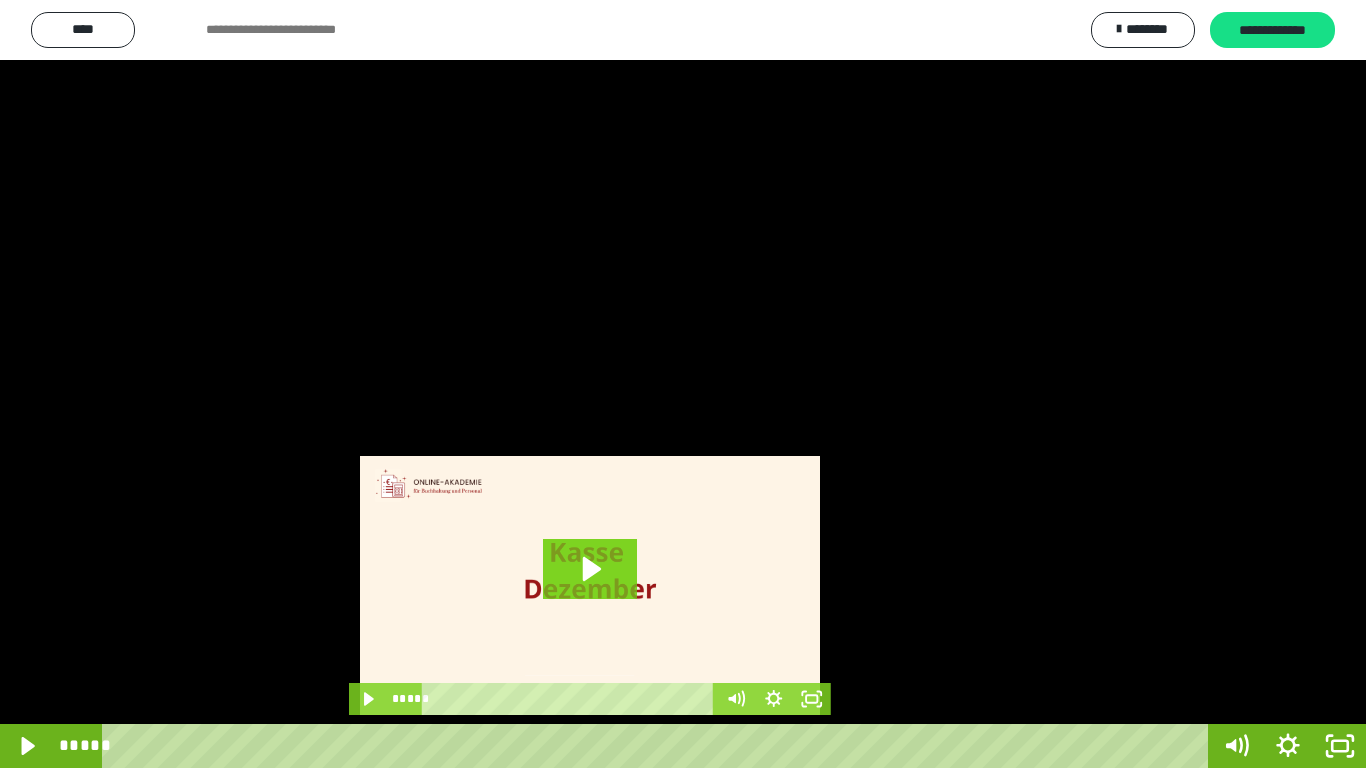 click at bounding box center [683, 384] 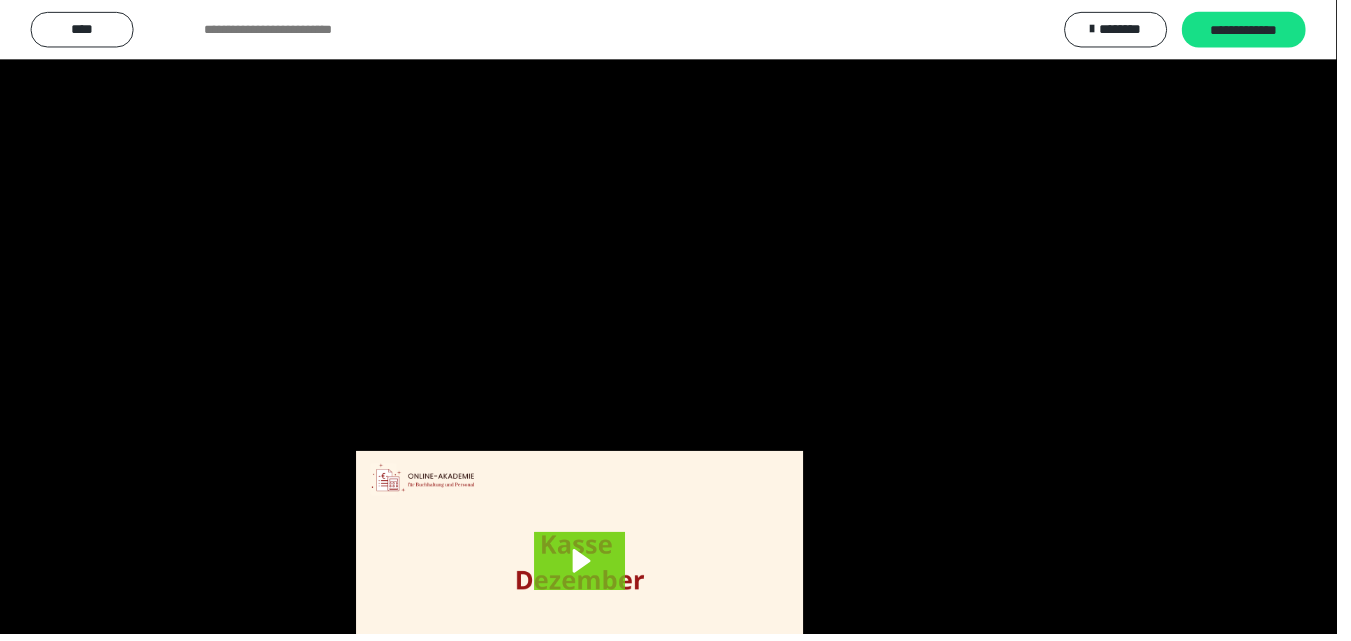scroll, scrollTop: 3919, scrollLeft: 0, axis: vertical 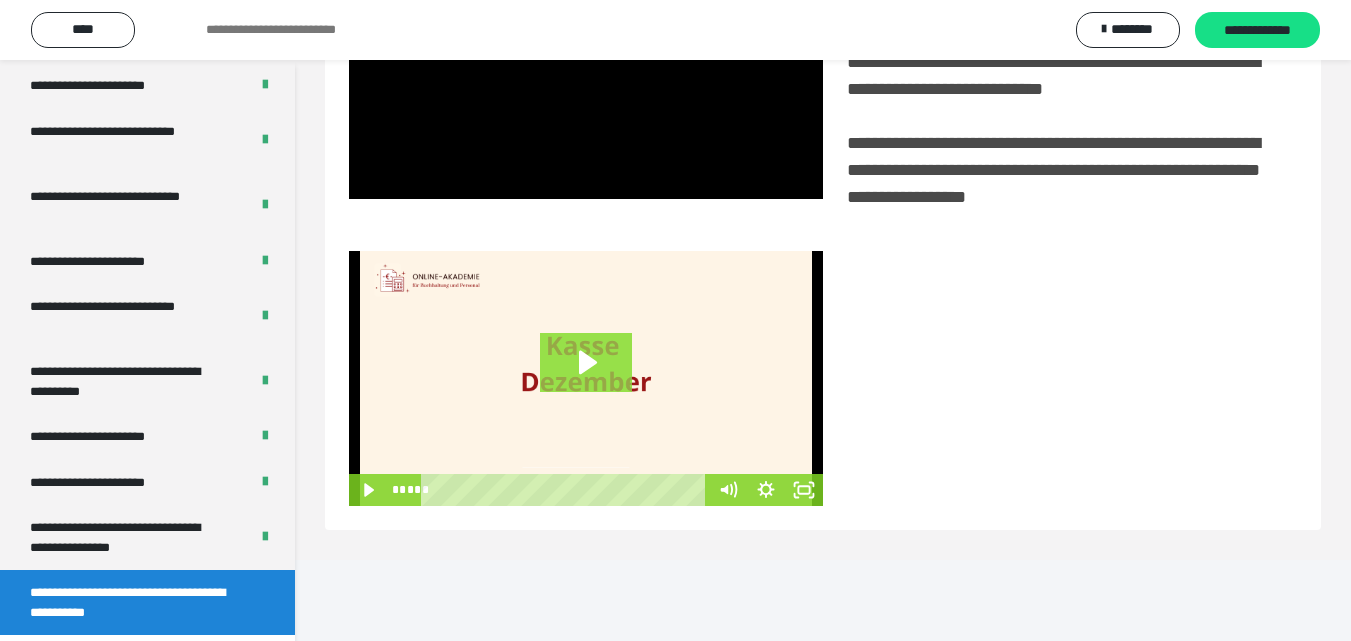 click 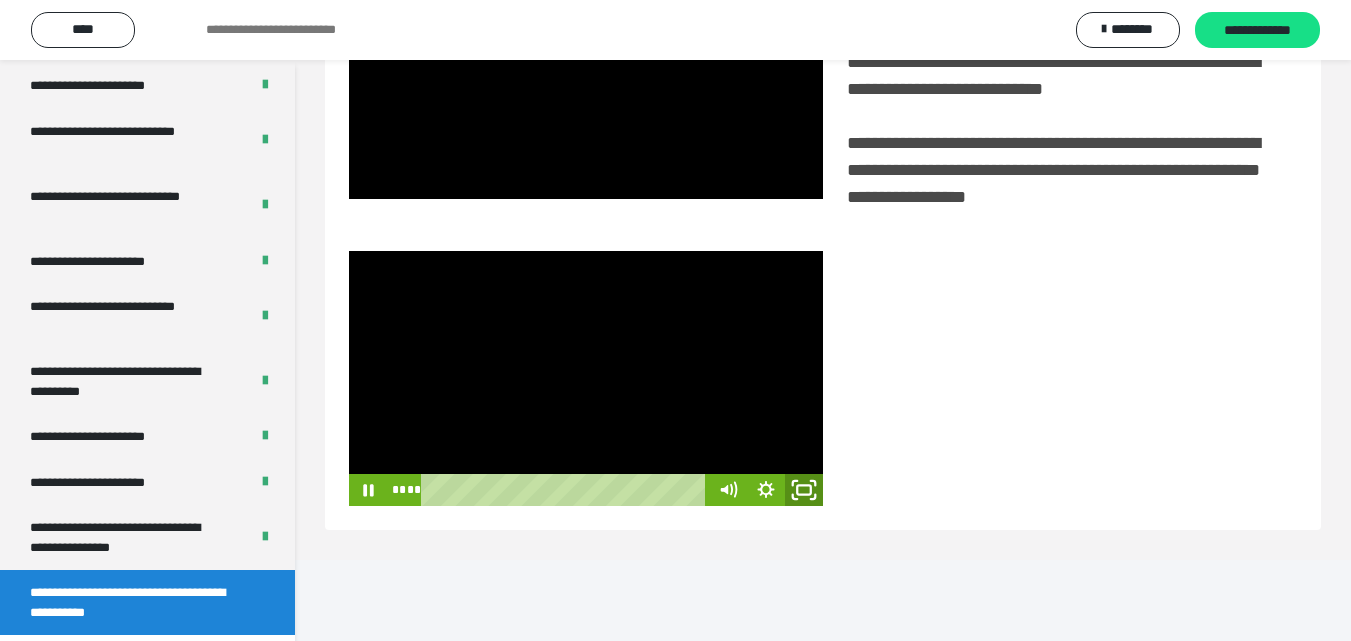 click 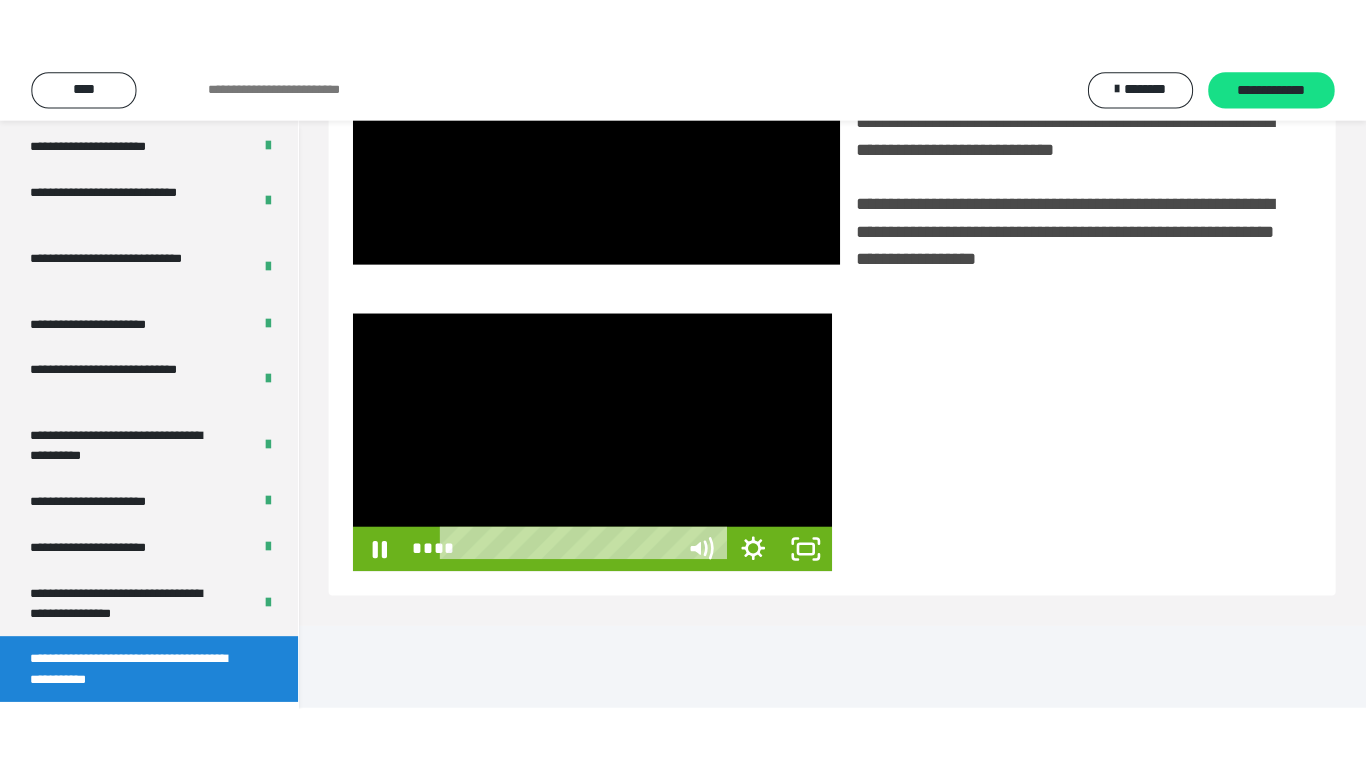 scroll, scrollTop: 358, scrollLeft: 0, axis: vertical 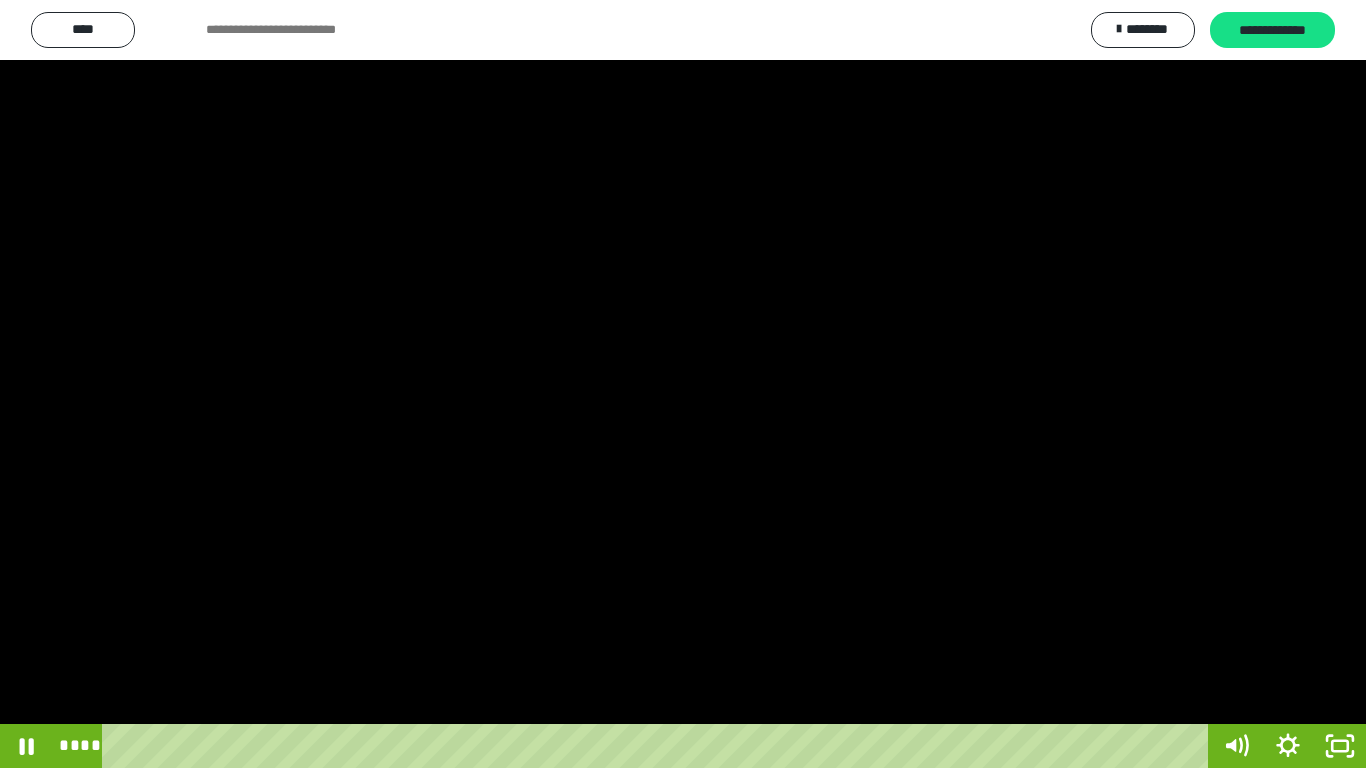 click at bounding box center (683, 384) 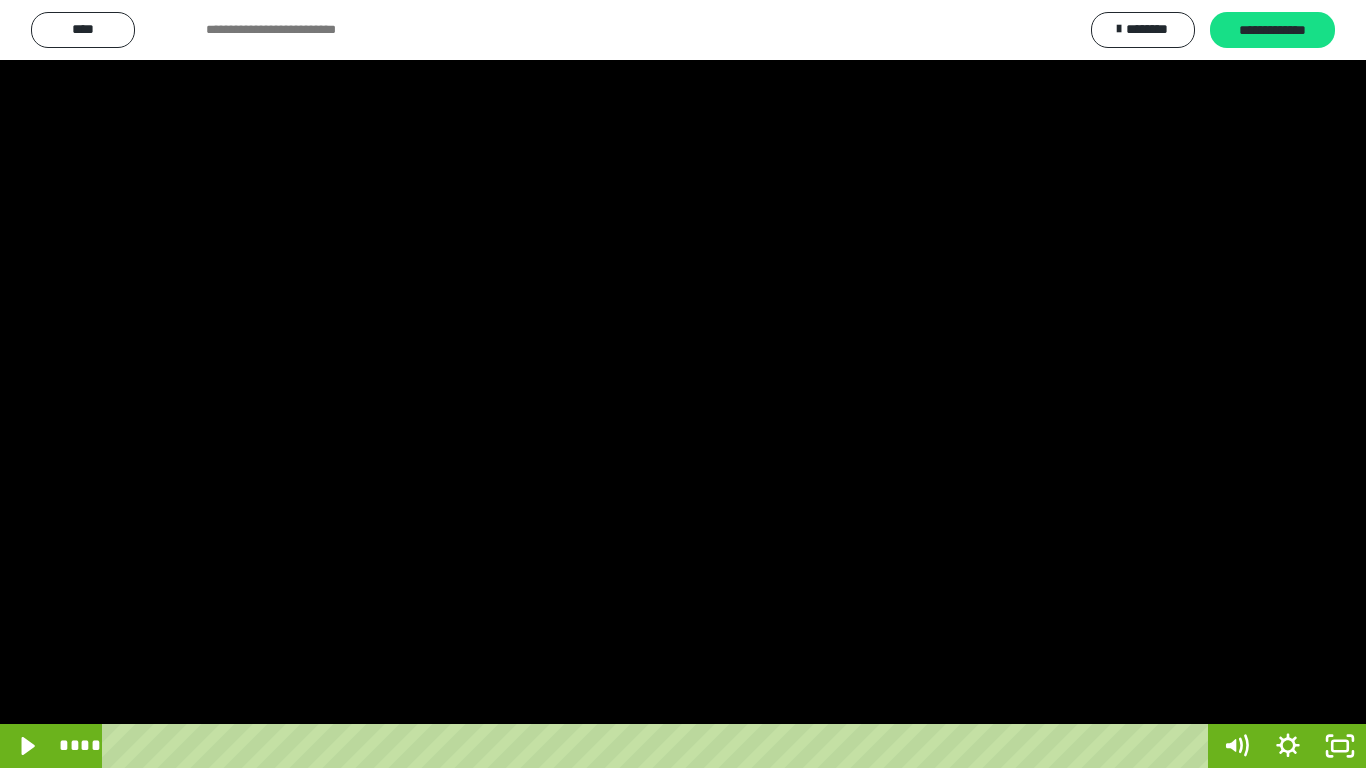 click at bounding box center (683, 384) 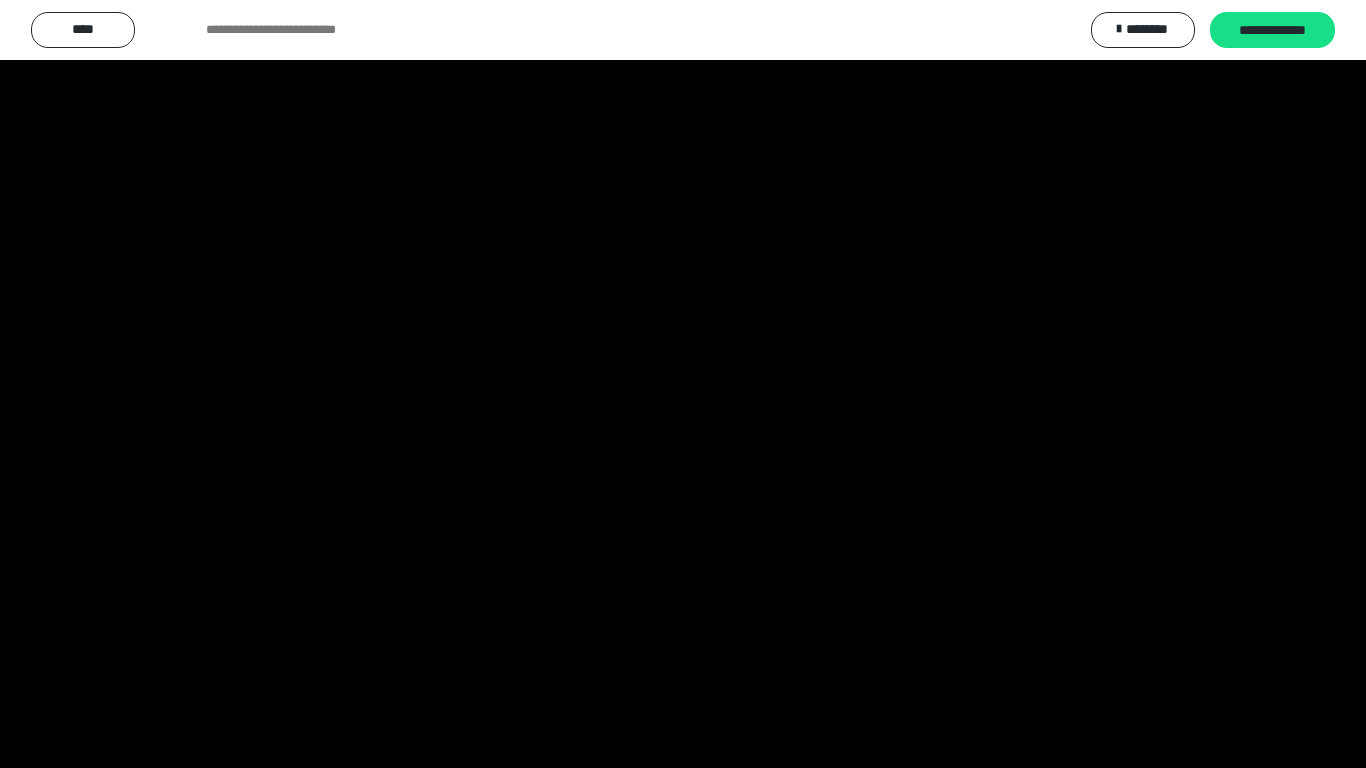 click at bounding box center (683, 384) 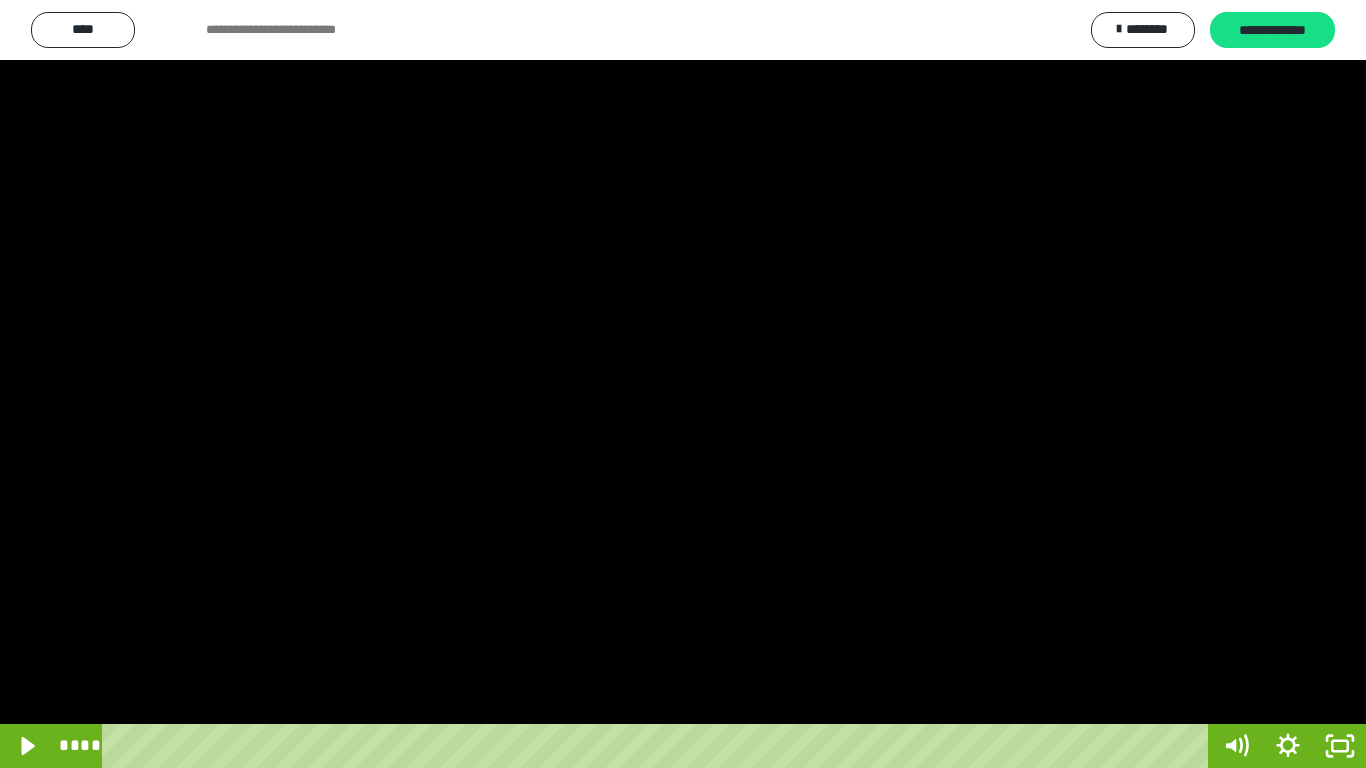 click at bounding box center [683, 384] 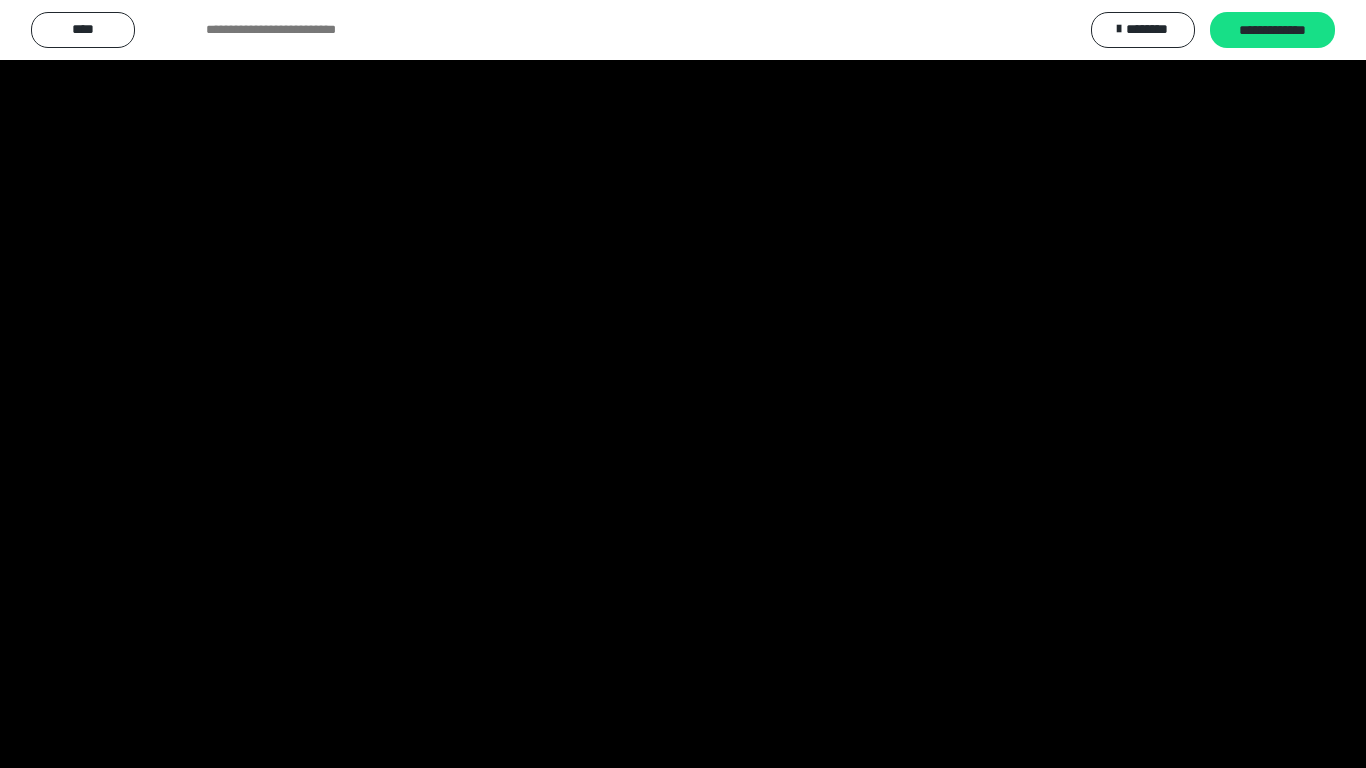 click at bounding box center [683, 384] 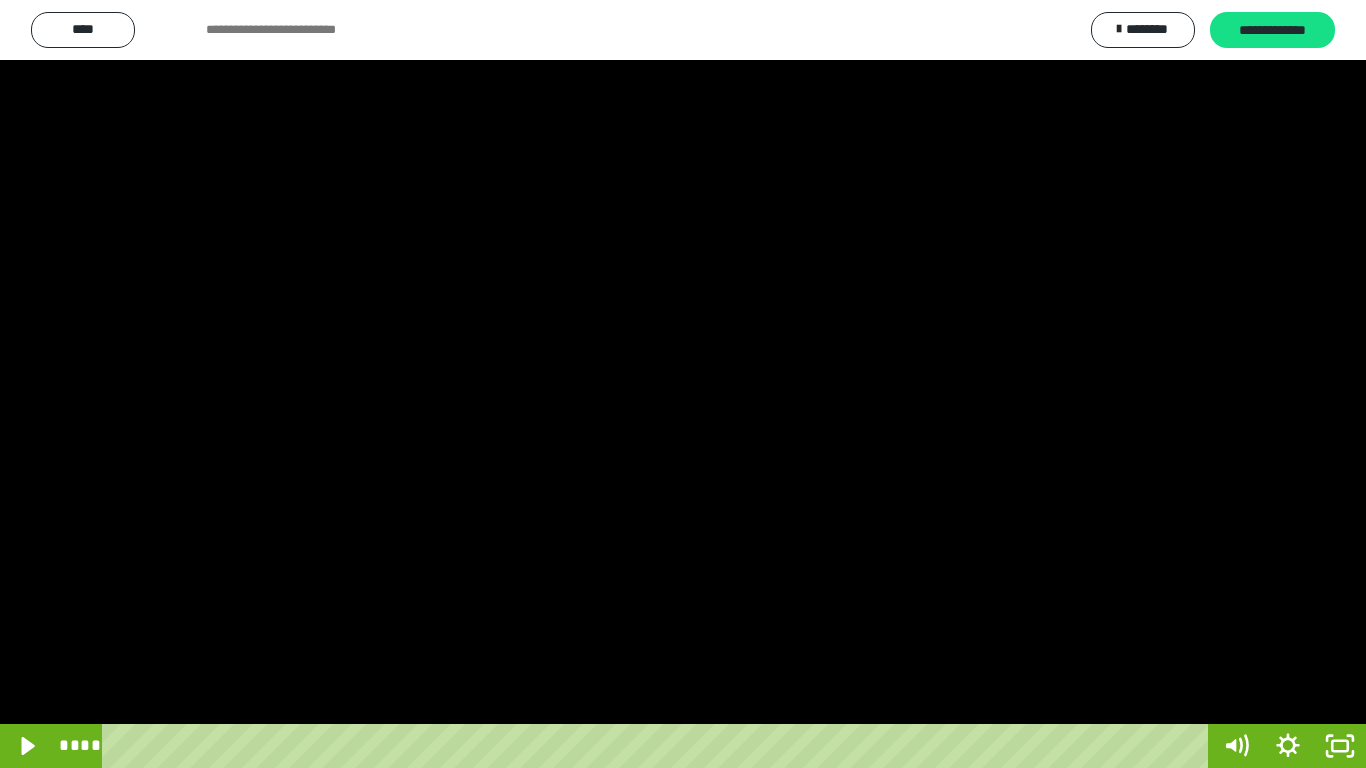 click at bounding box center [683, 384] 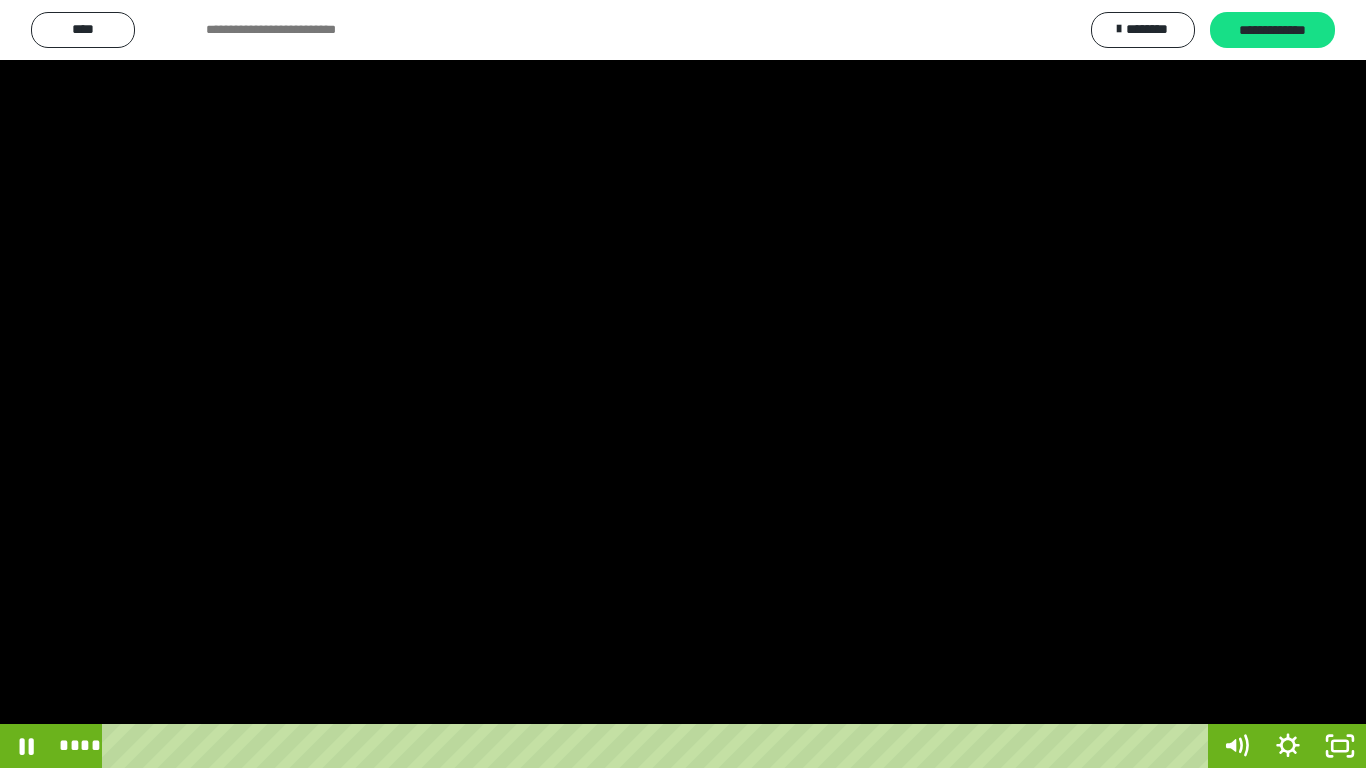 click at bounding box center [683, 384] 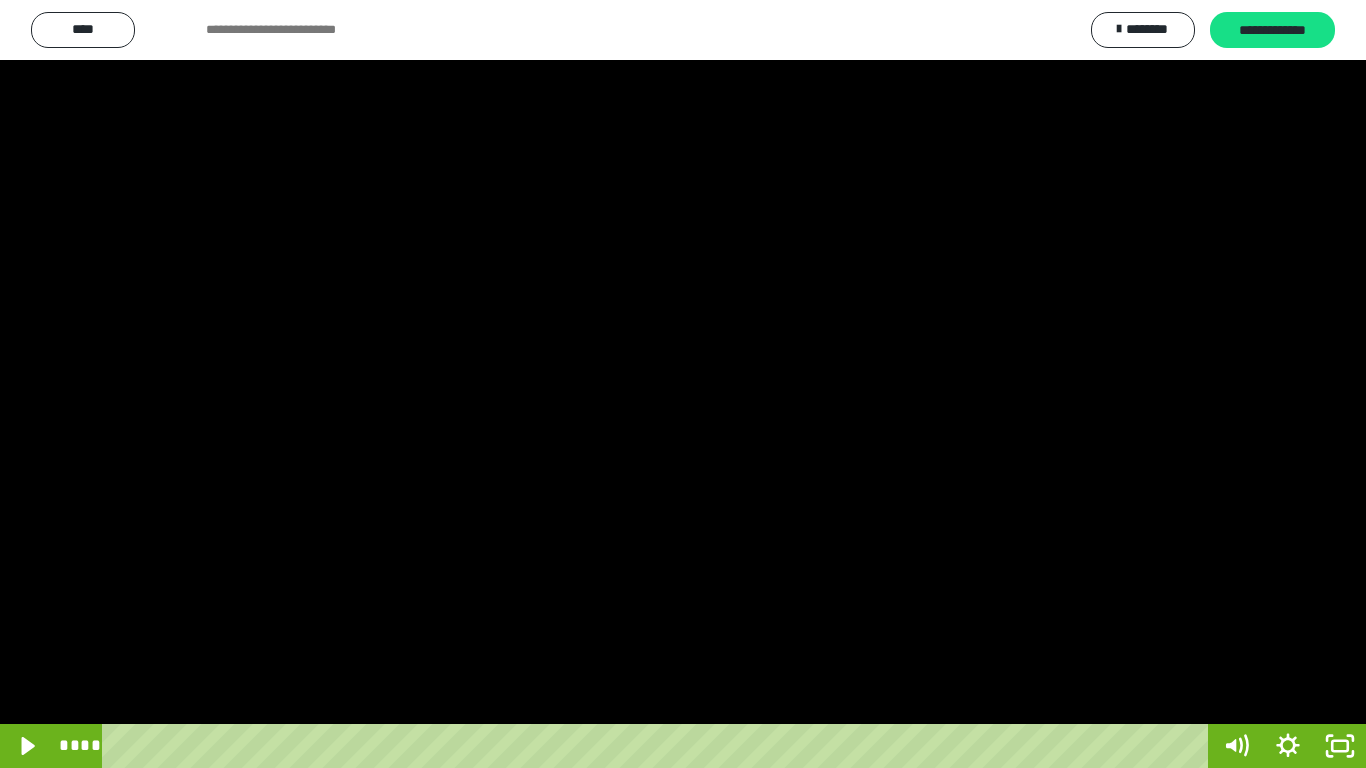 click at bounding box center [683, 384] 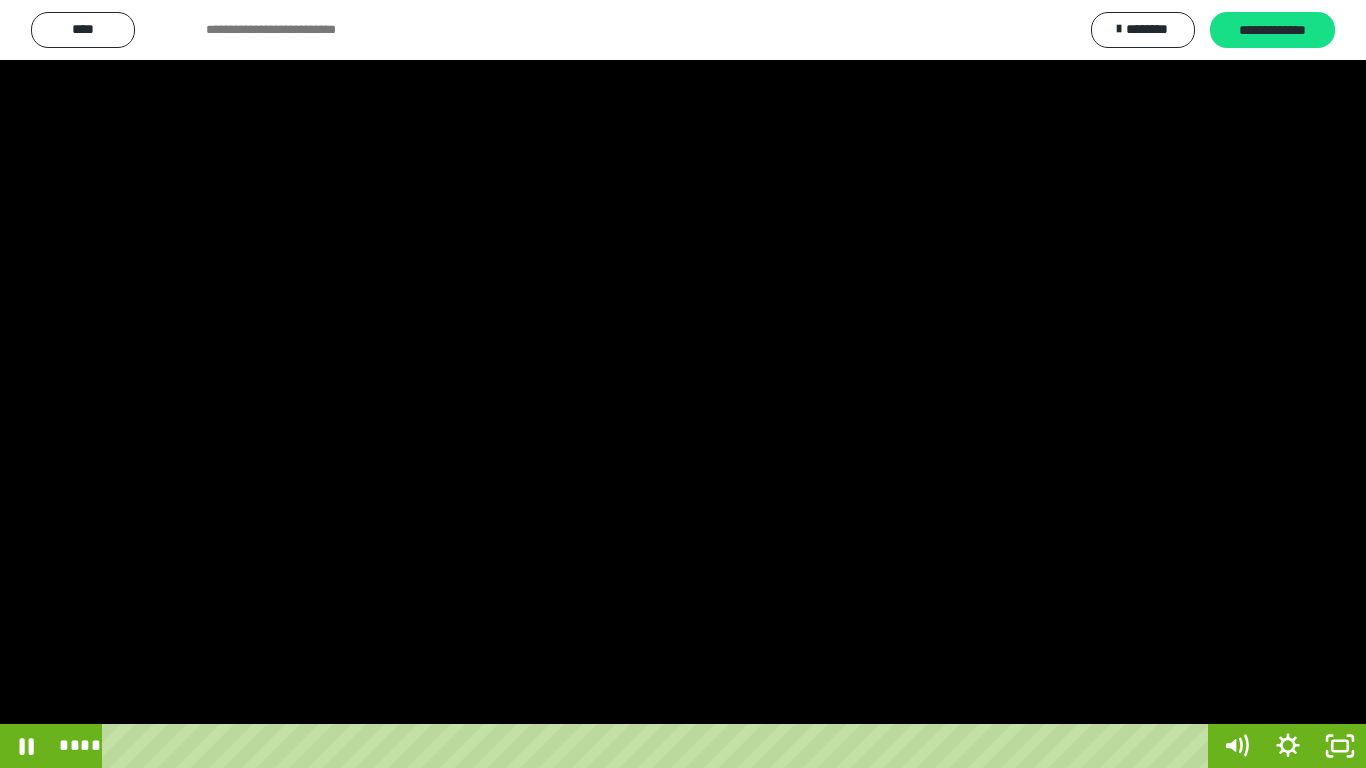 click at bounding box center [683, 384] 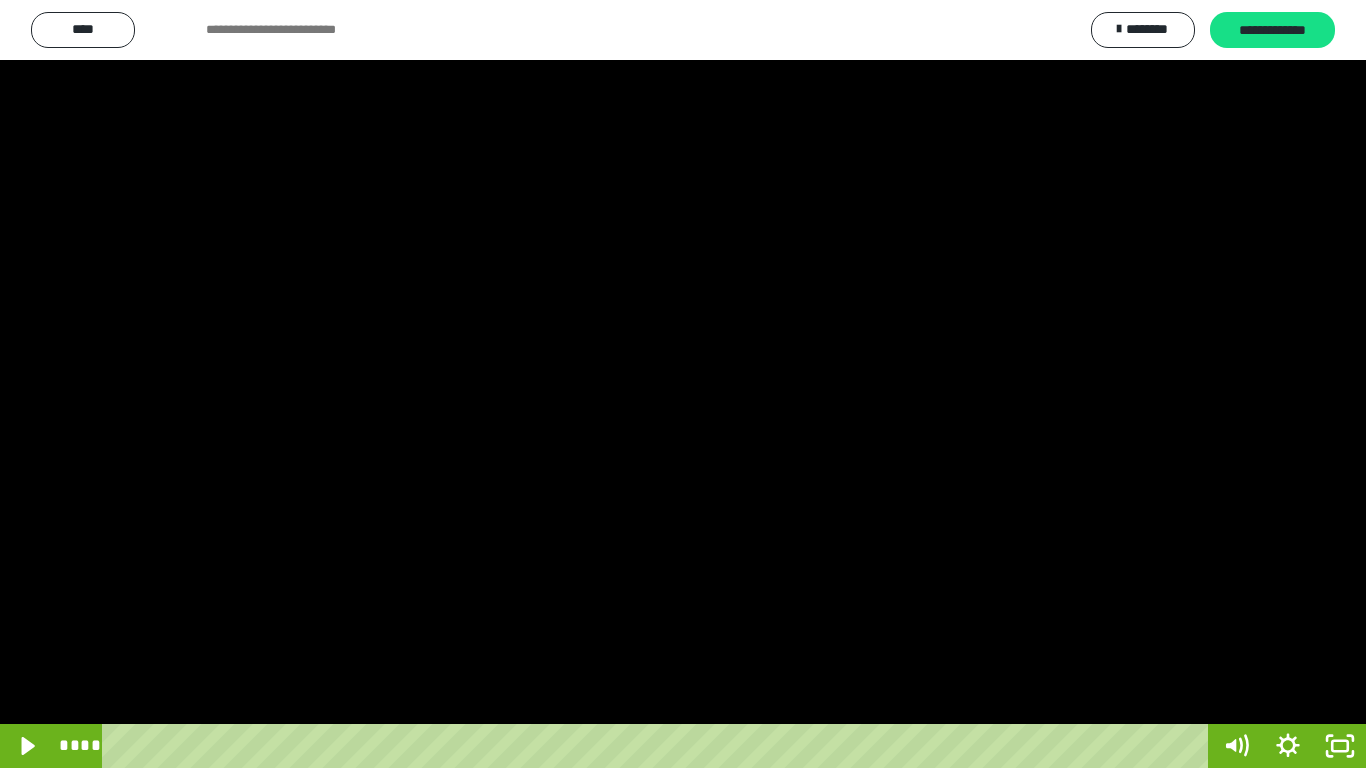 click at bounding box center (683, 384) 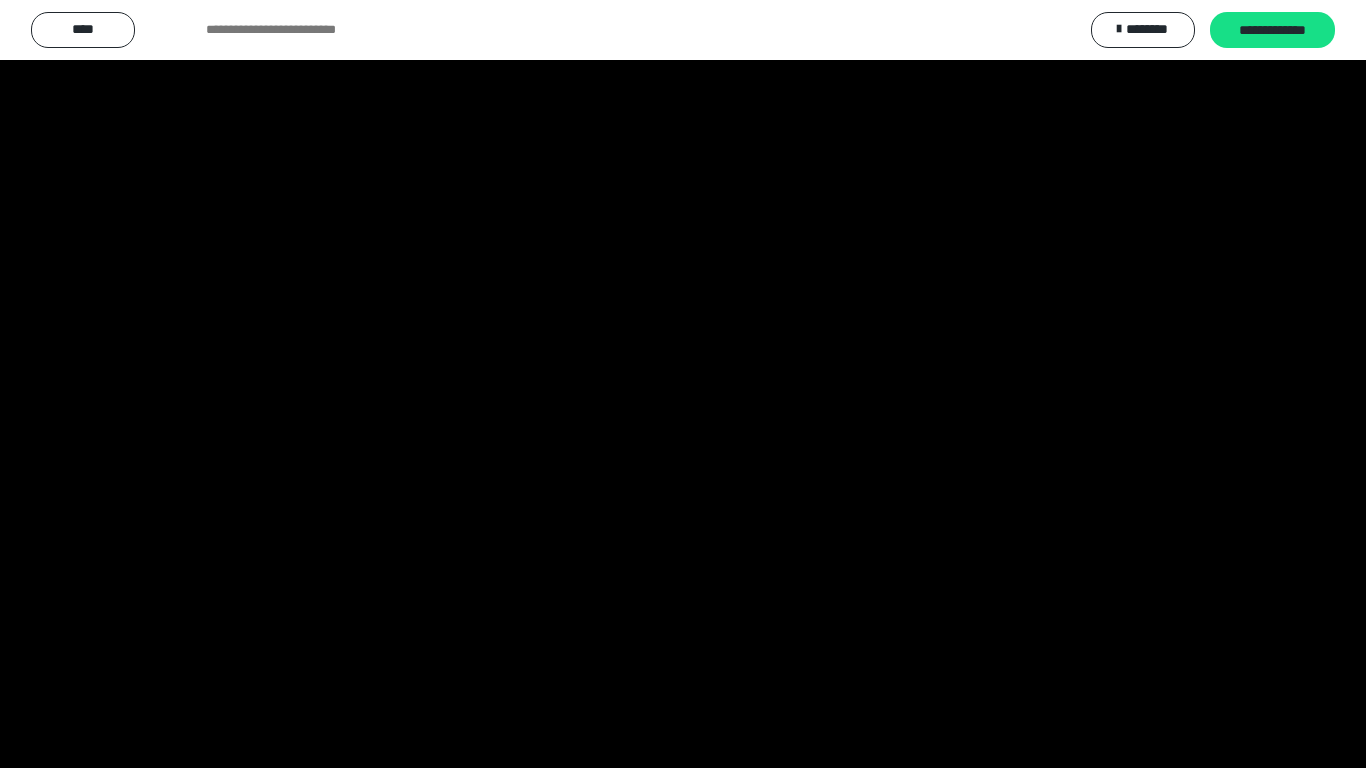 click at bounding box center (683, 384) 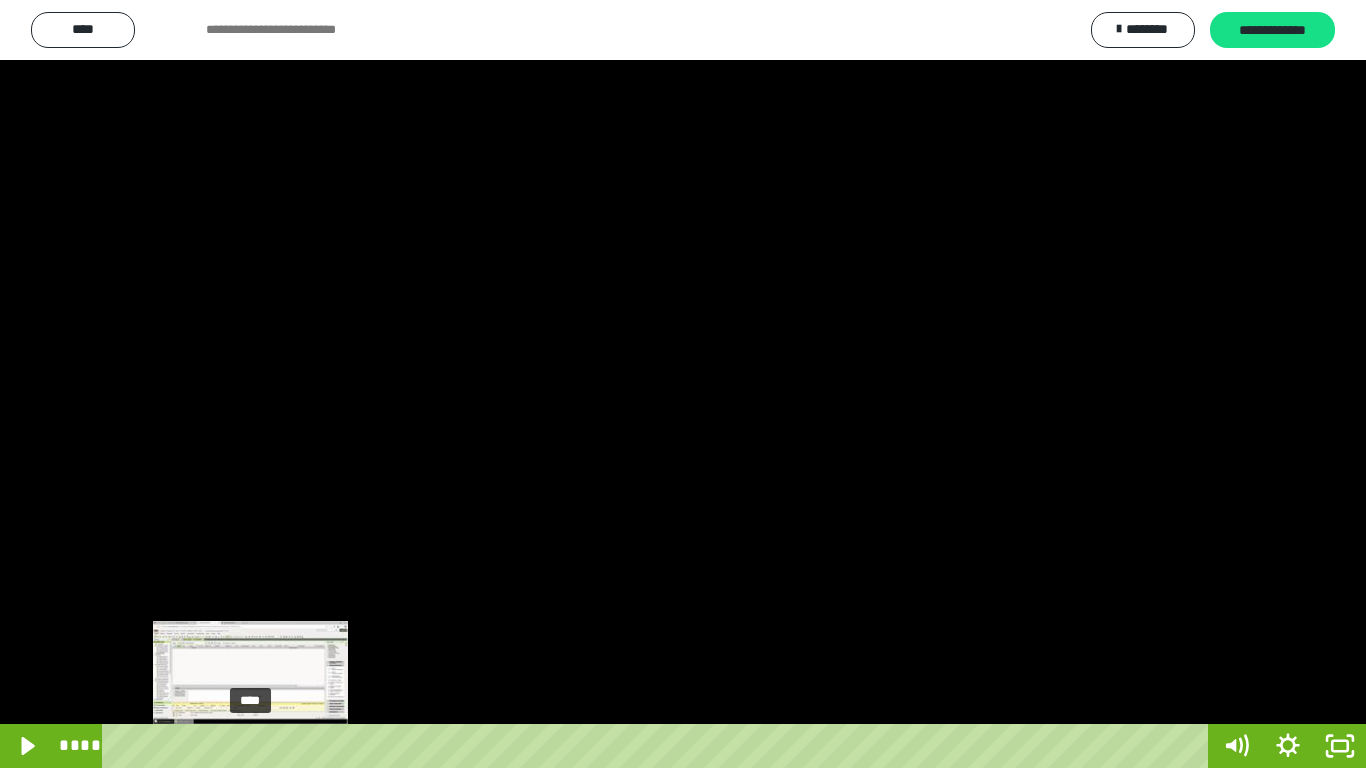 click on "****" at bounding box center (659, 746) 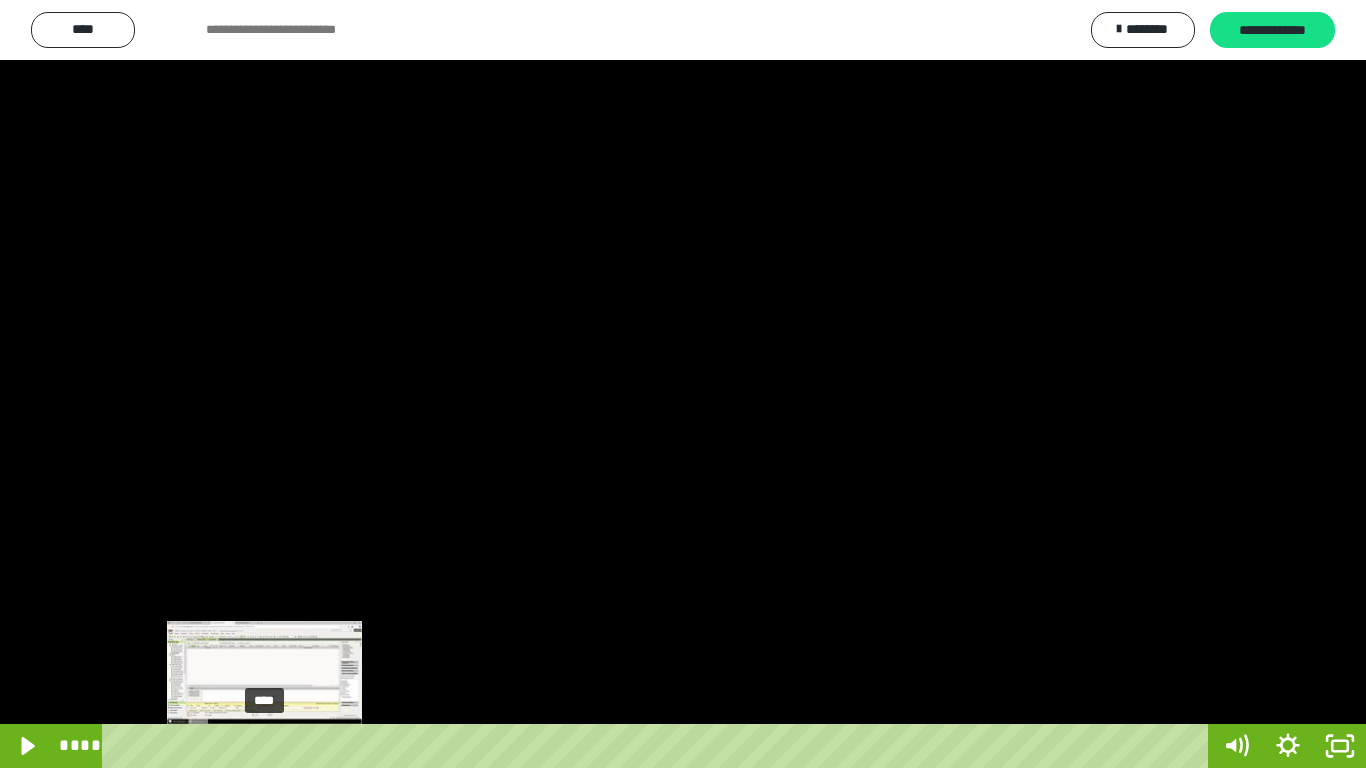 click on "****" at bounding box center [659, 746] 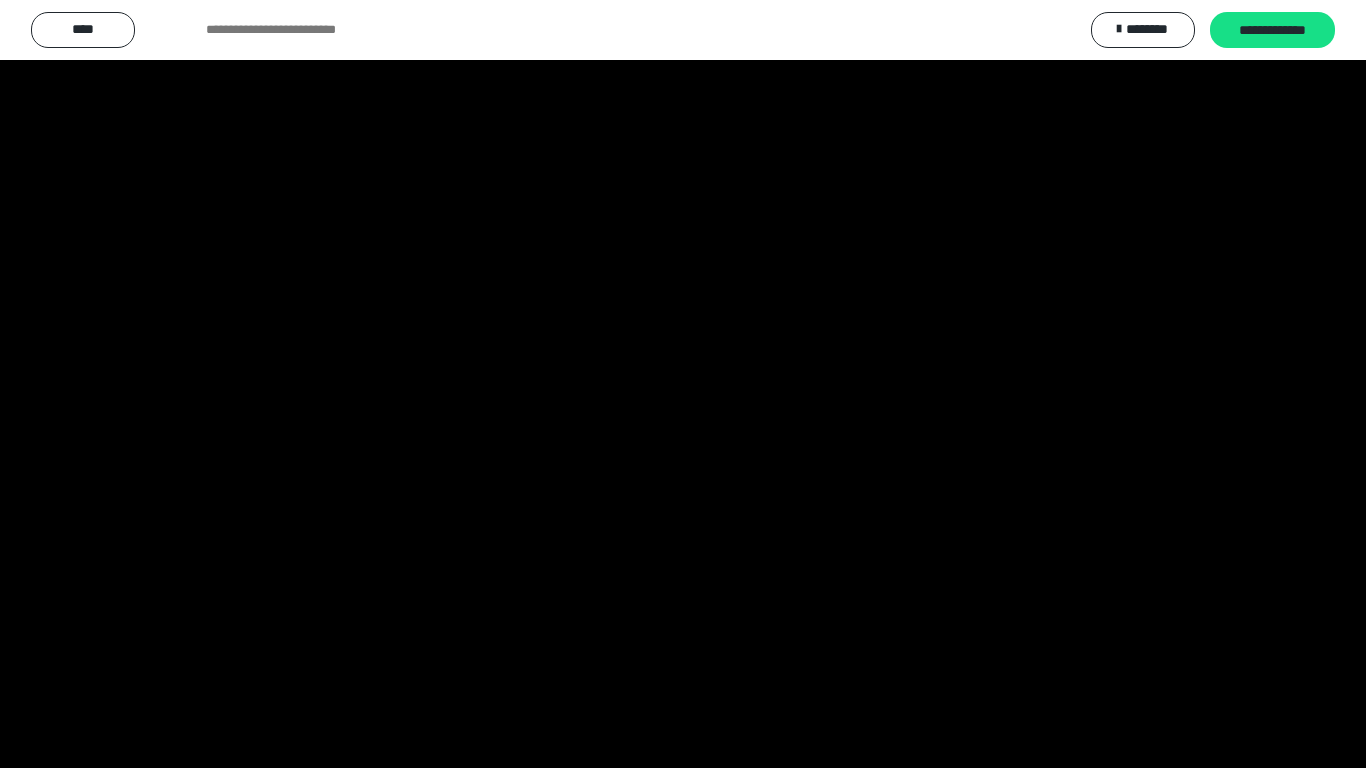 click at bounding box center (683, 384) 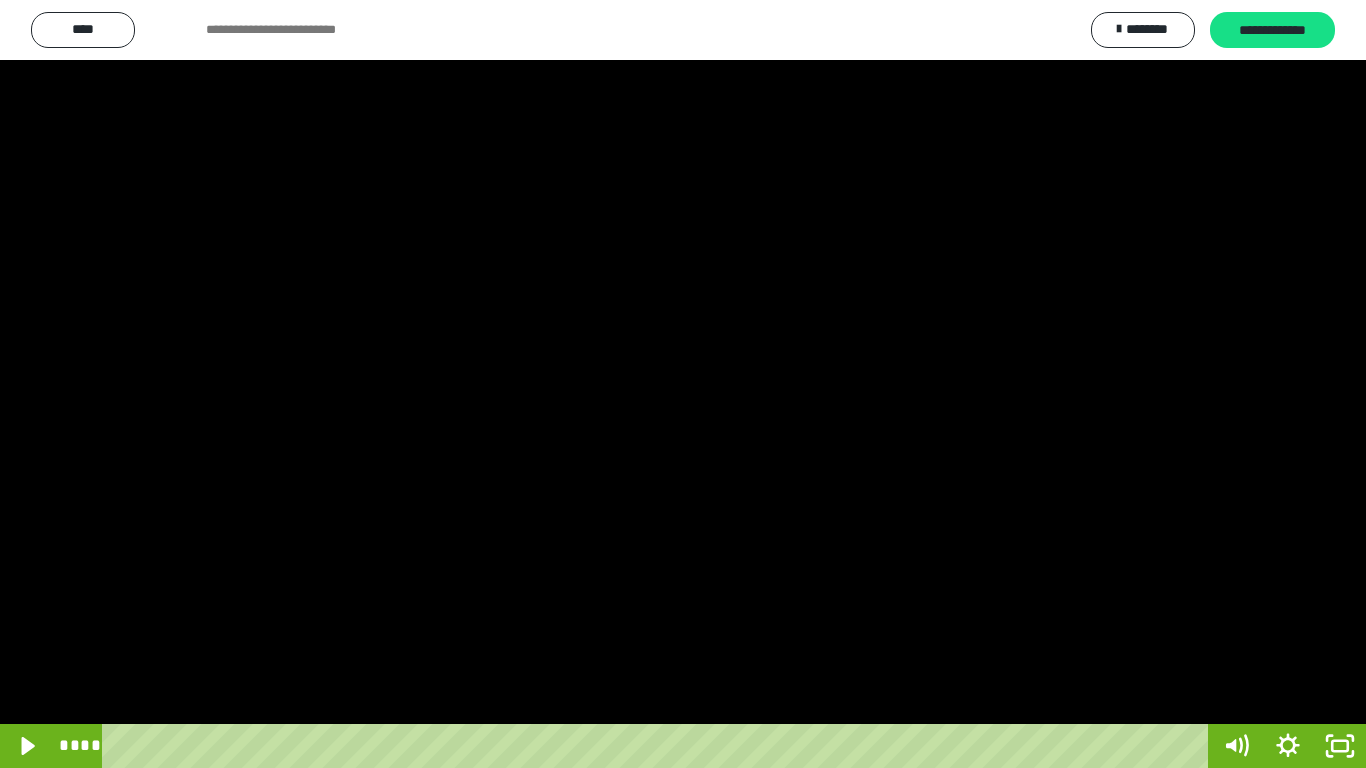 click at bounding box center (683, 384) 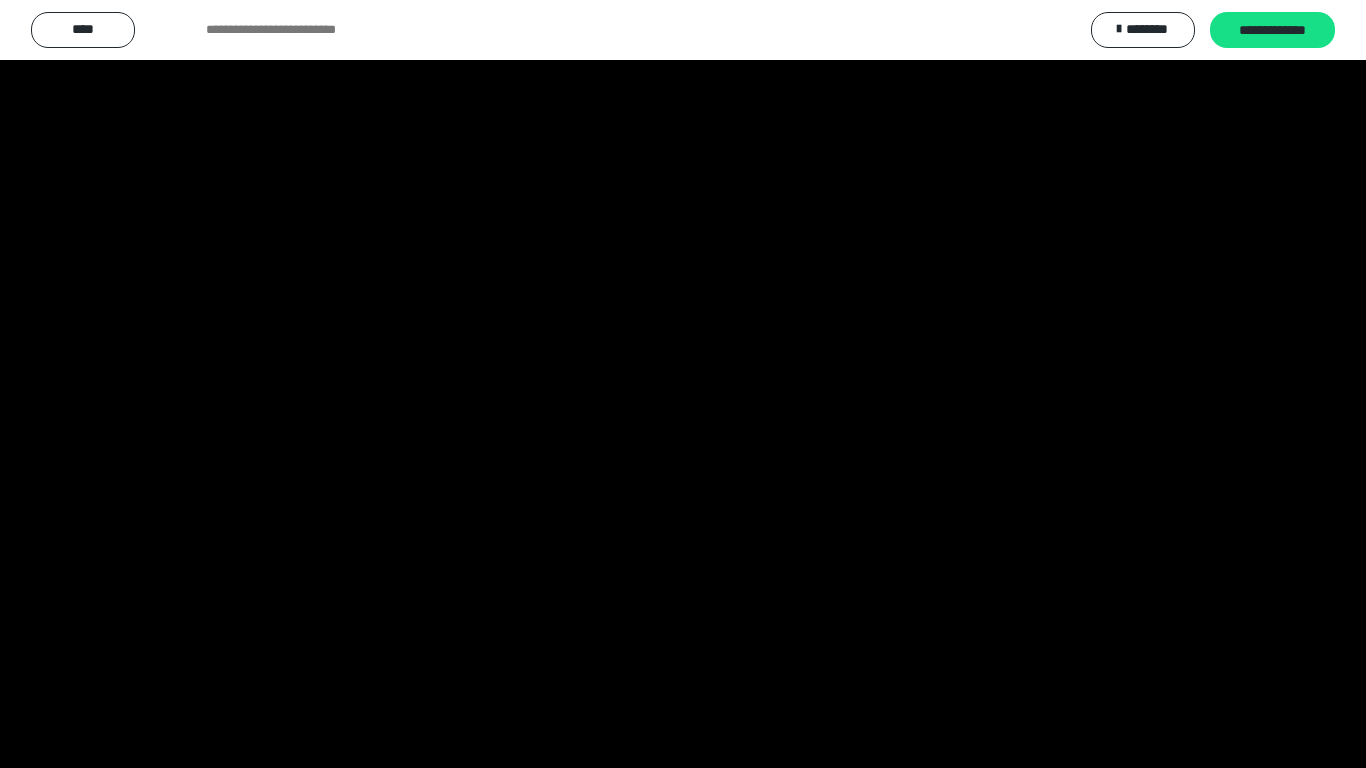 click at bounding box center (683, 384) 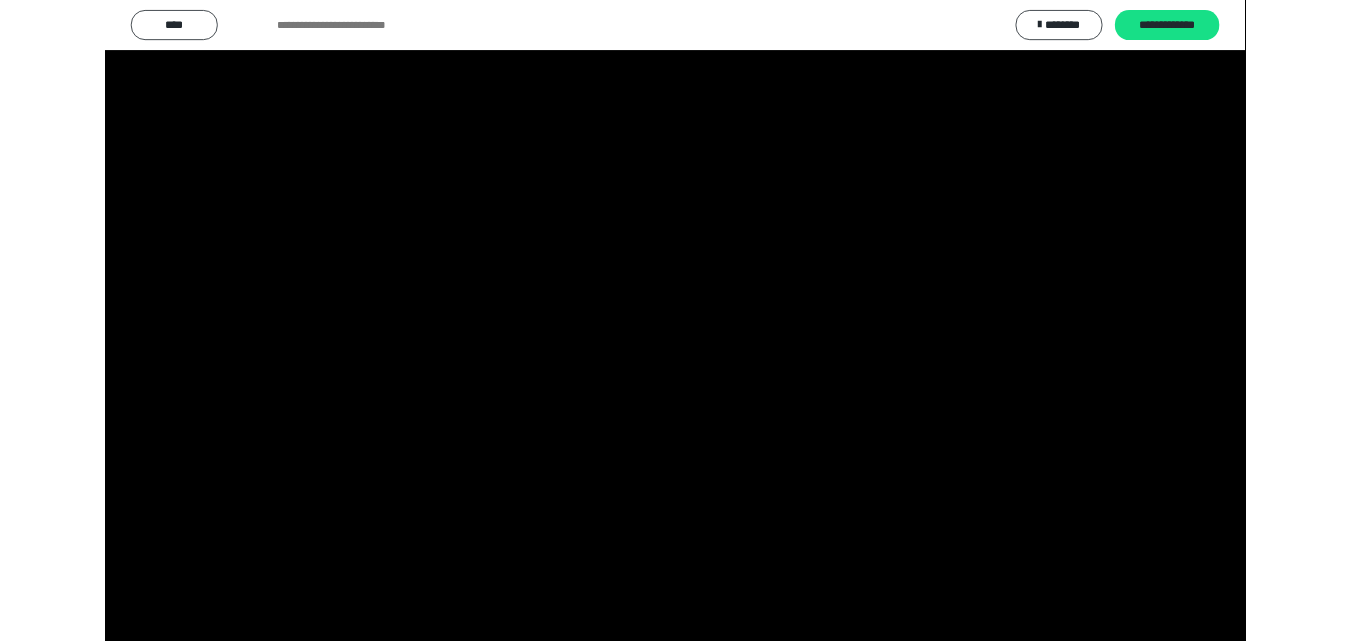 scroll, scrollTop: 3919, scrollLeft: 0, axis: vertical 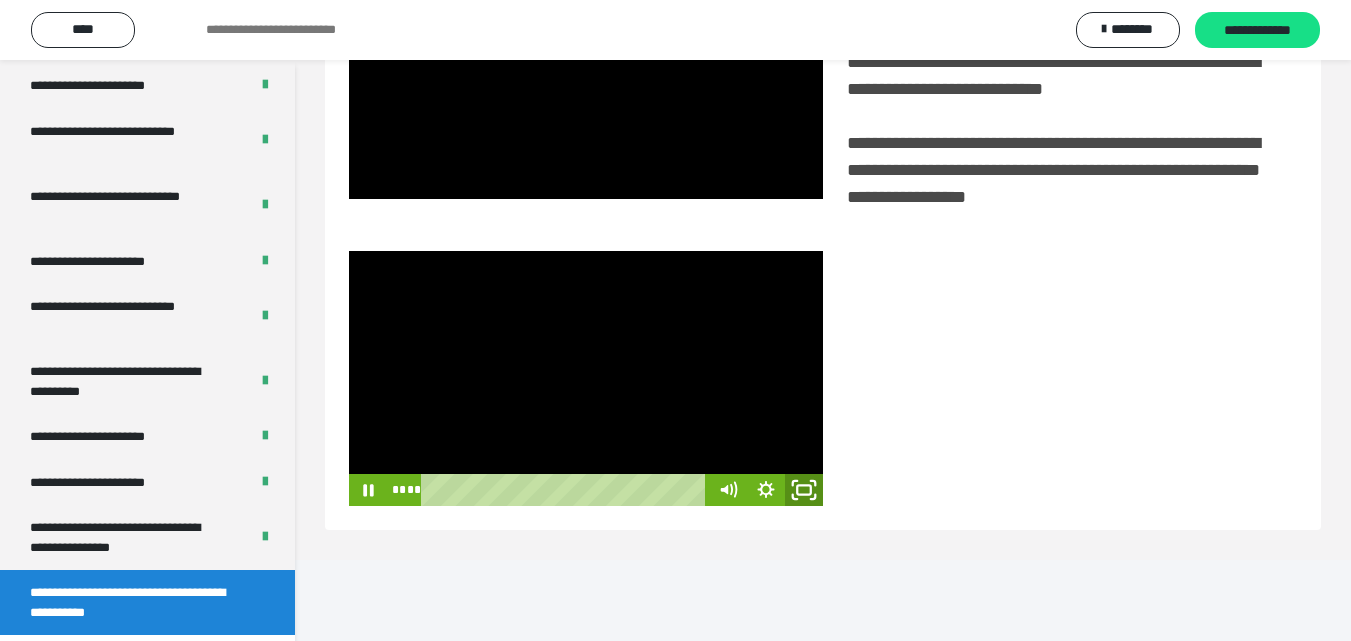 click 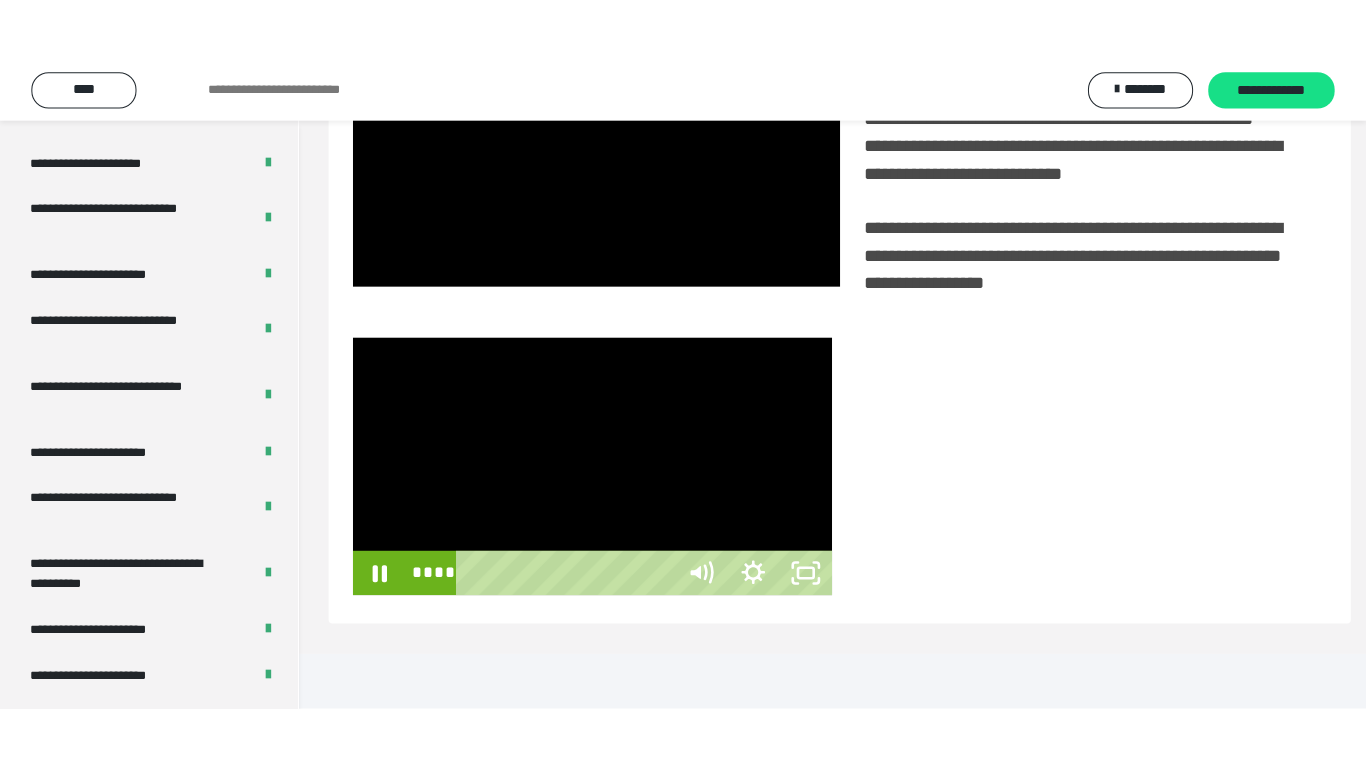 scroll, scrollTop: 358, scrollLeft: 0, axis: vertical 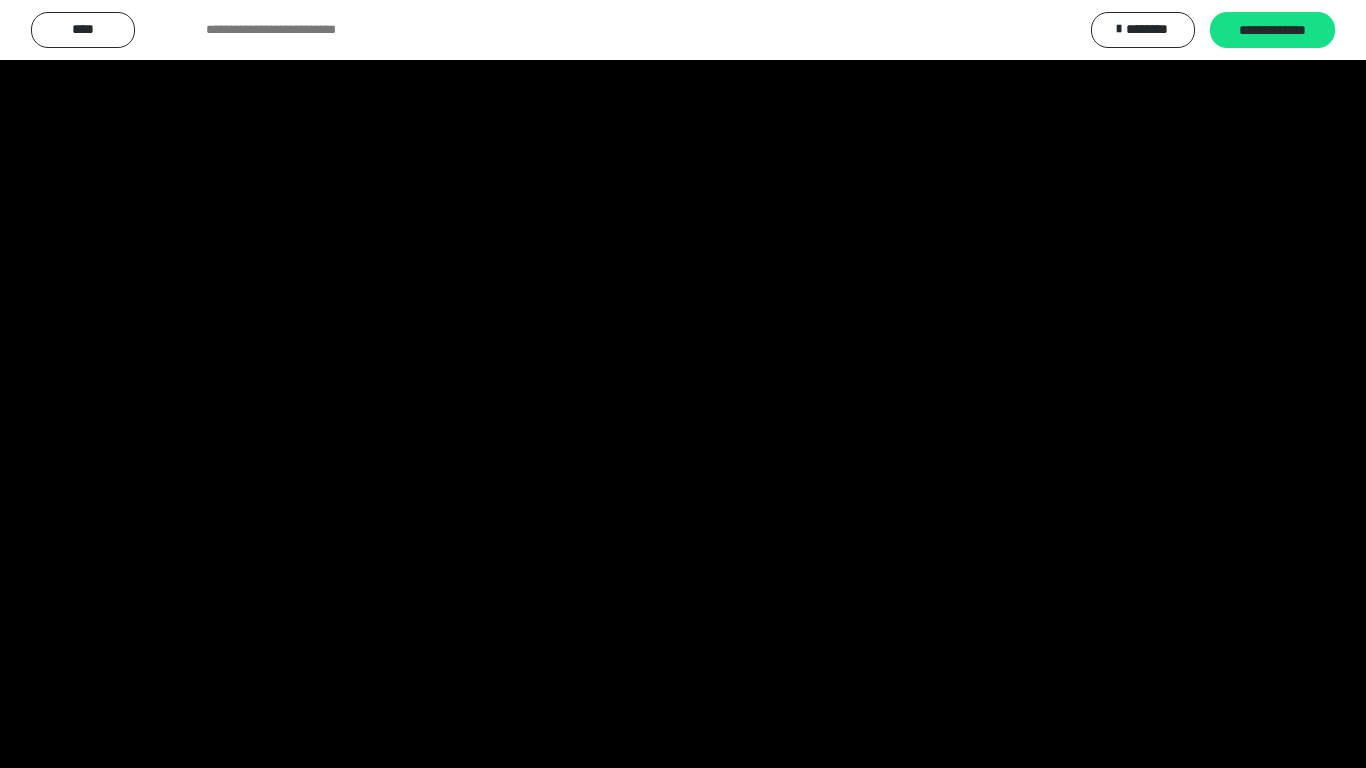 click at bounding box center [683, 384] 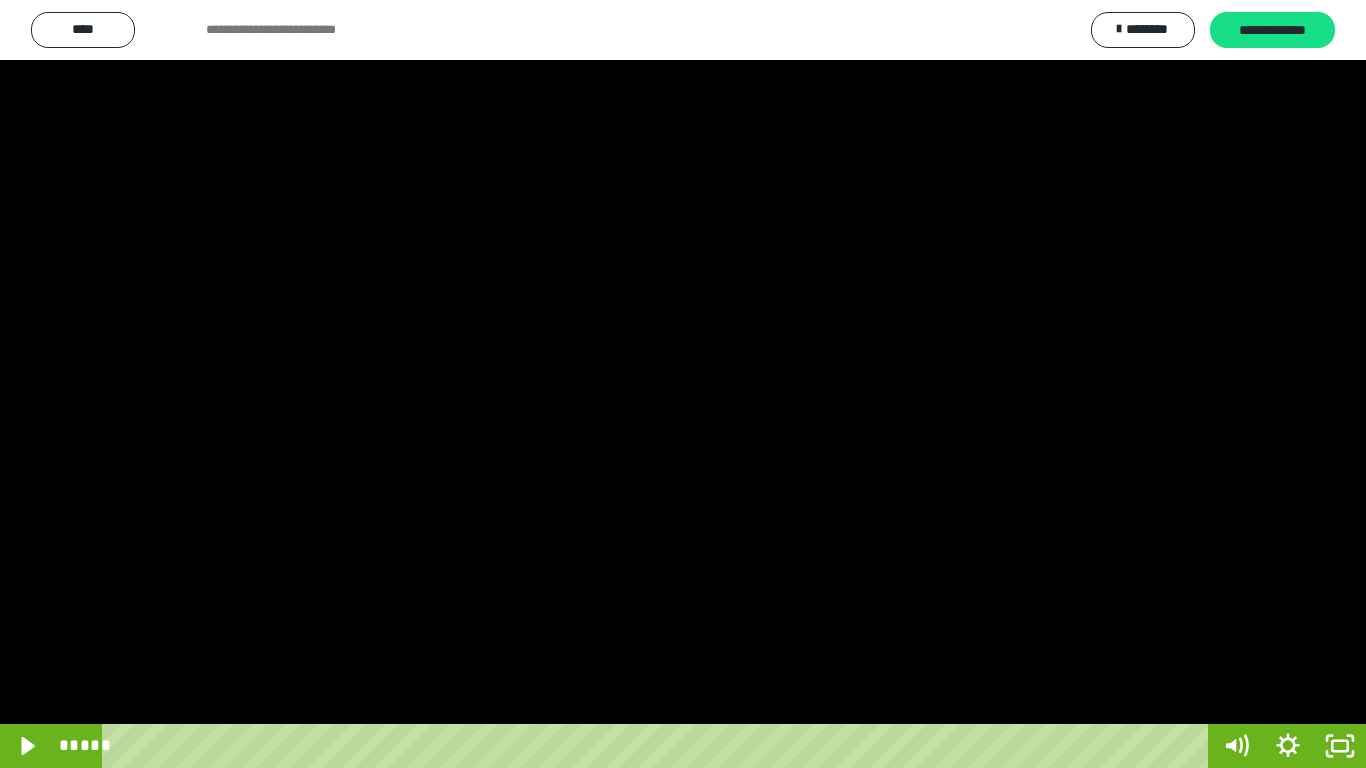 click at bounding box center [683, 384] 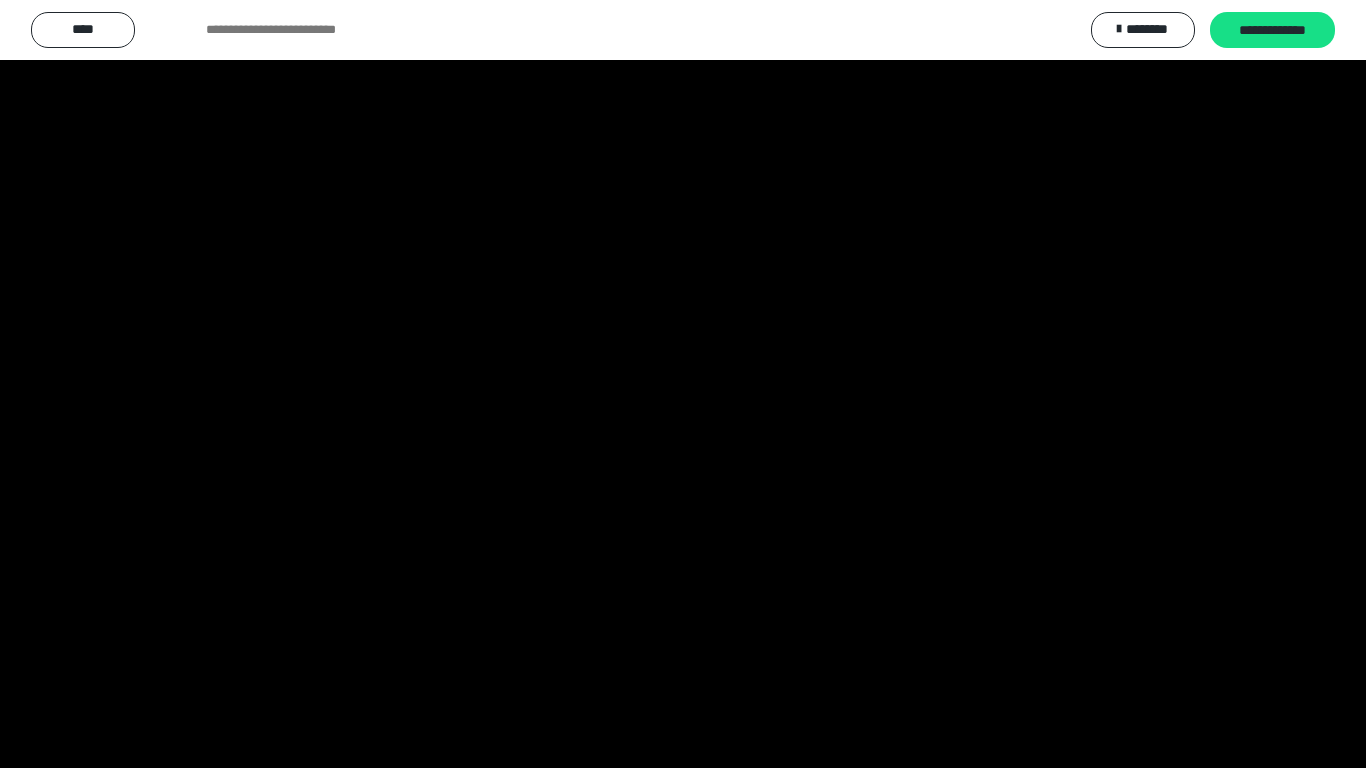 click at bounding box center [683, 384] 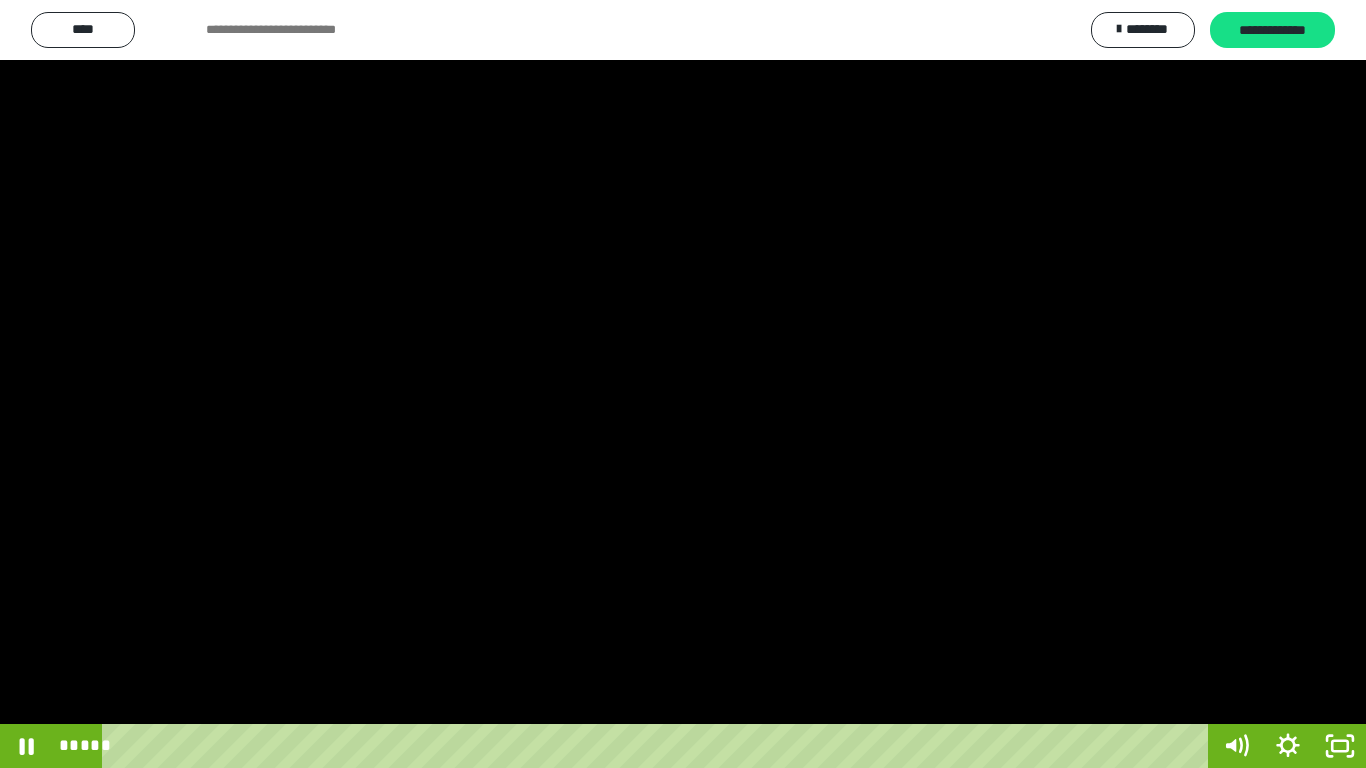 click at bounding box center [683, 384] 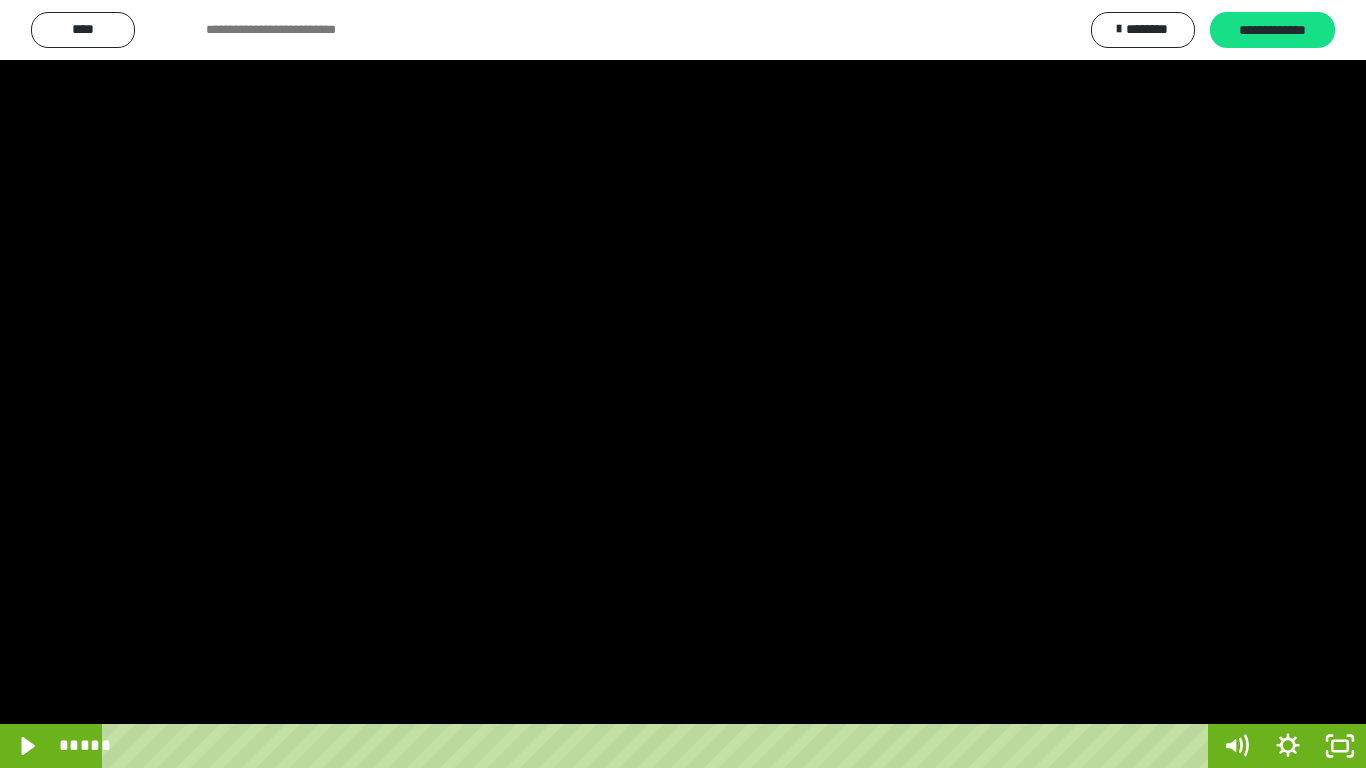 click at bounding box center (683, 384) 